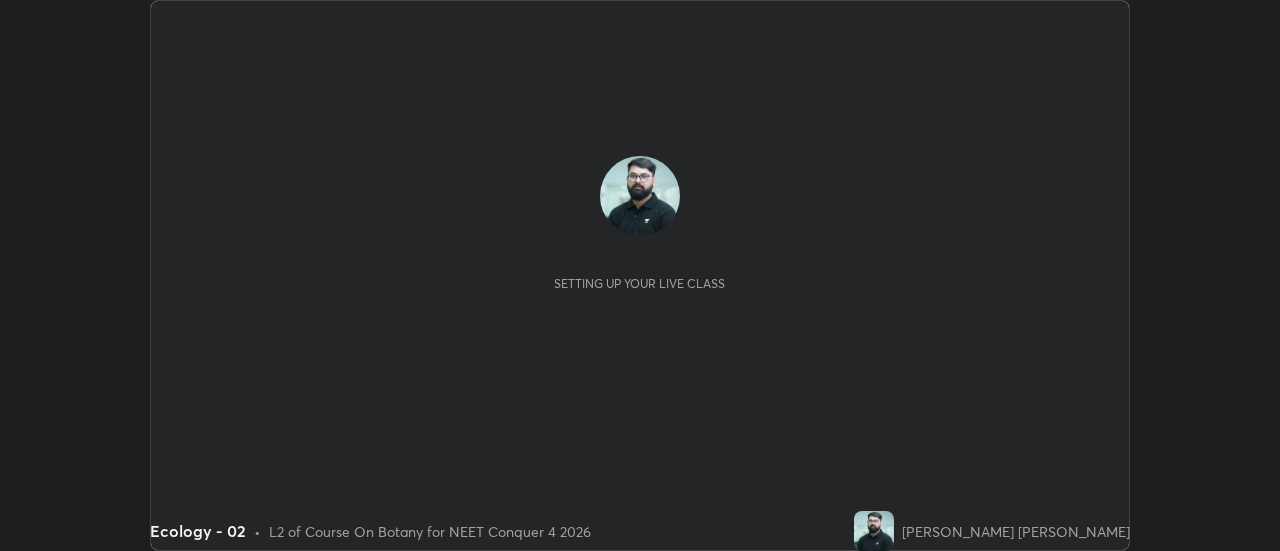 scroll, scrollTop: 0, scrollLeft: 0, axis: both 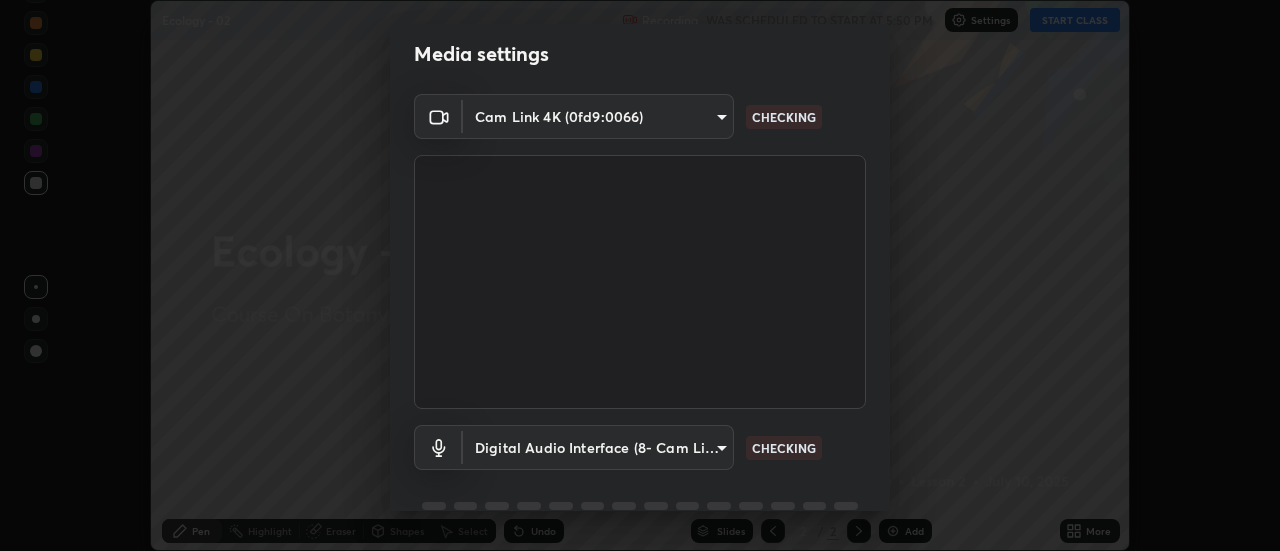 type on "28859c64a8e3d58139daa62c4cbb3a58b4059ef2bfed964700f789928c4fc7db" 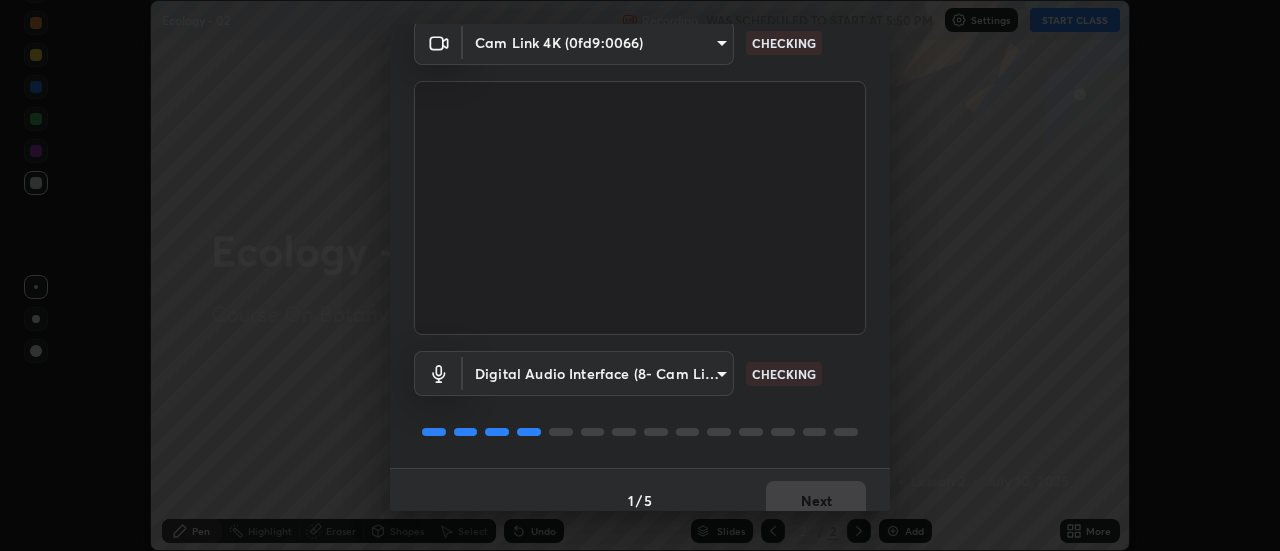scroll, scrollTop: 105, scrollLeft: 0, axis: vertical 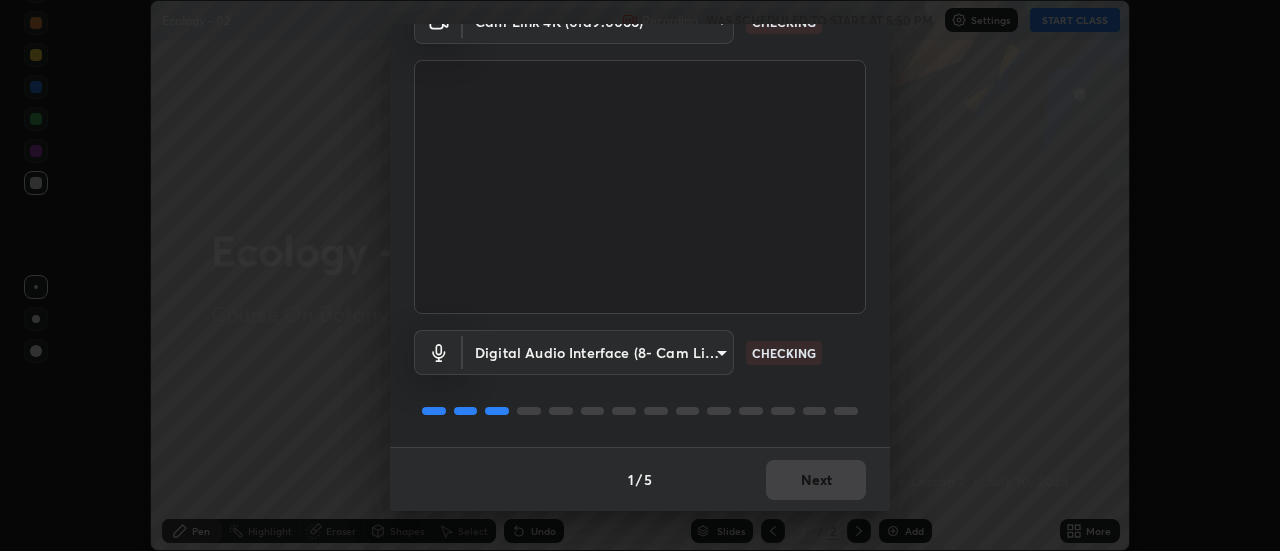click on "1 / 5 Next" at bounding box center [640, 479] 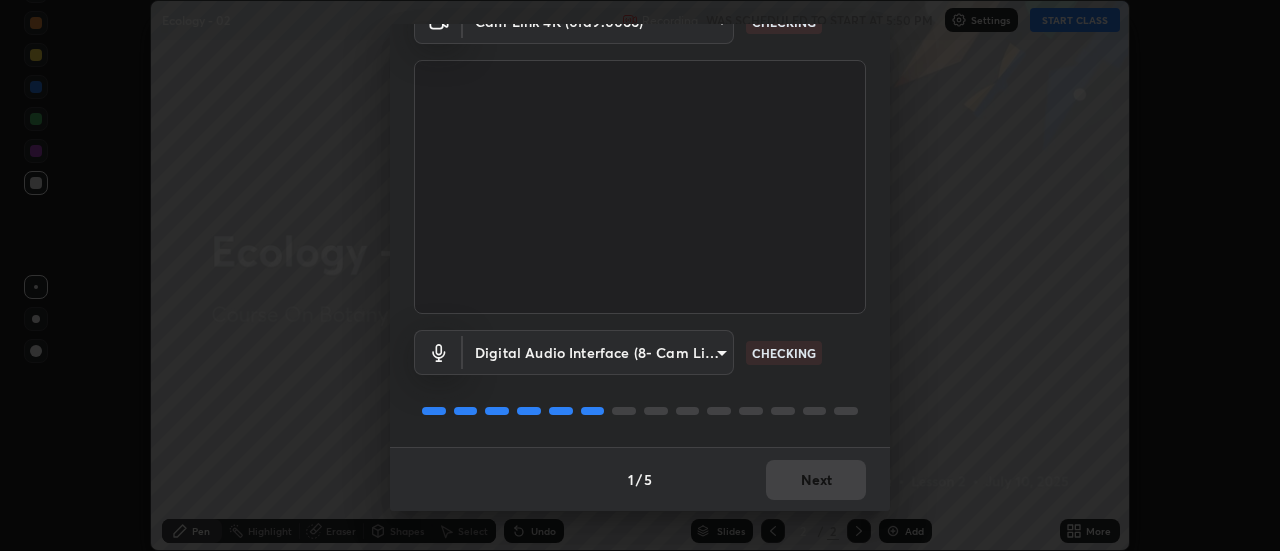 click on "1 / 5 Next" at bounding box center (640, 479) 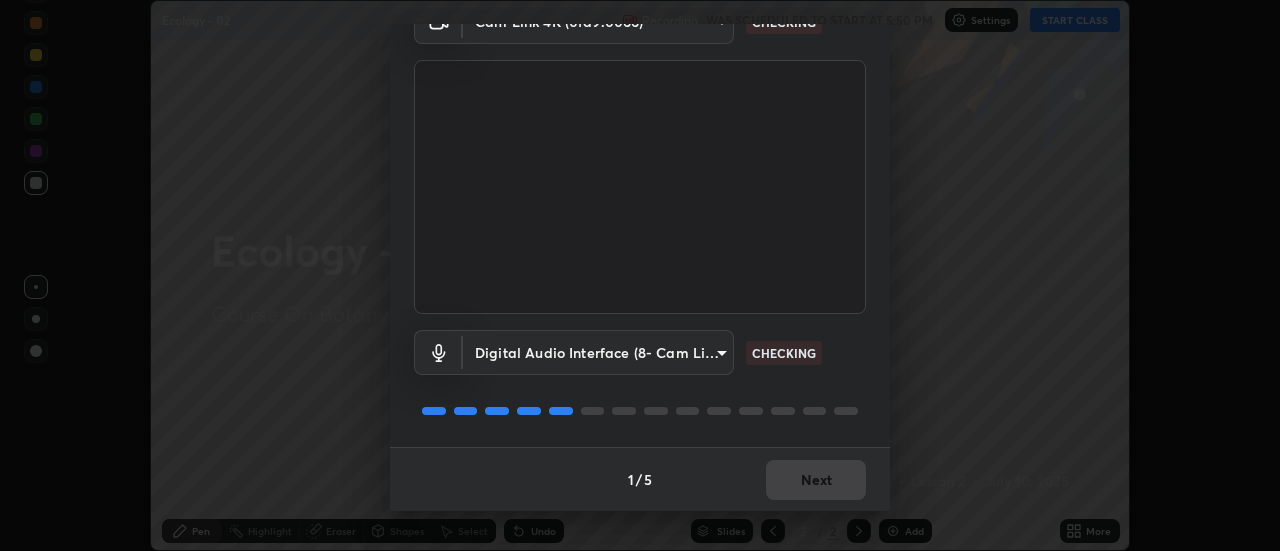 click on "1 / 5 Next" at bounding box center [640, 479] 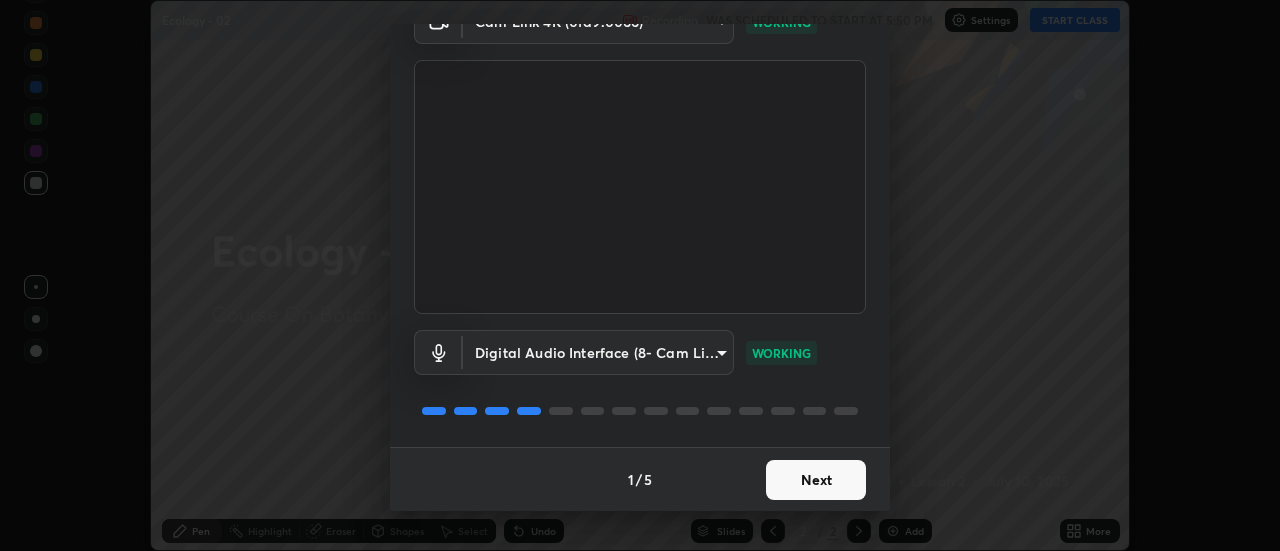 click on "Next" at bounding box center [816, 480] 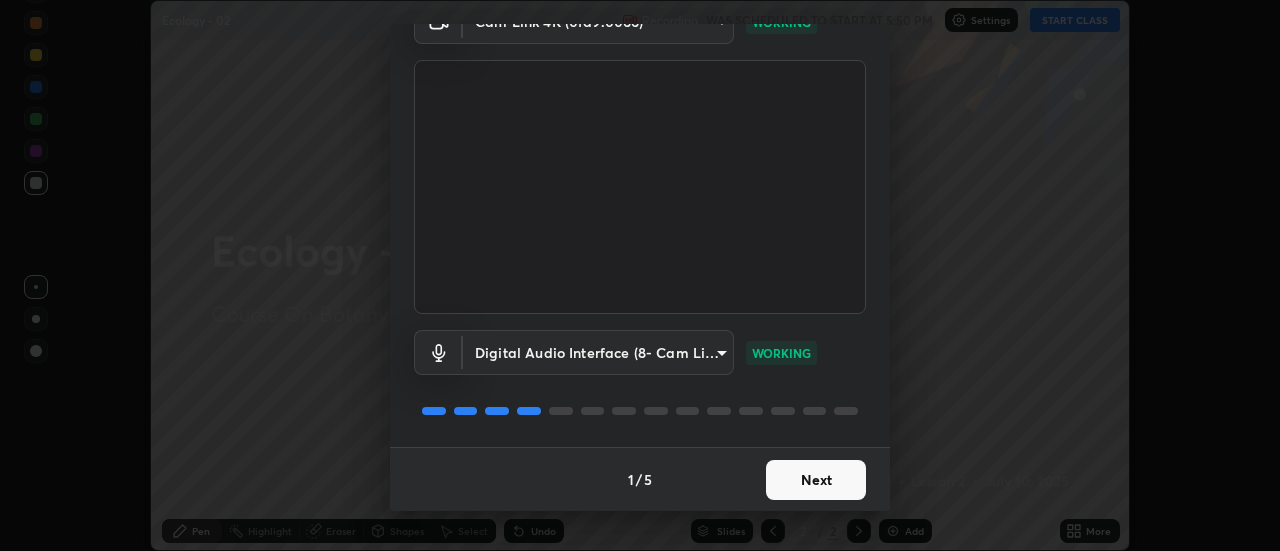 scroll, scrollTop: 0, scrollLeft: 0, axis: both 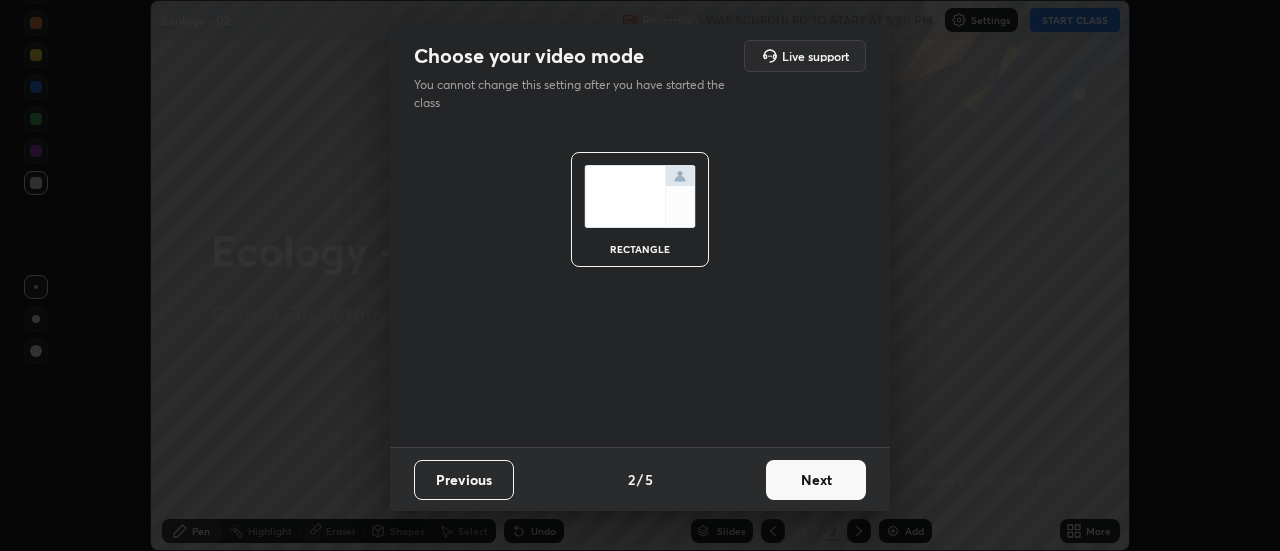 click on "Next" at bounding box center [816, 480] 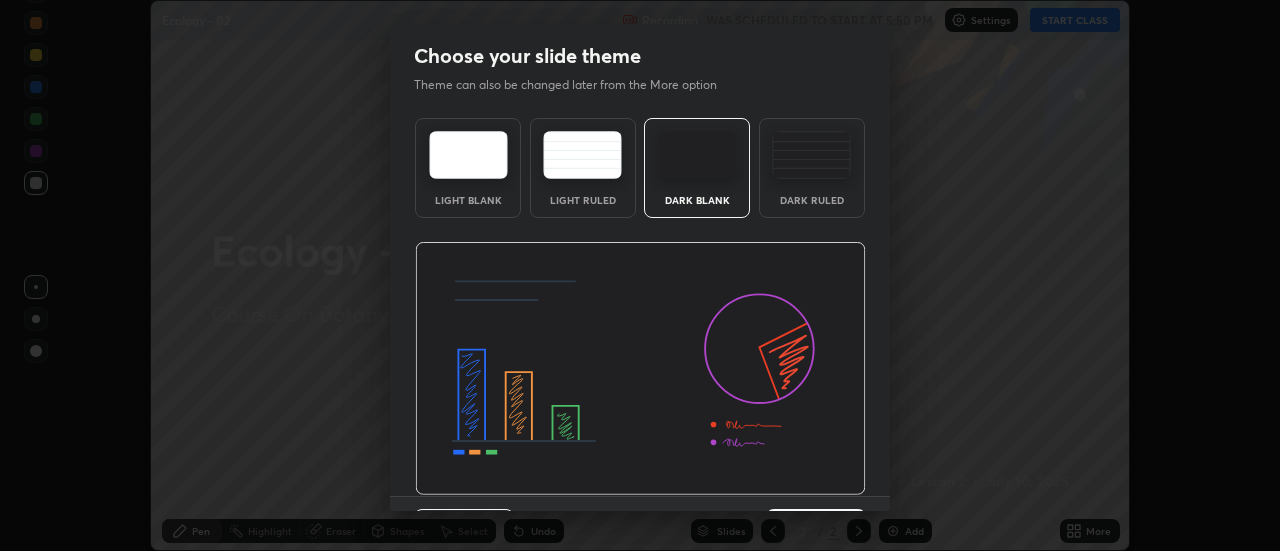 click at bounding box center [640, 369] 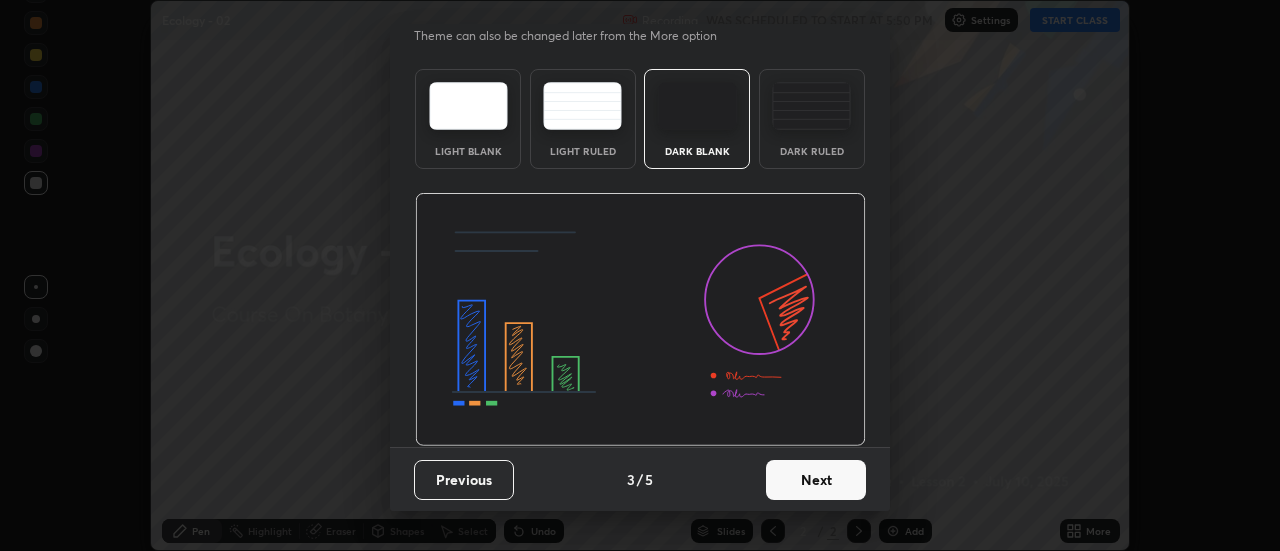 click on "Next" at bounding box center [816, 480] 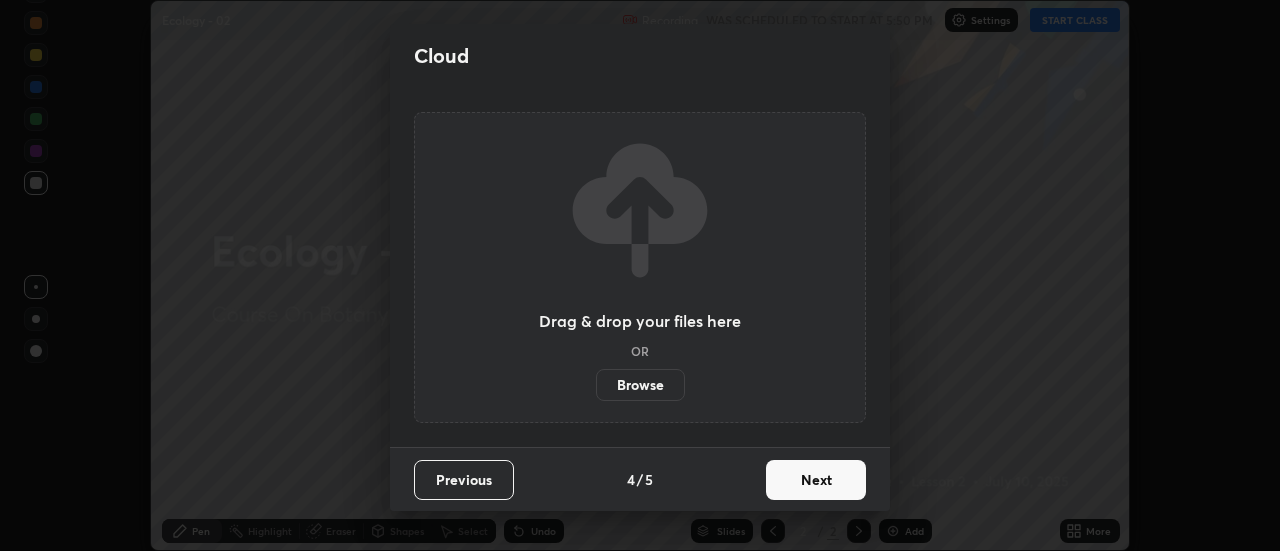 scroll, scrollTop: 0, scrollLeft: 0, axis: both 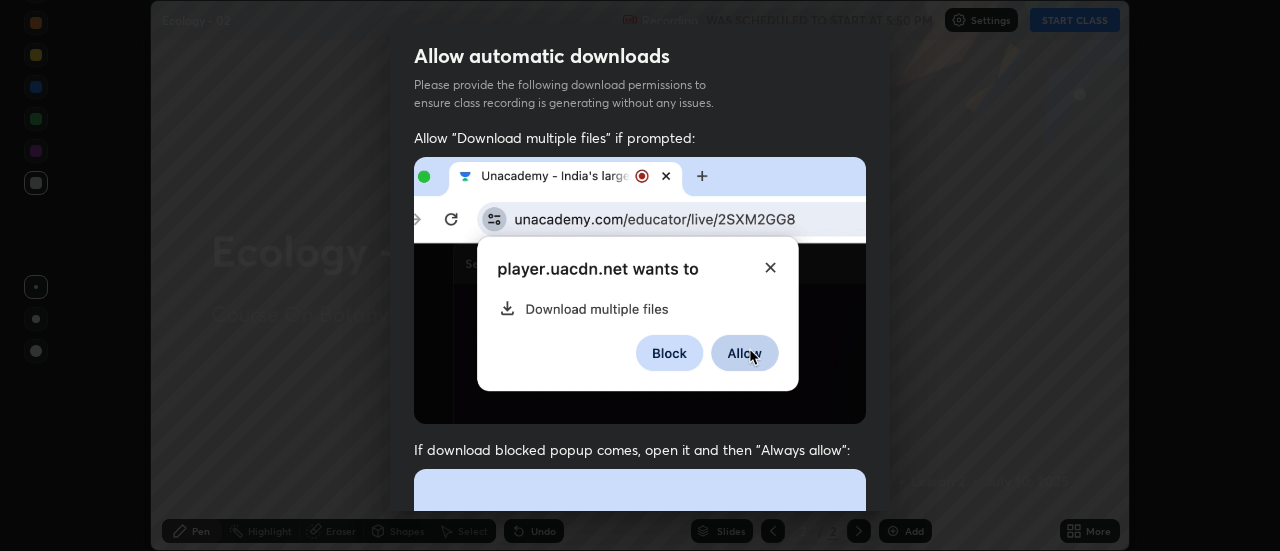 click at bounding box center [640, 687] 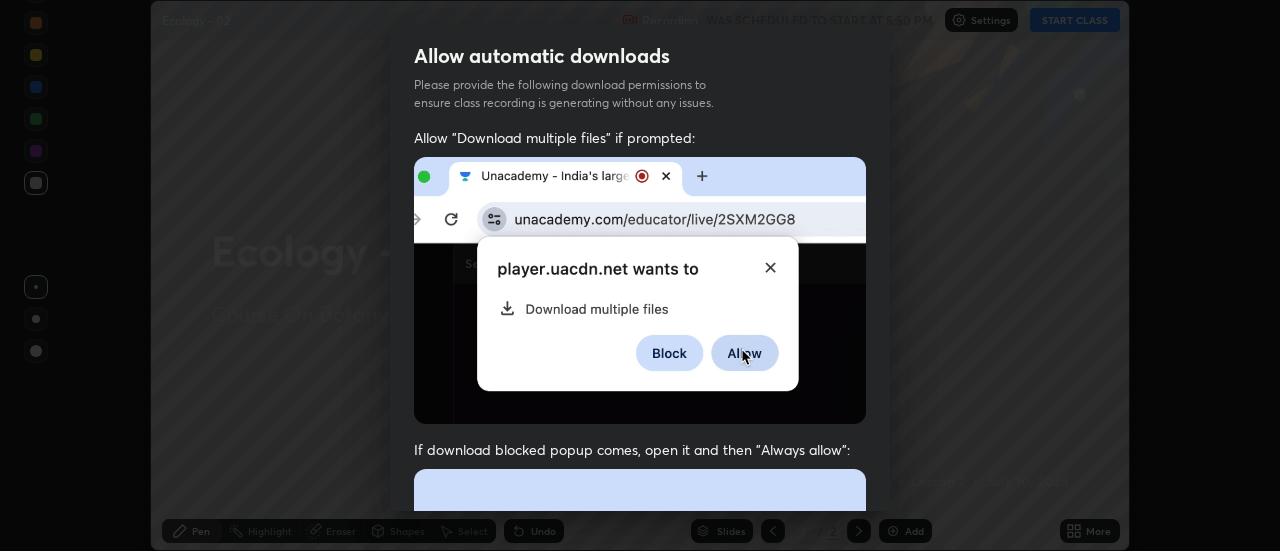 click at bounding box center (640, 687) 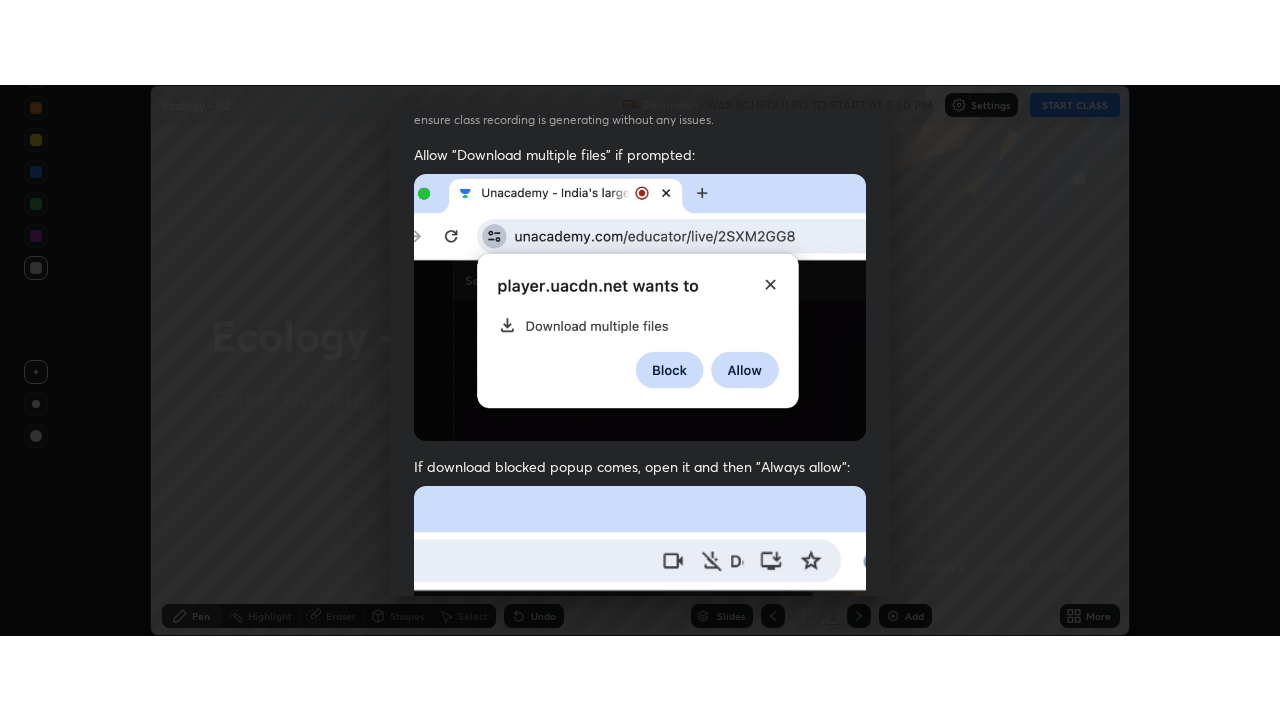 scroll, scrollTop: 513, scrollLeft: 0, axis: vertical 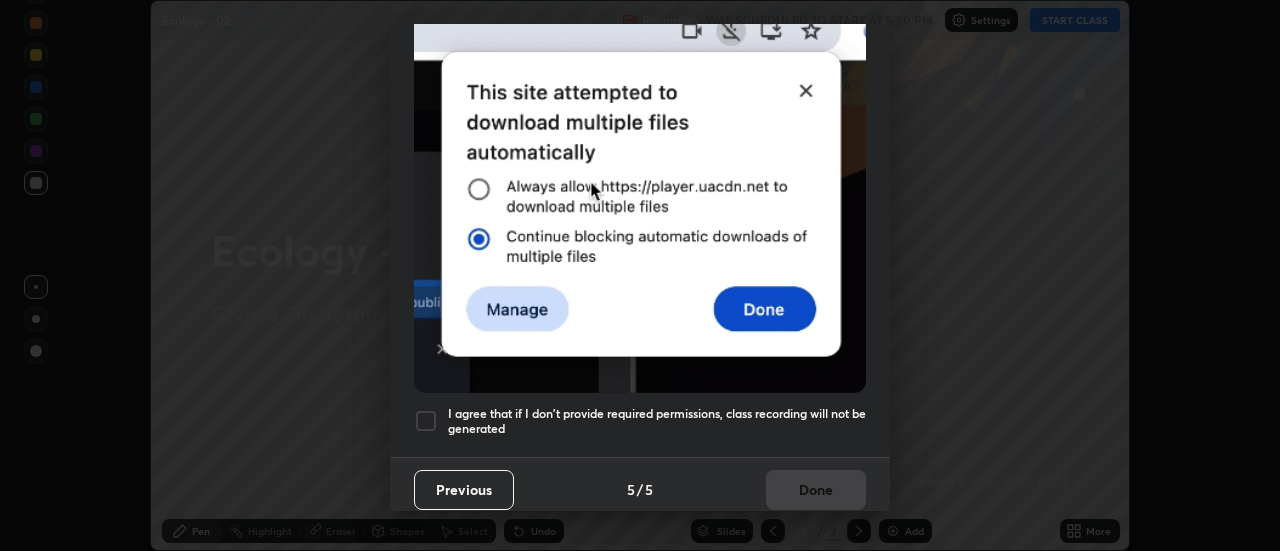 click on "Previous 5 / 5 Done" at bounding box center (640, 489) 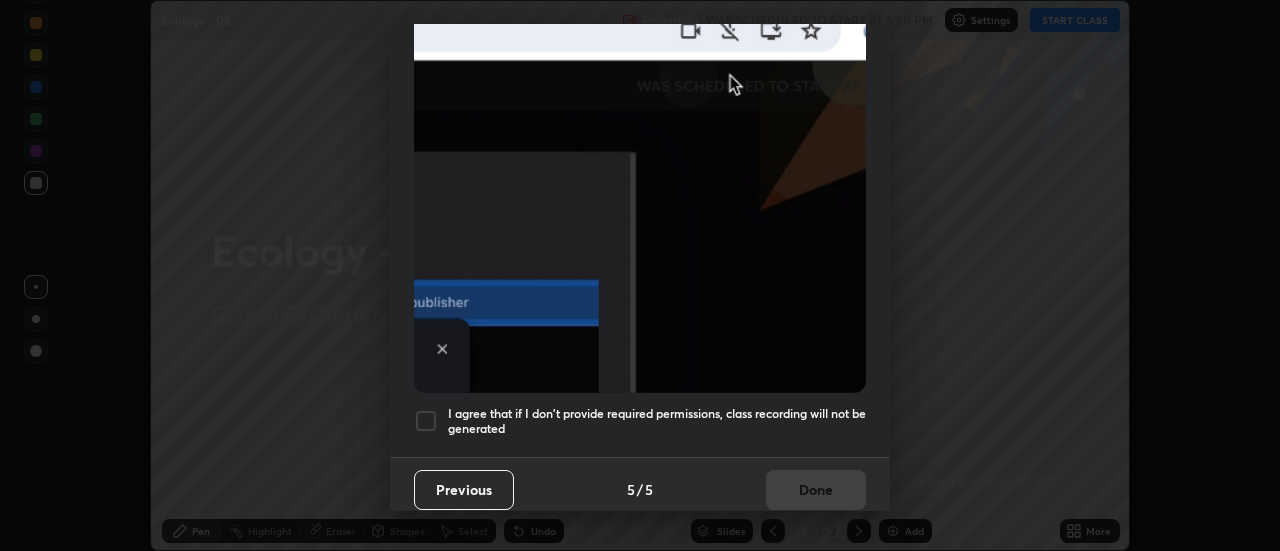 click on "I agree that if I don't provide required permissions, class recording will not be generated" at bounding box center [657, 421] 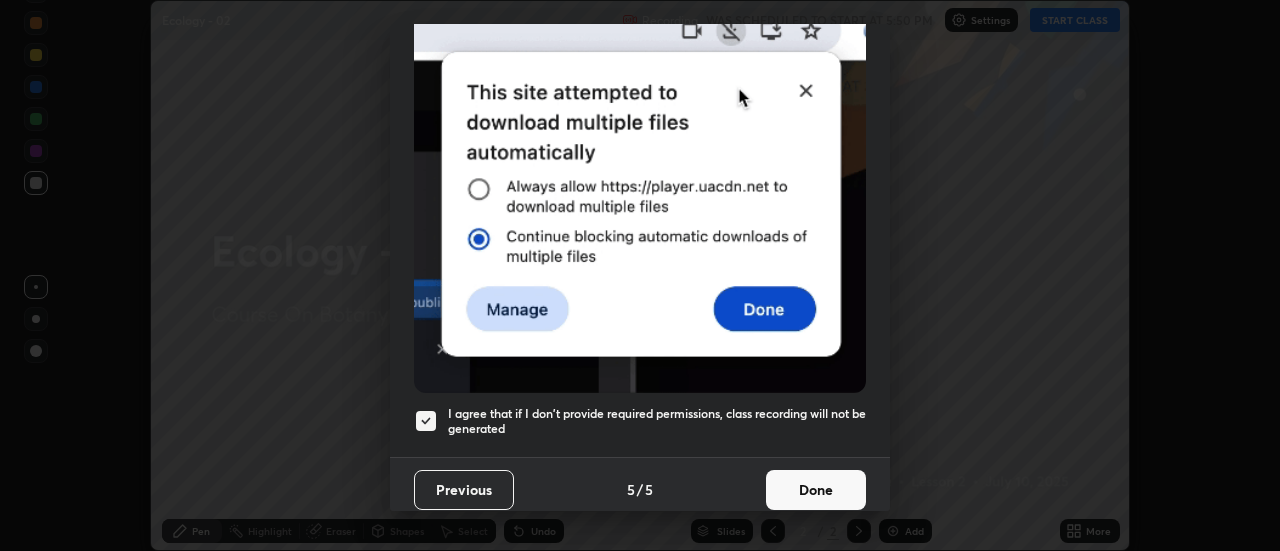click on "Done" at bounding box center (816, 490) 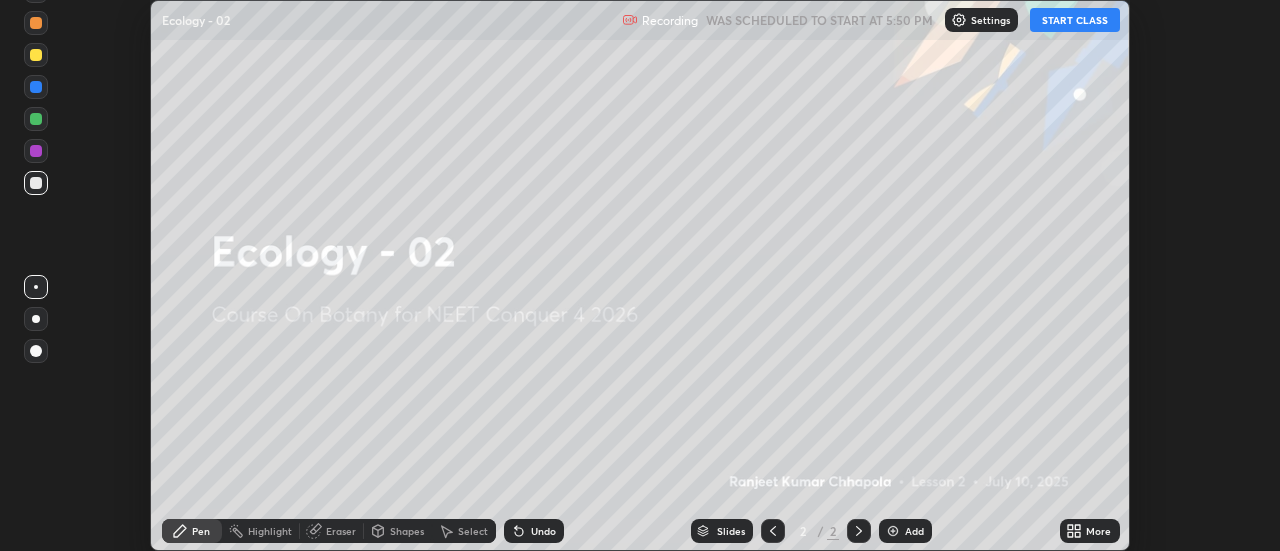 click 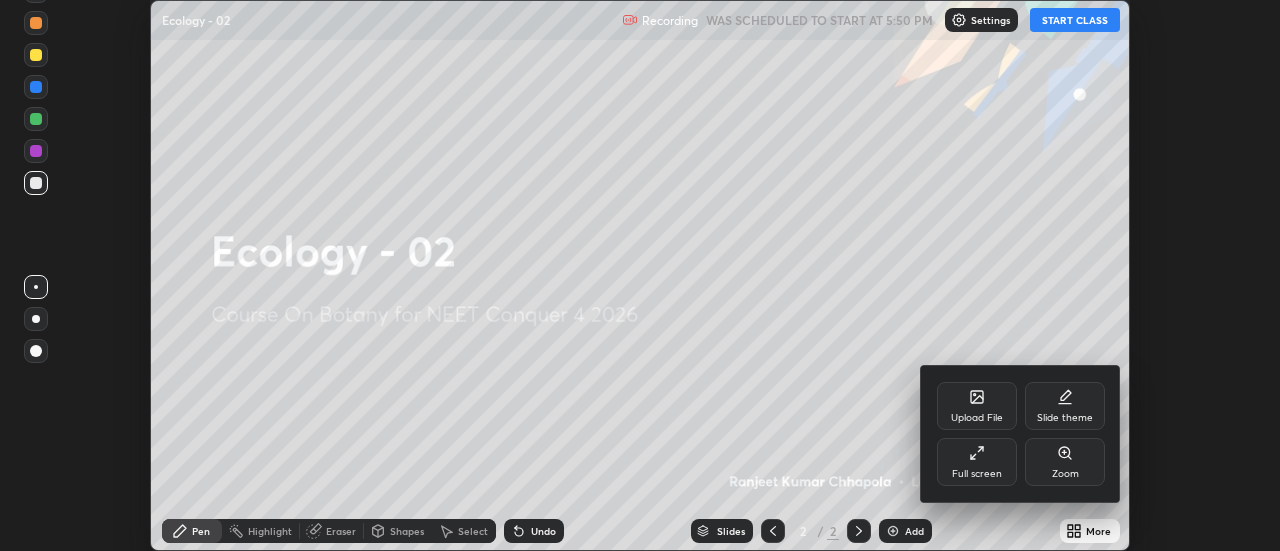 click on "Full screen" at bounding box center [977, 462] 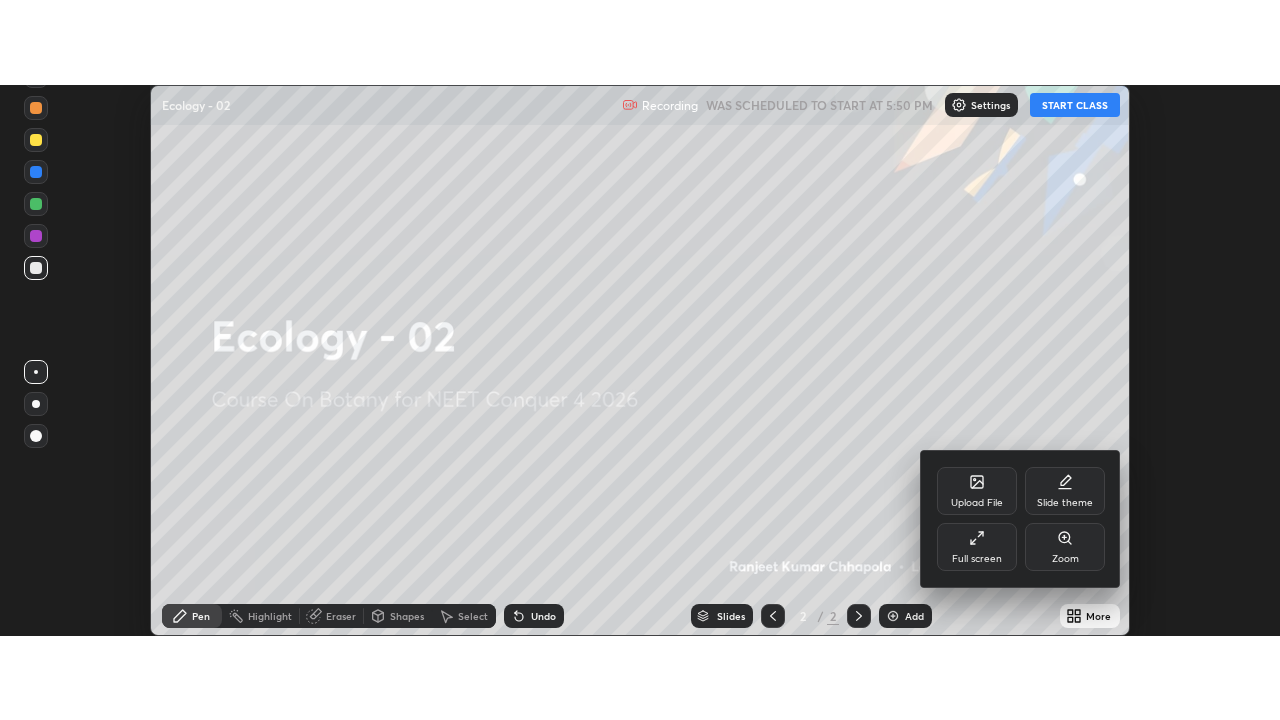 scroll, scrollTop: 99280, scrollLeft: 98720, axis: both 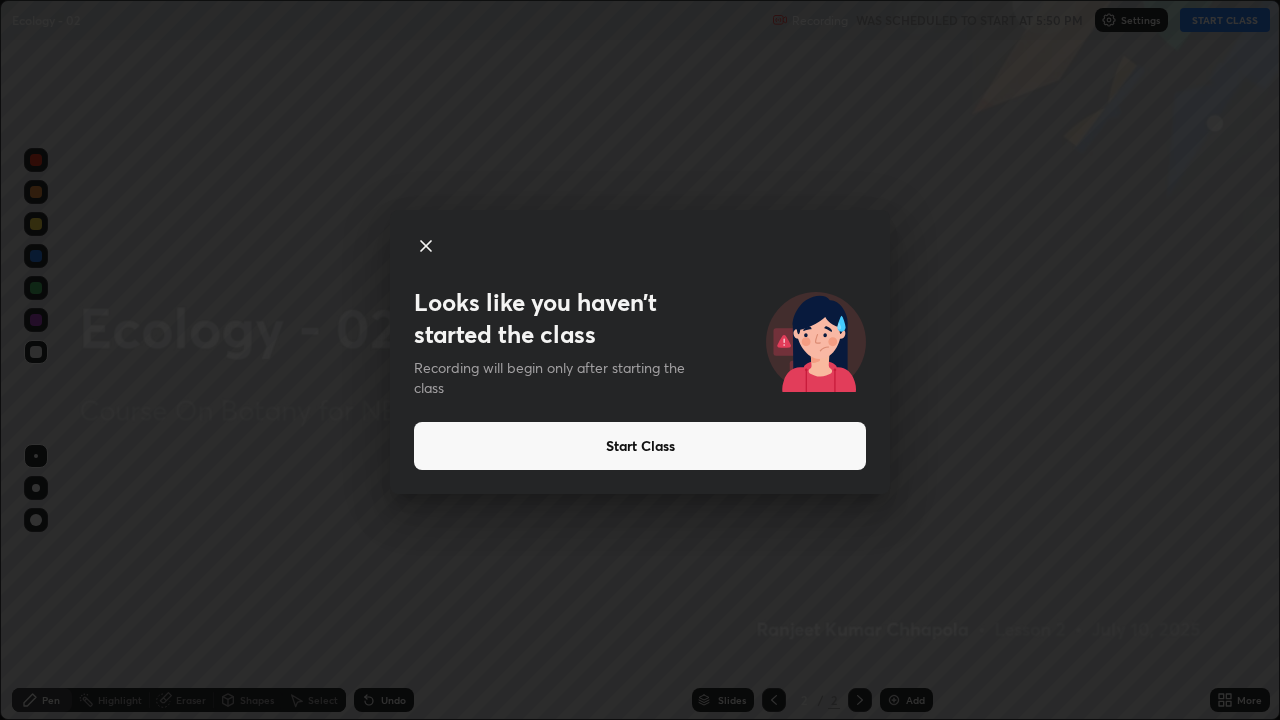 click on "Start Class" at bounding box center (640, 446) 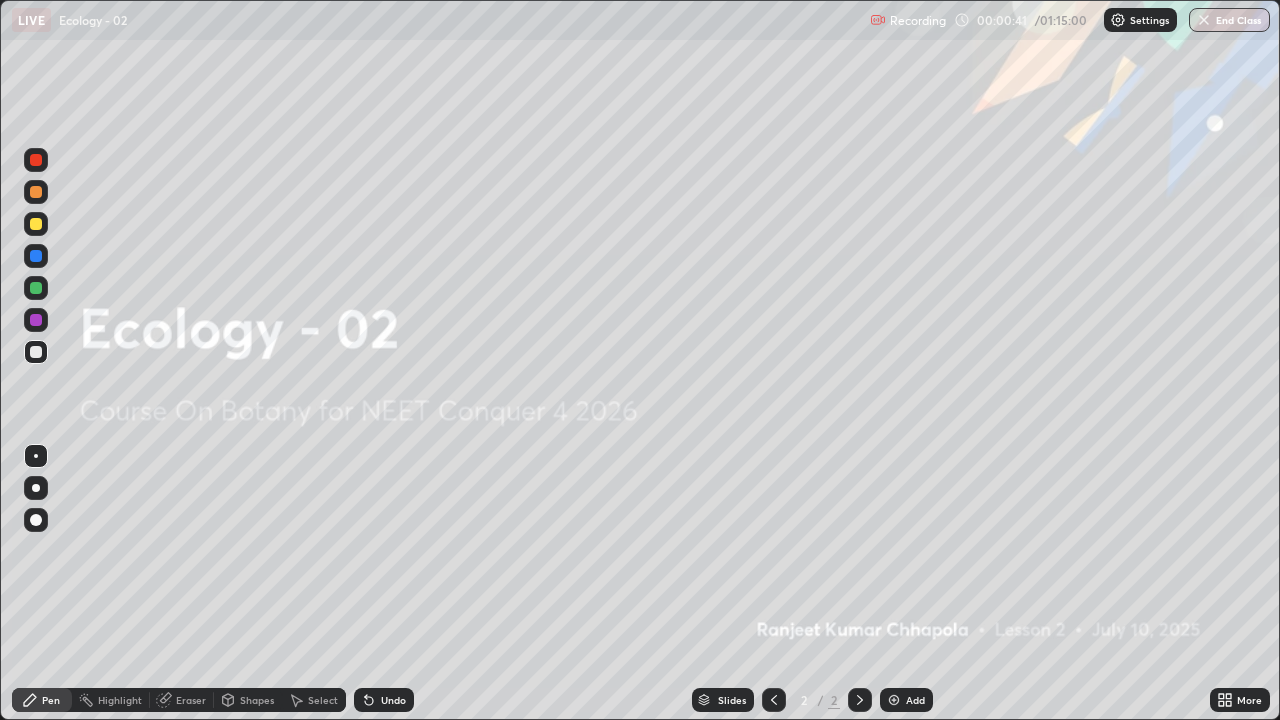 click on "Slides" at bounding box center (732, 700) 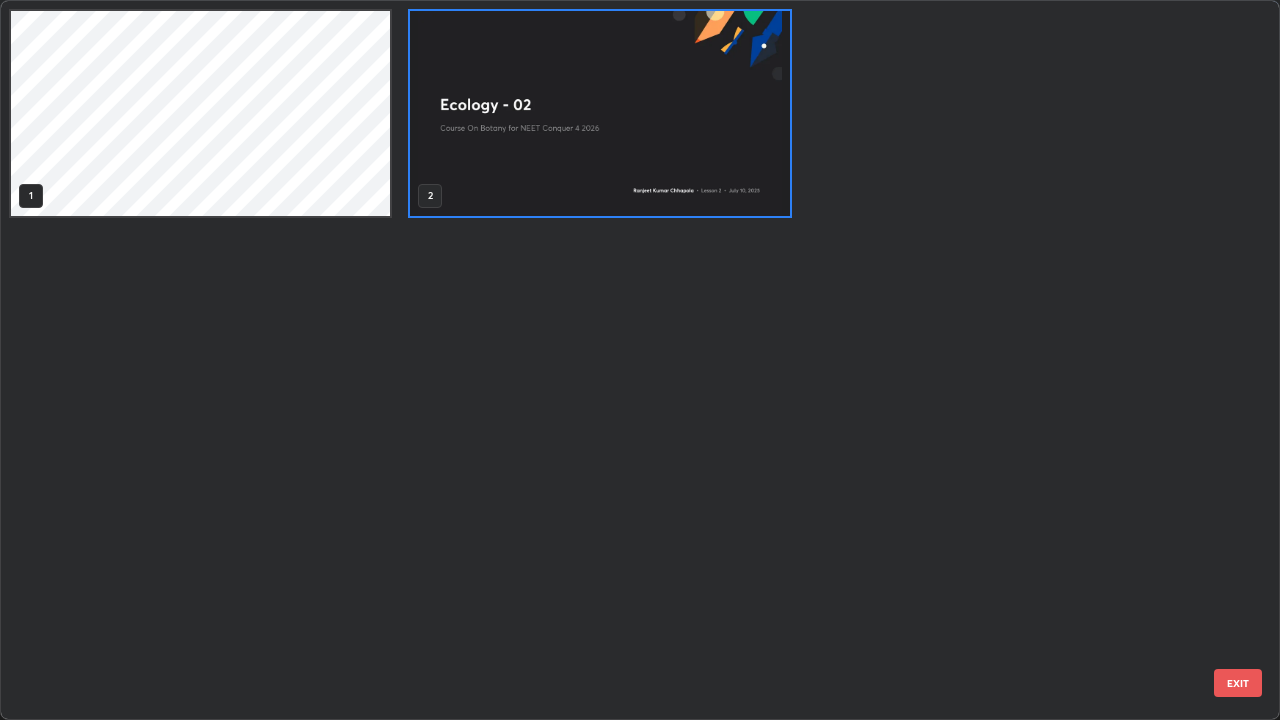 scroll, scrollTop: 7, scrollLeft: 11, axis: both 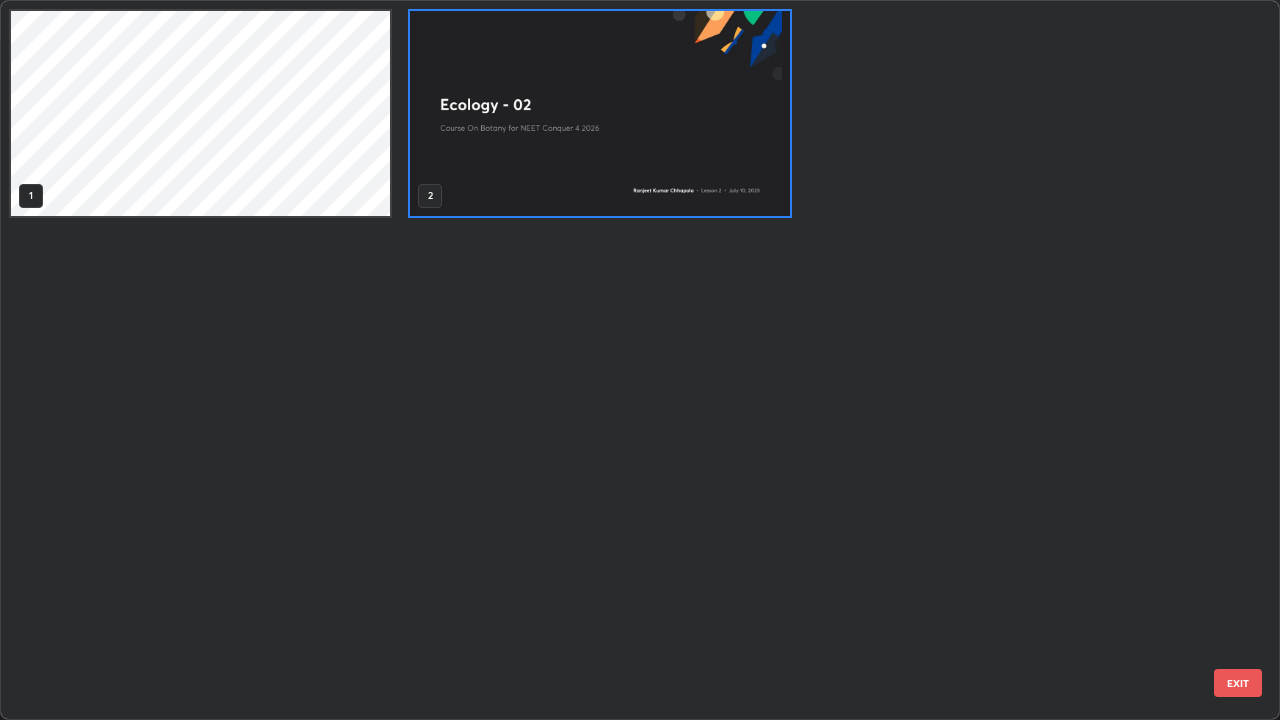 click on "EXIT" at bounding box center [1238, 683] 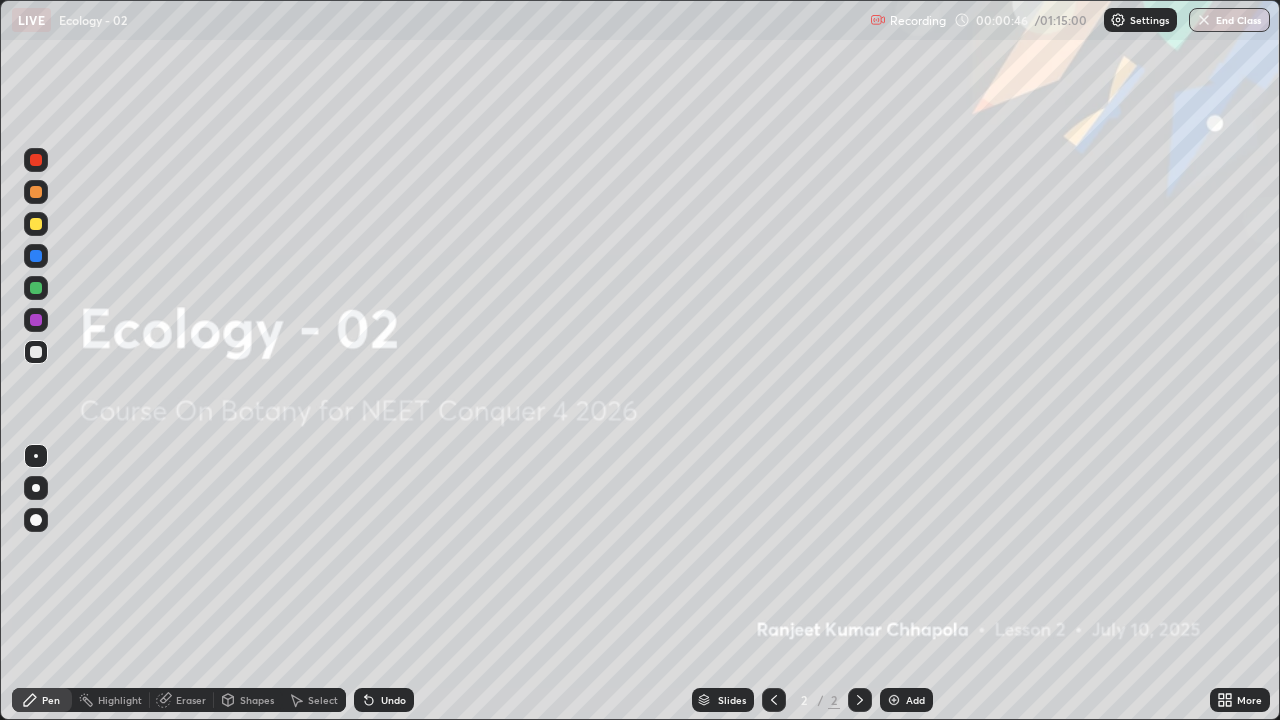 click 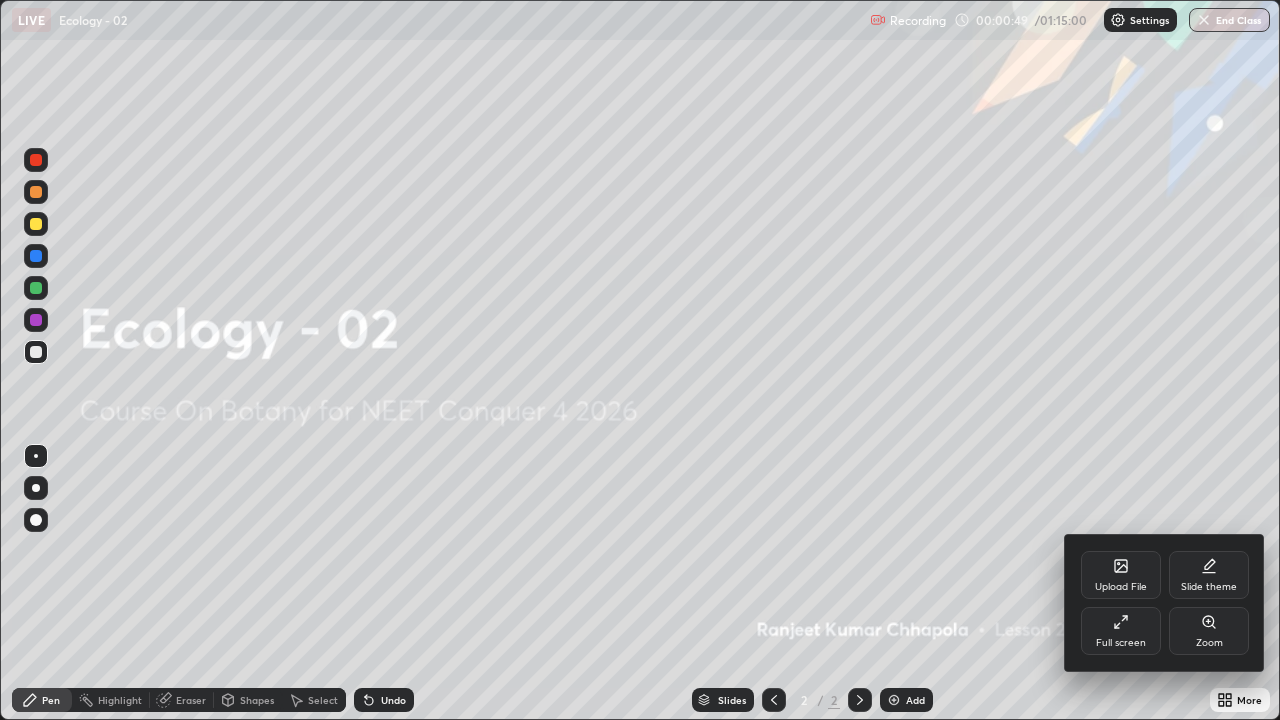 click on "Upload File" at bounding box center [1121, 587] 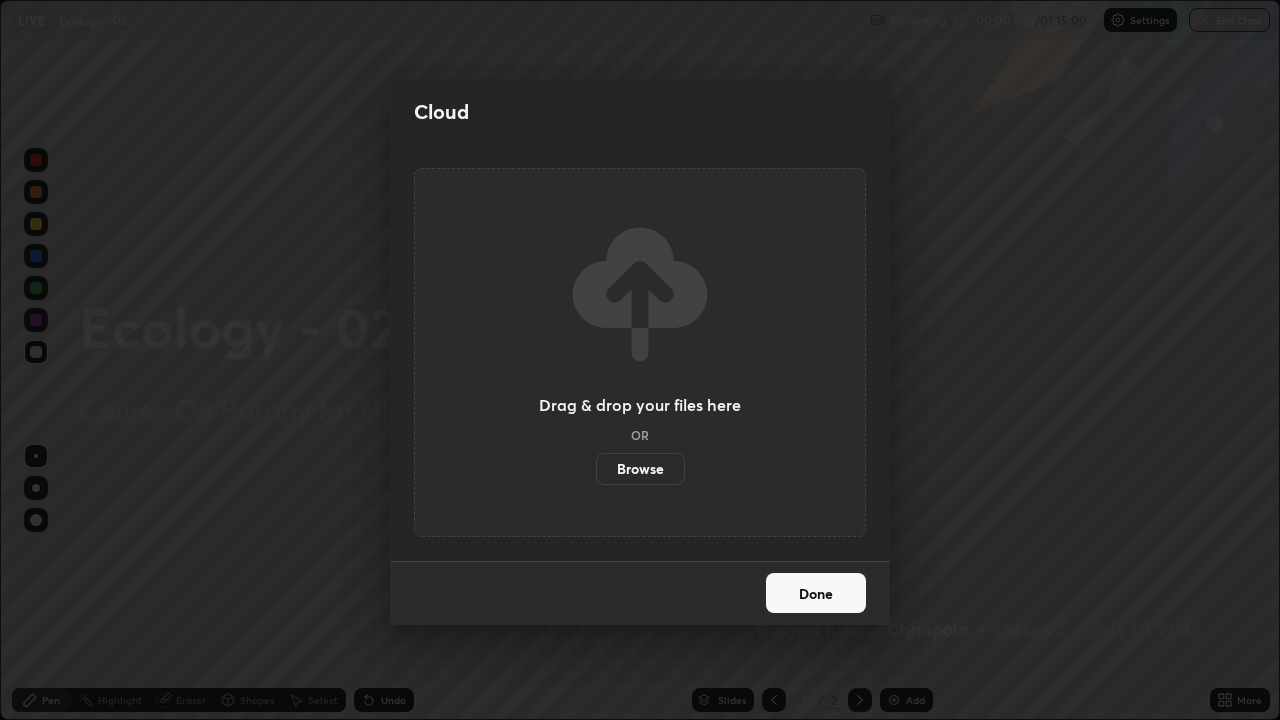 click on "Browse" at bounding box center (640, 469) 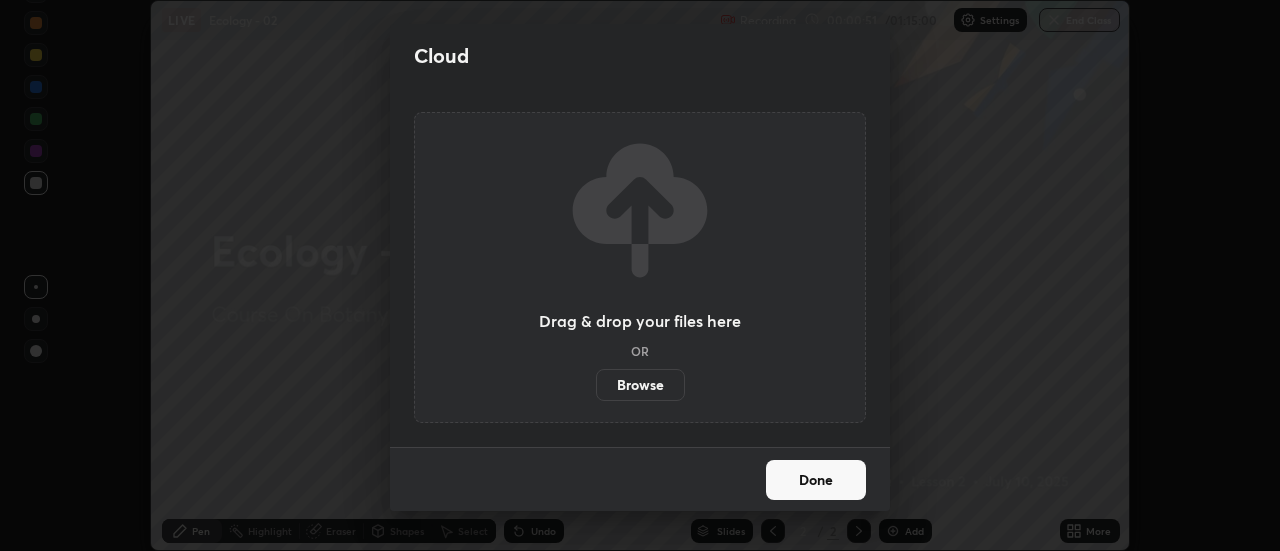 scroll, scrollTop: 551, scrollLeft: 1280, axis: both 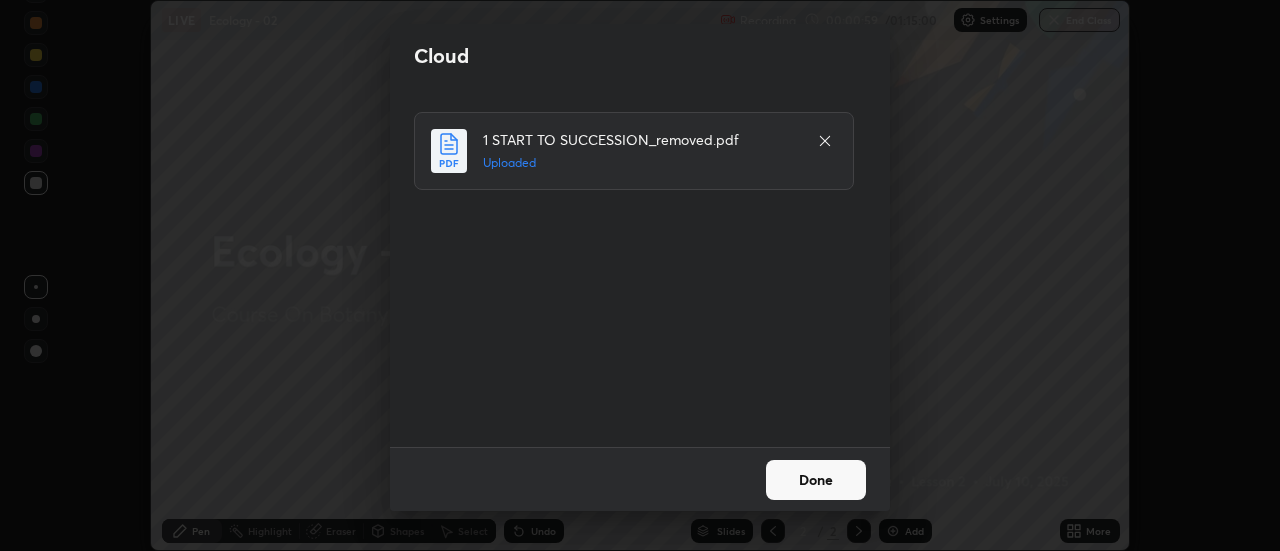 click on "Done" at bounding box center [816, 480] 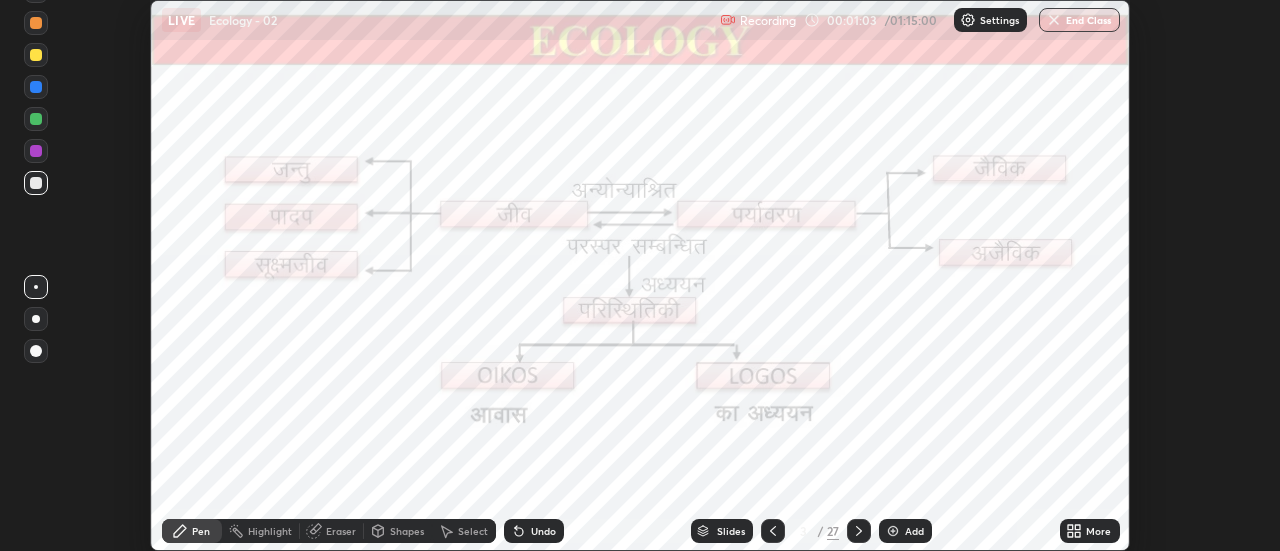 click 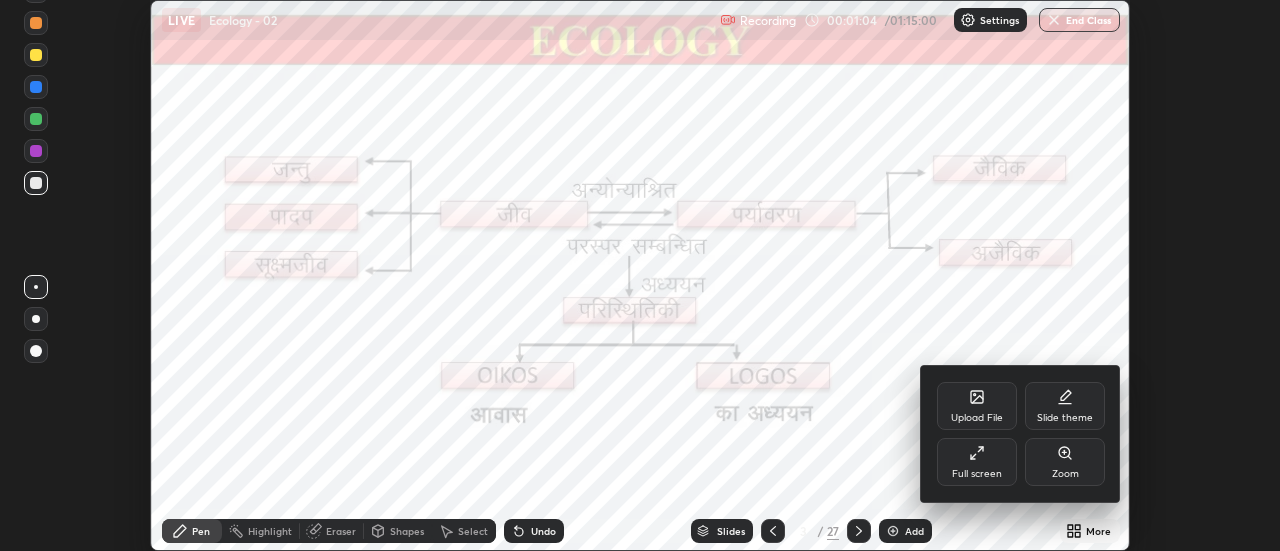 click on "Full screen" at bounding box center [977, 462] 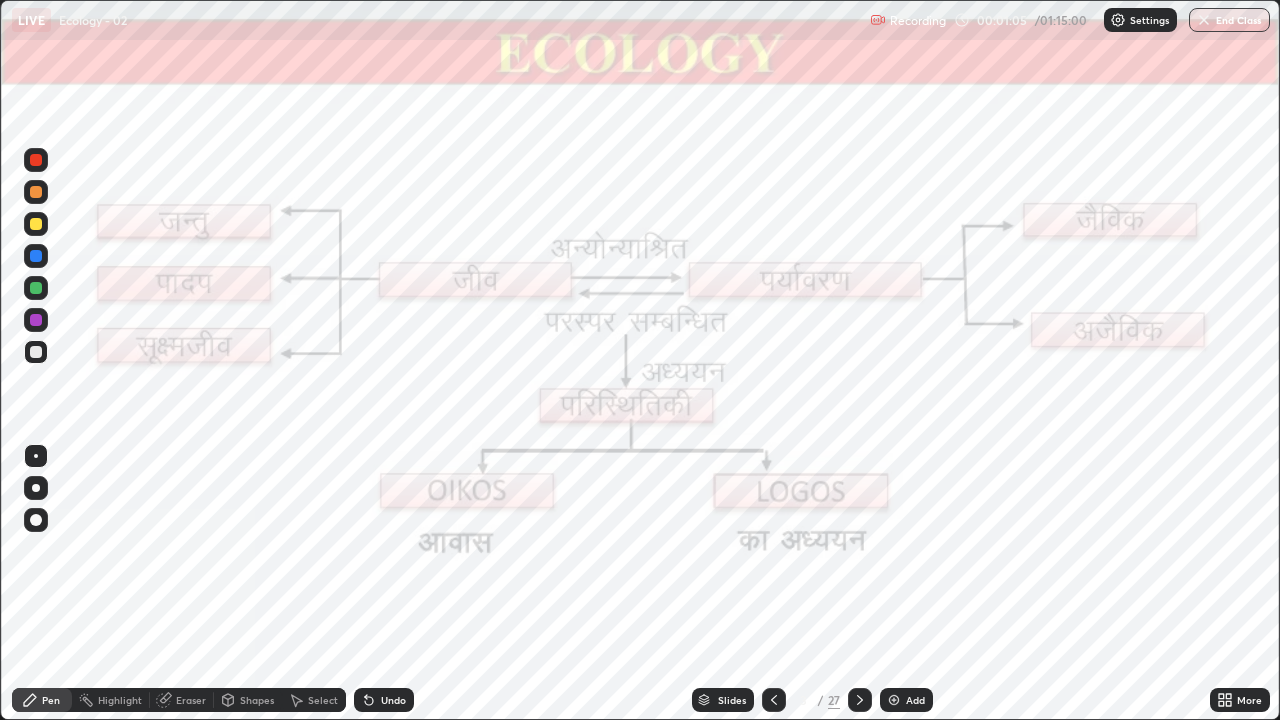 scroll, scrollTop: 99280, scrollLeft: 98720, axis: both 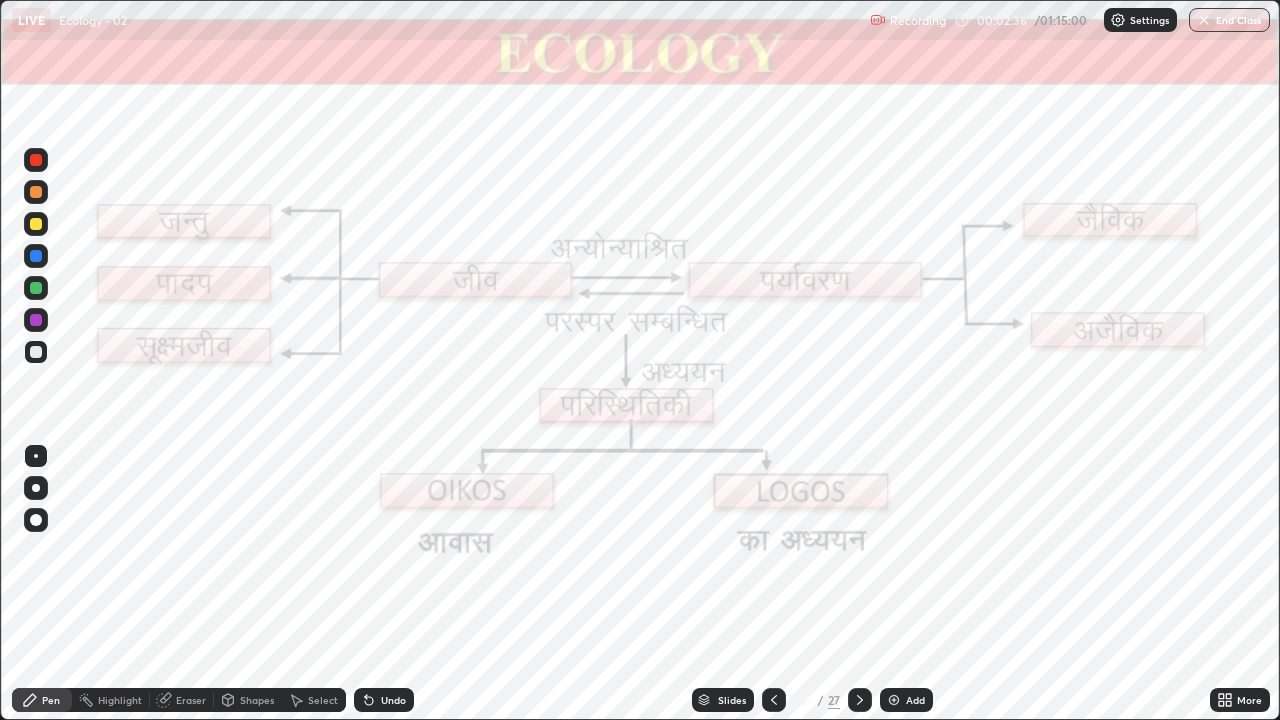 click at bounding box center [36, 160] 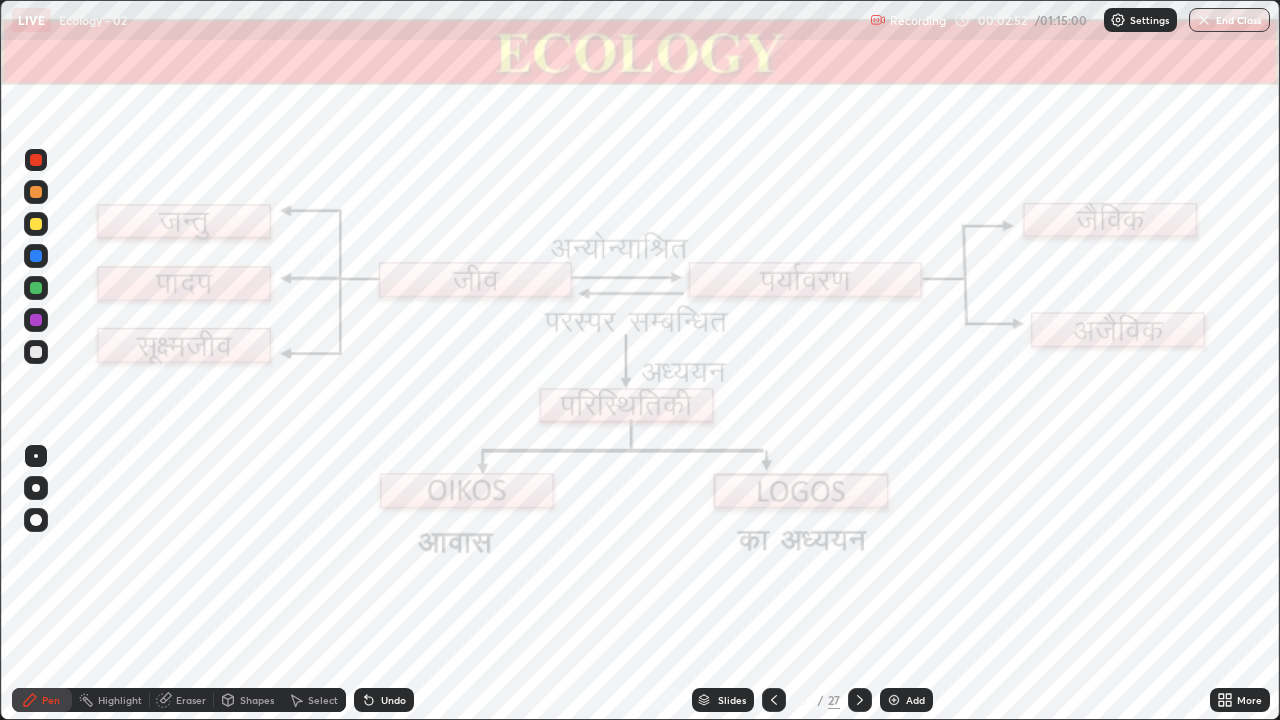 click at bounding box center (36, 488) 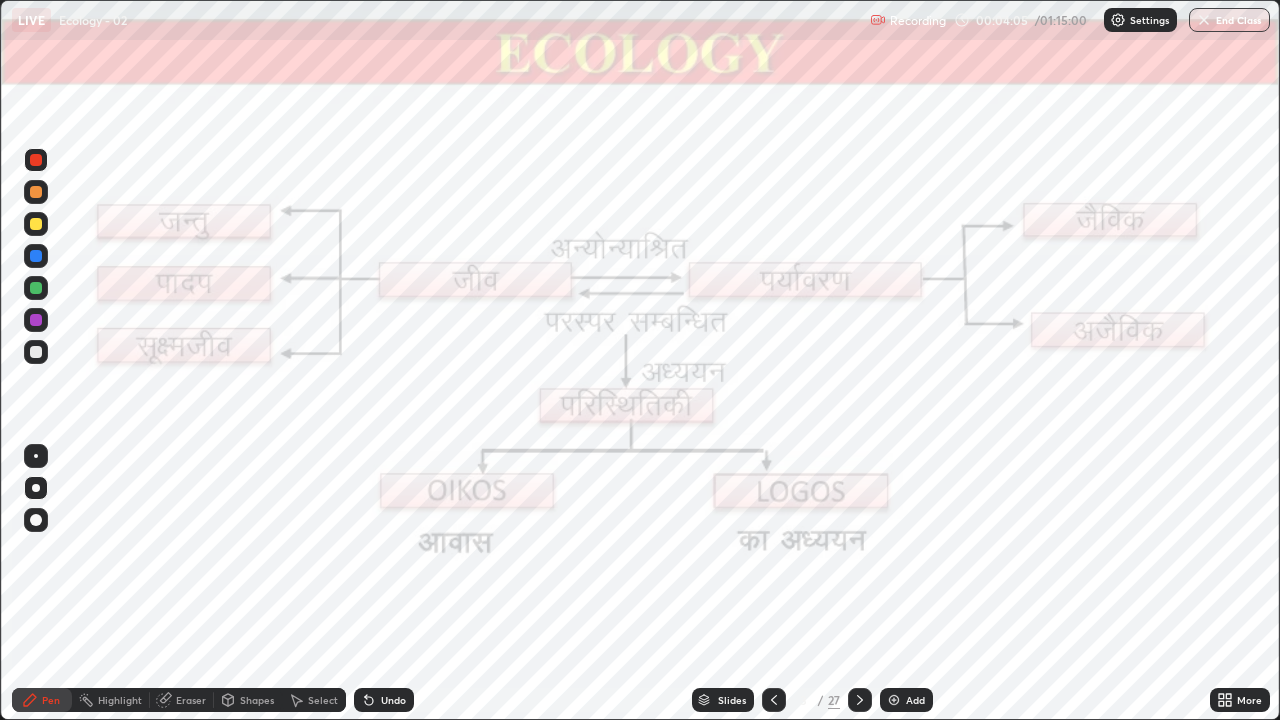 click 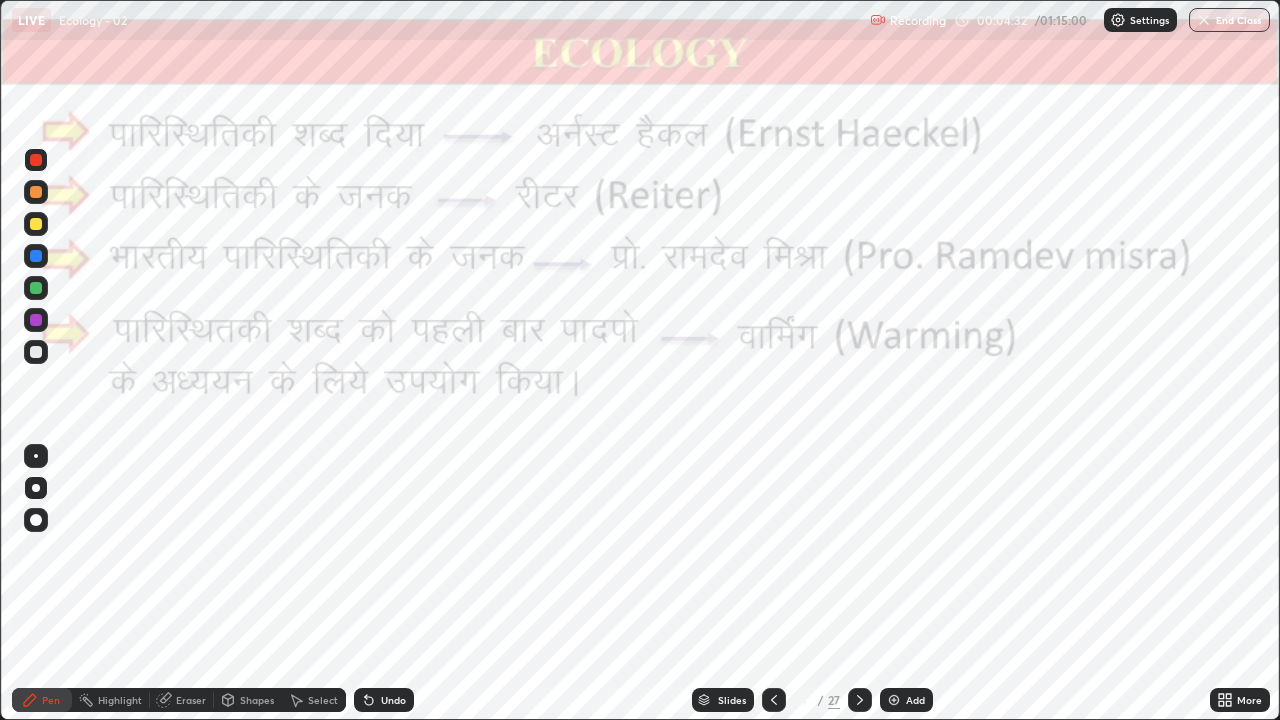 click at bounding box center (860, 700) 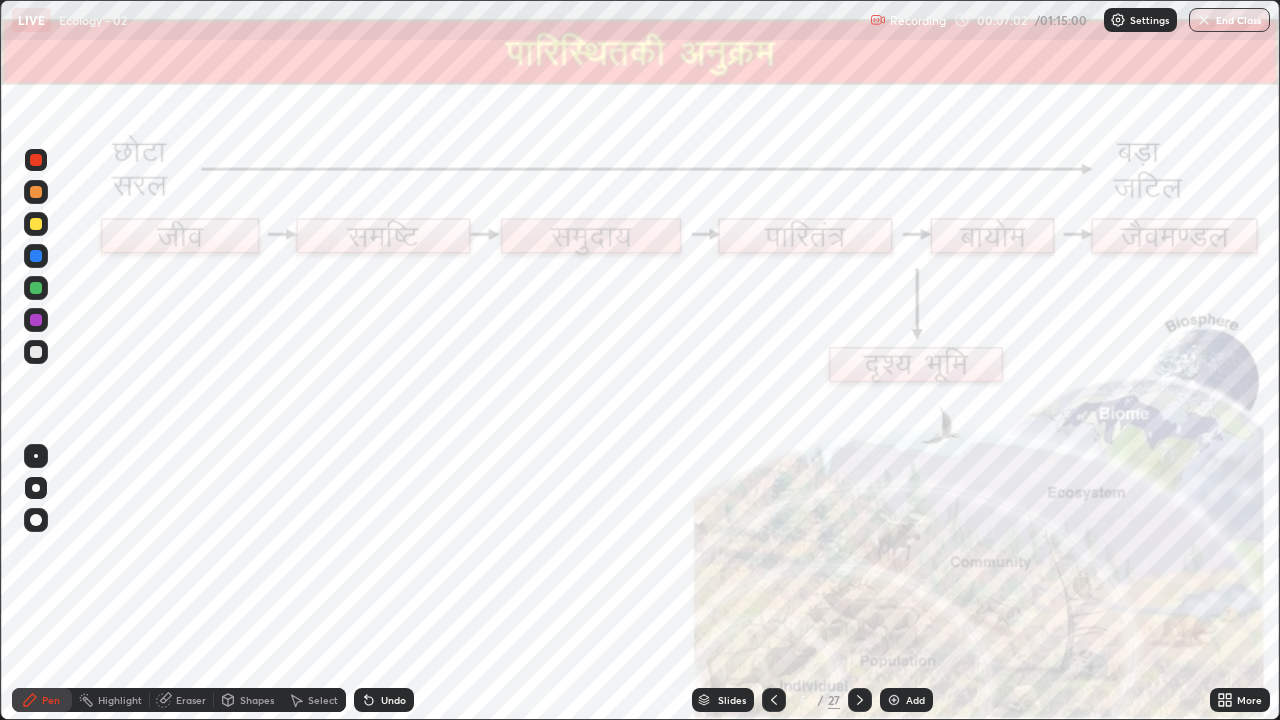 click on "Undo" at bounding box center (393, 700) 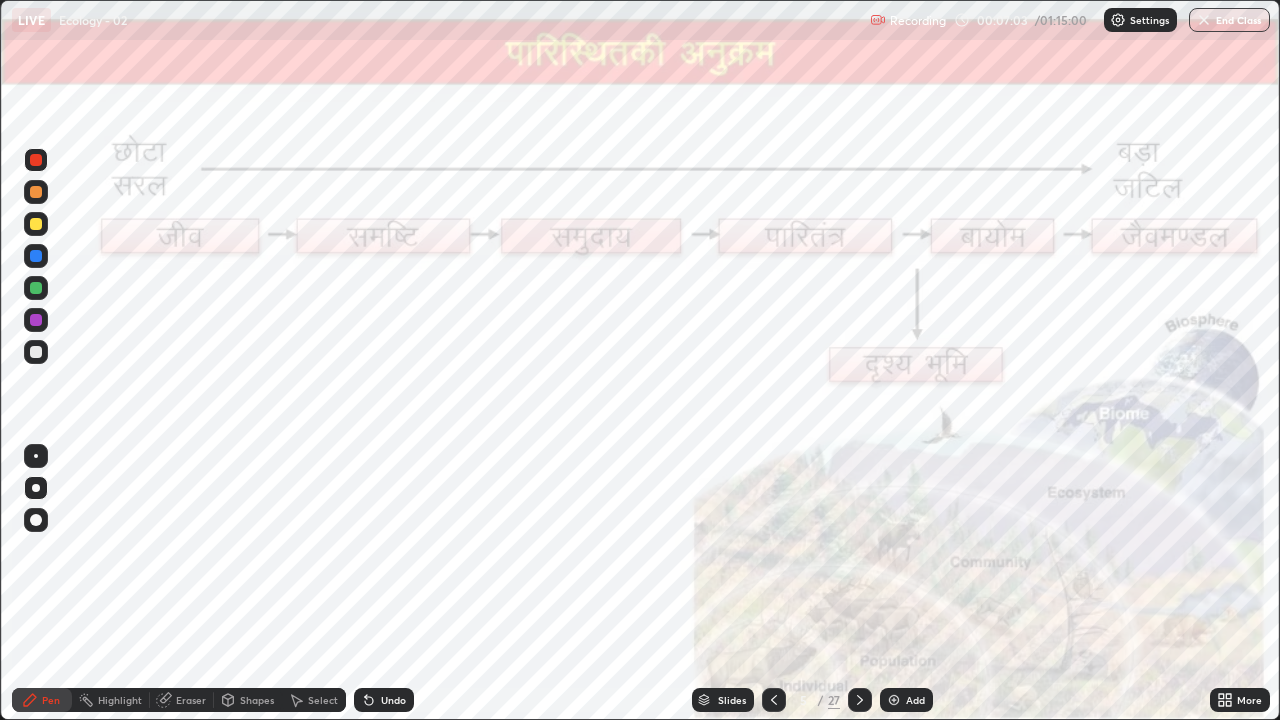 click on "Undo" at bounding box center (384, 700) 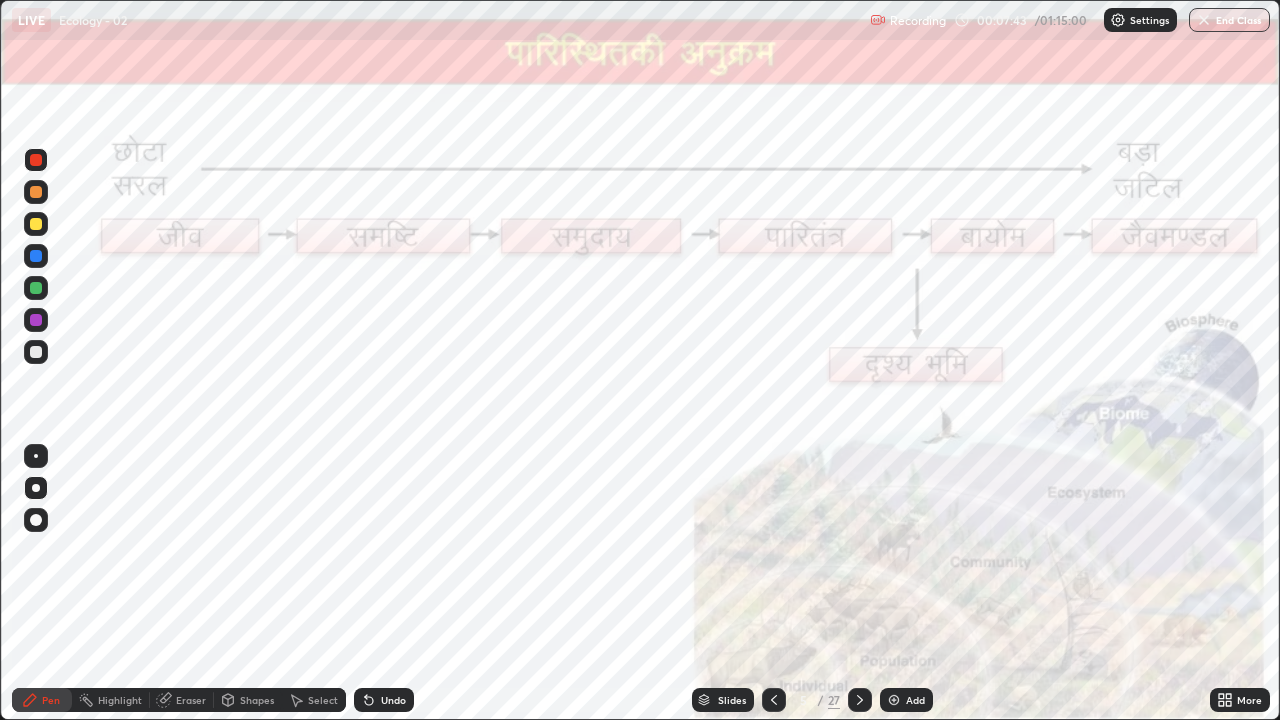 click 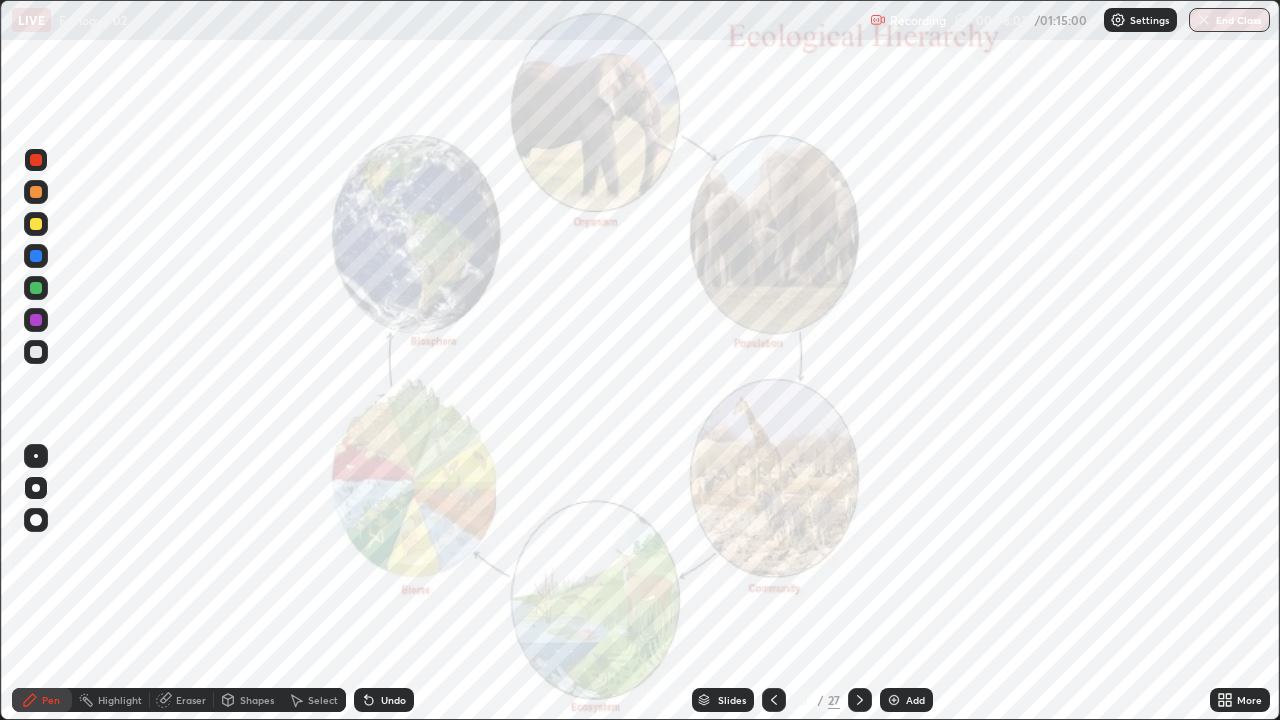 click on "Undo" at bounding box center [393, 700] 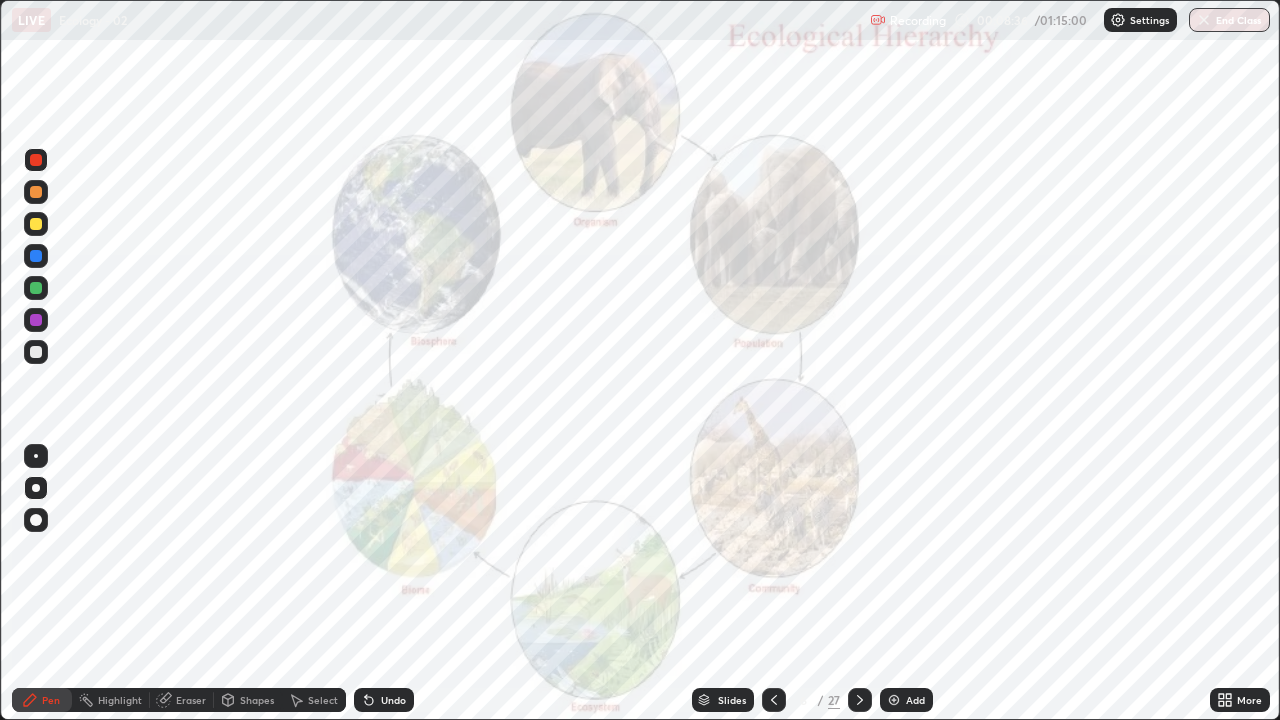 click at bounding box center (36, 192) 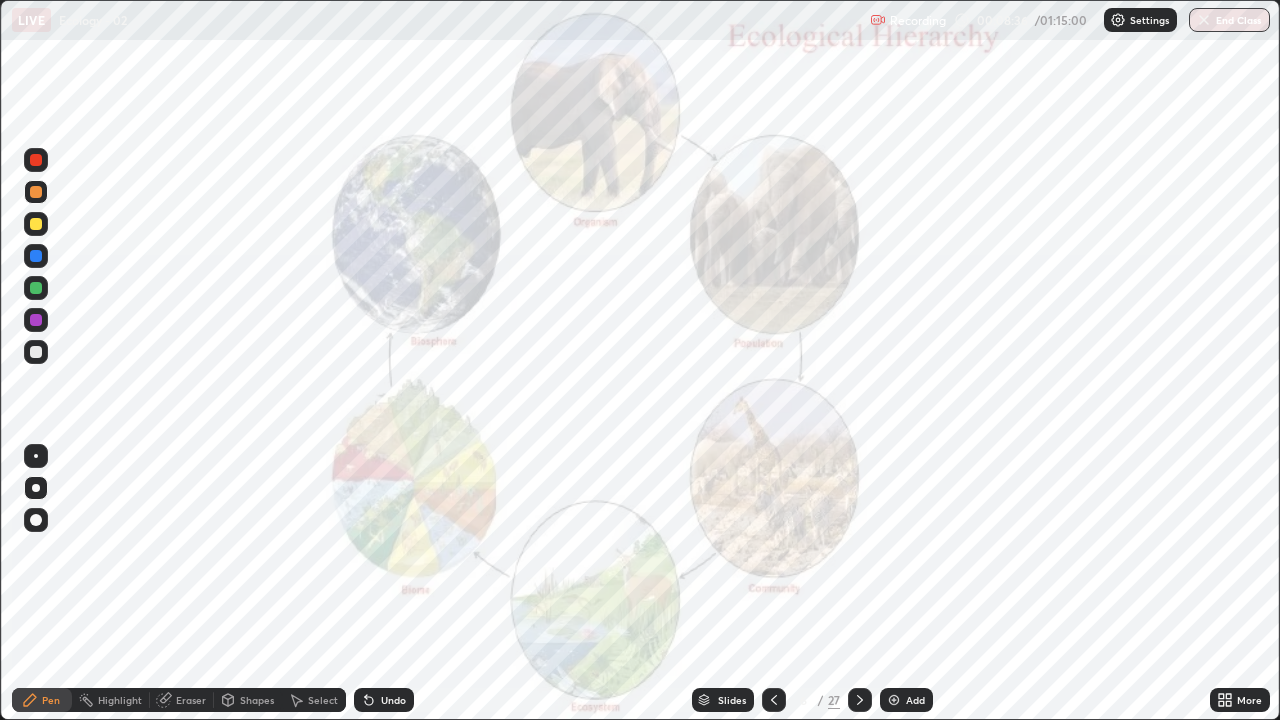 click at bounding box center (36, 160) 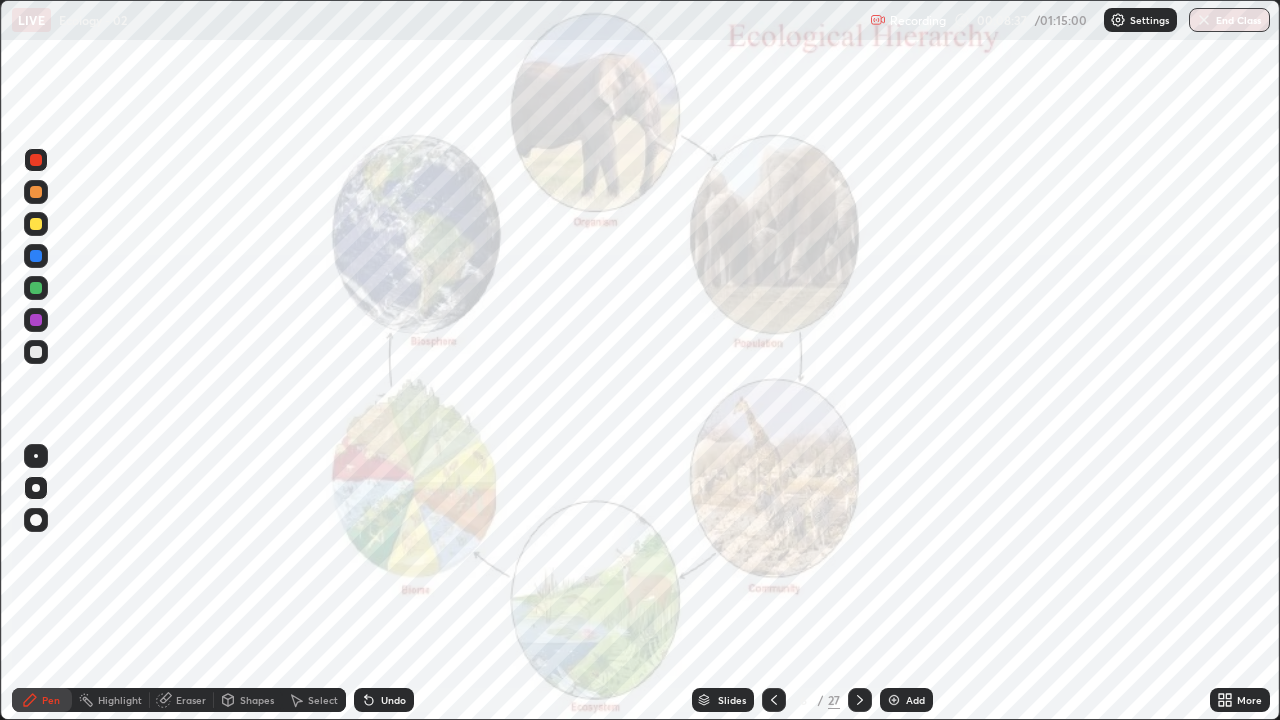 click at bounding box center (36, 320) 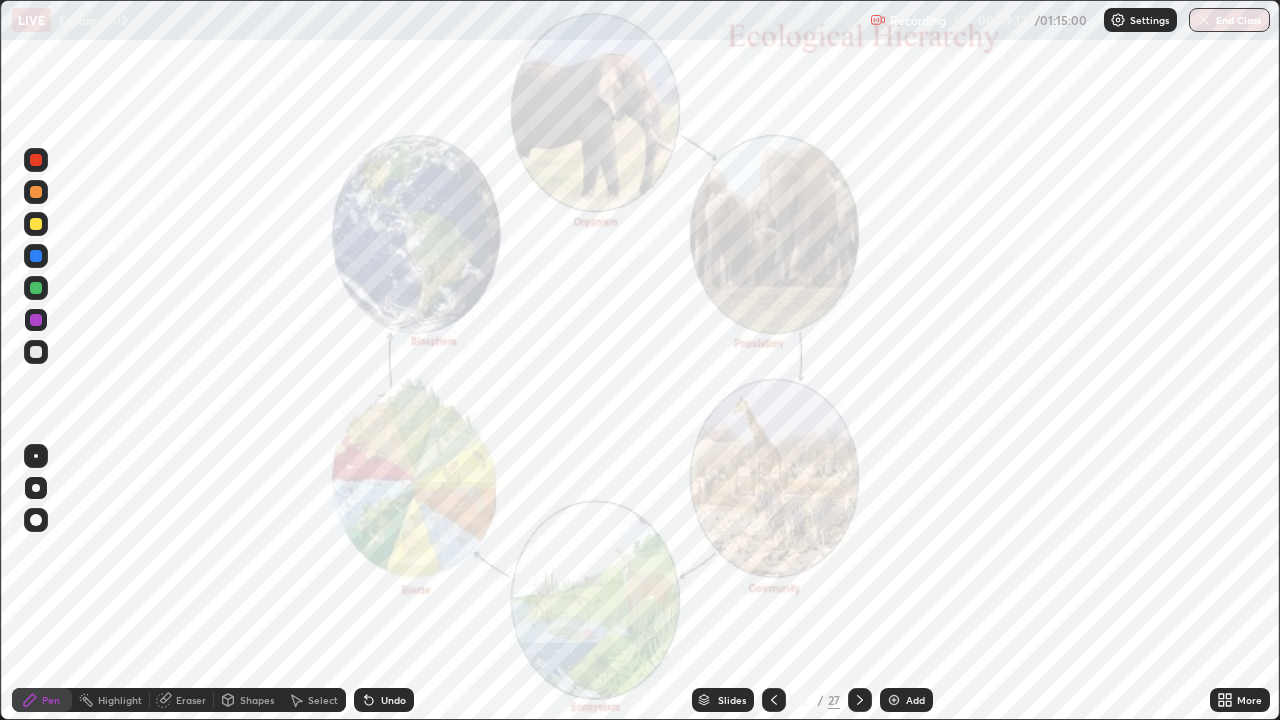 click at bounding box center [860, 700] 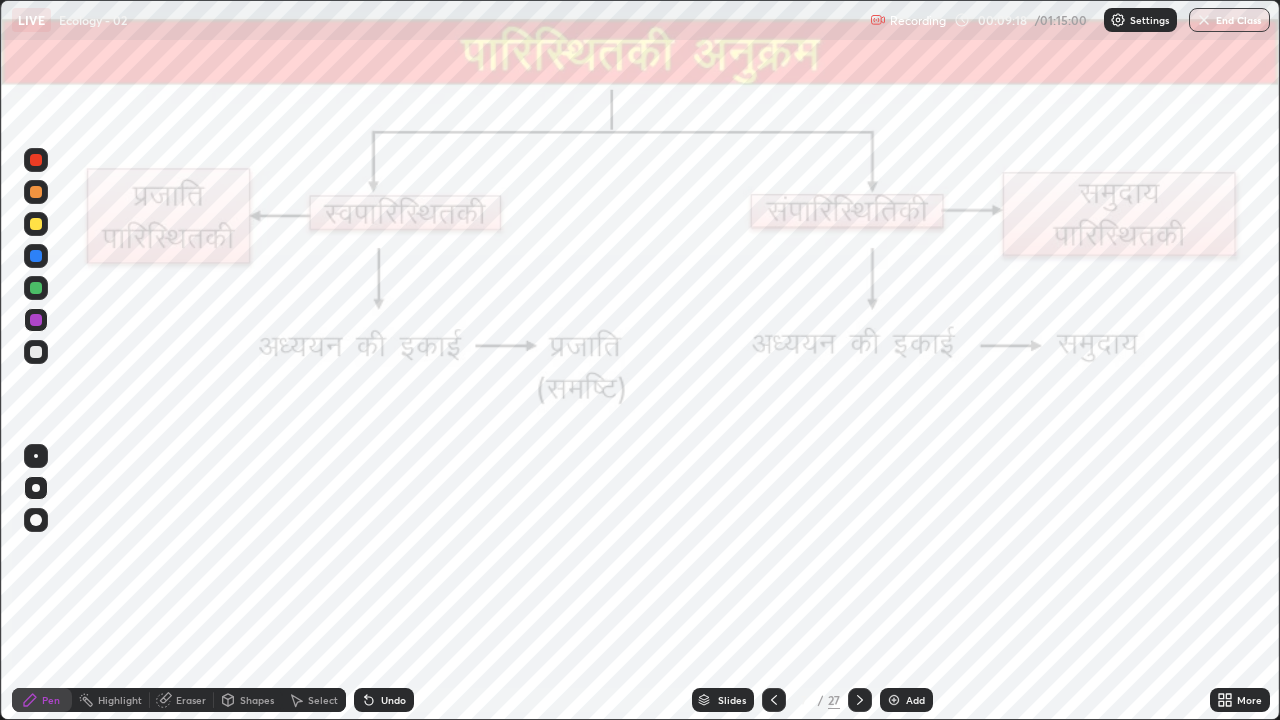 click on "Slides" at bounding box center [732, 700] 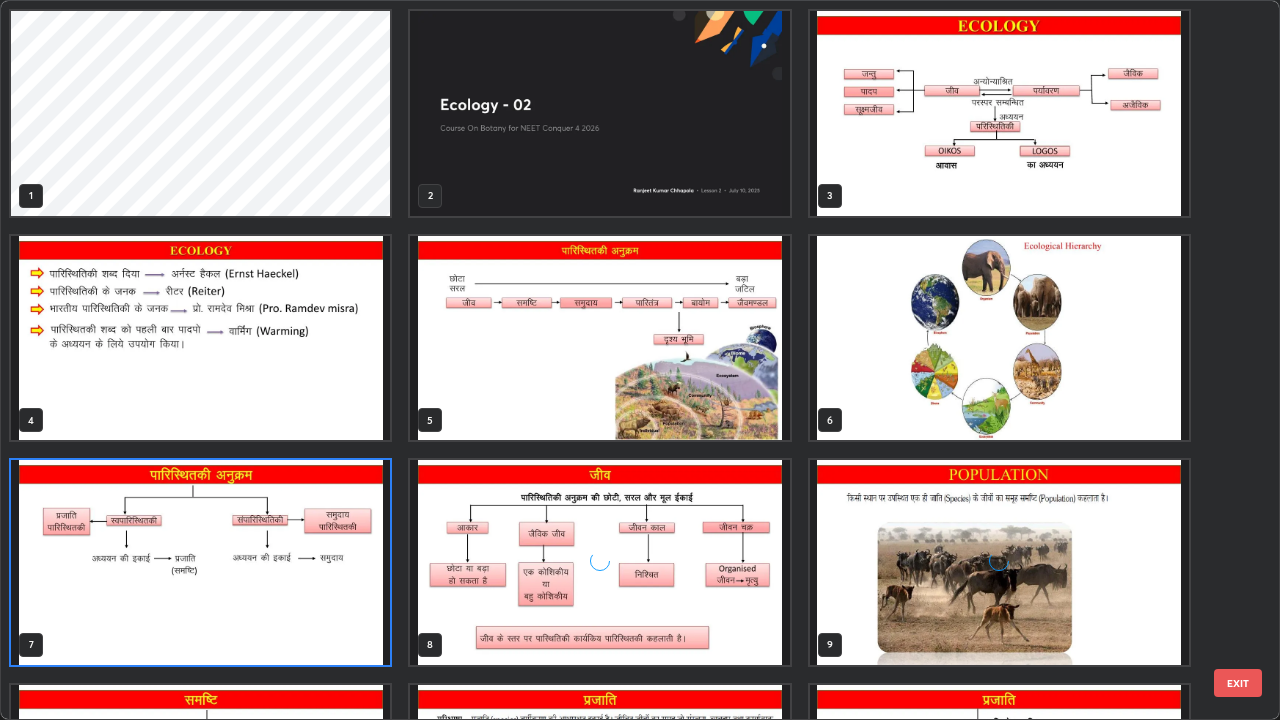 scroll, scrollTop: 7, scrollLeft: 11, axis: both 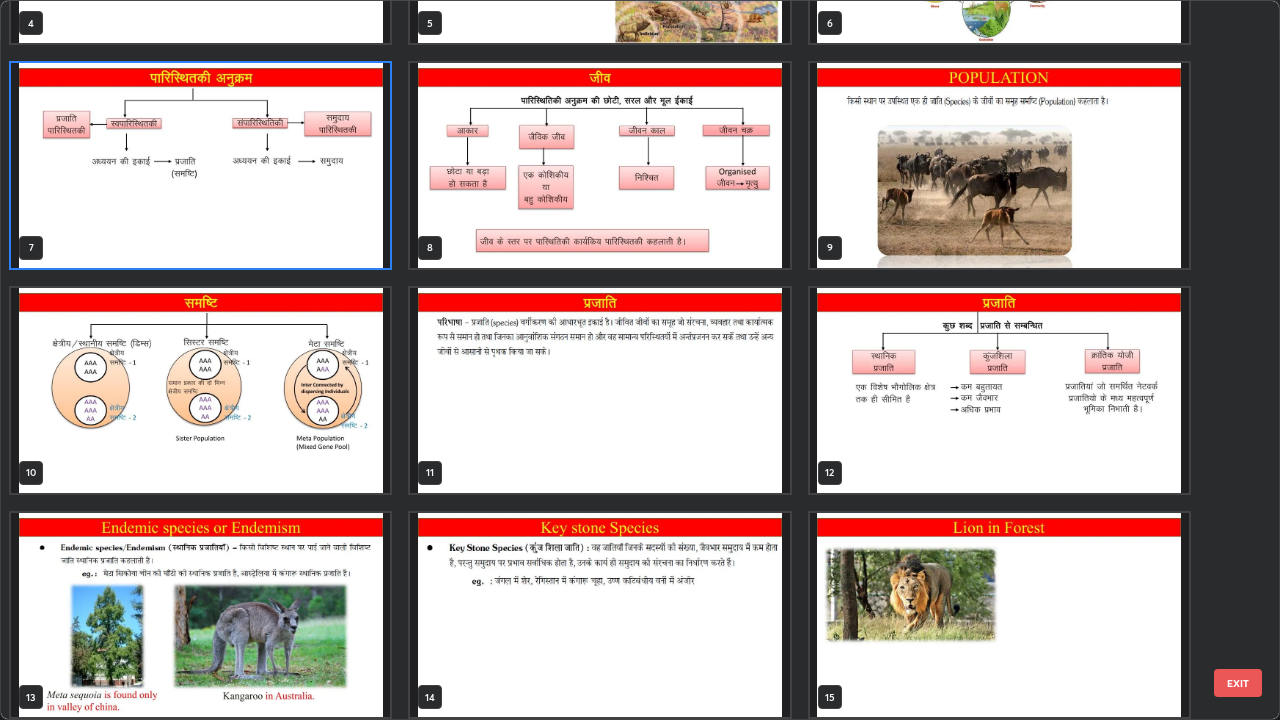 click at bounding box center [599, 390] 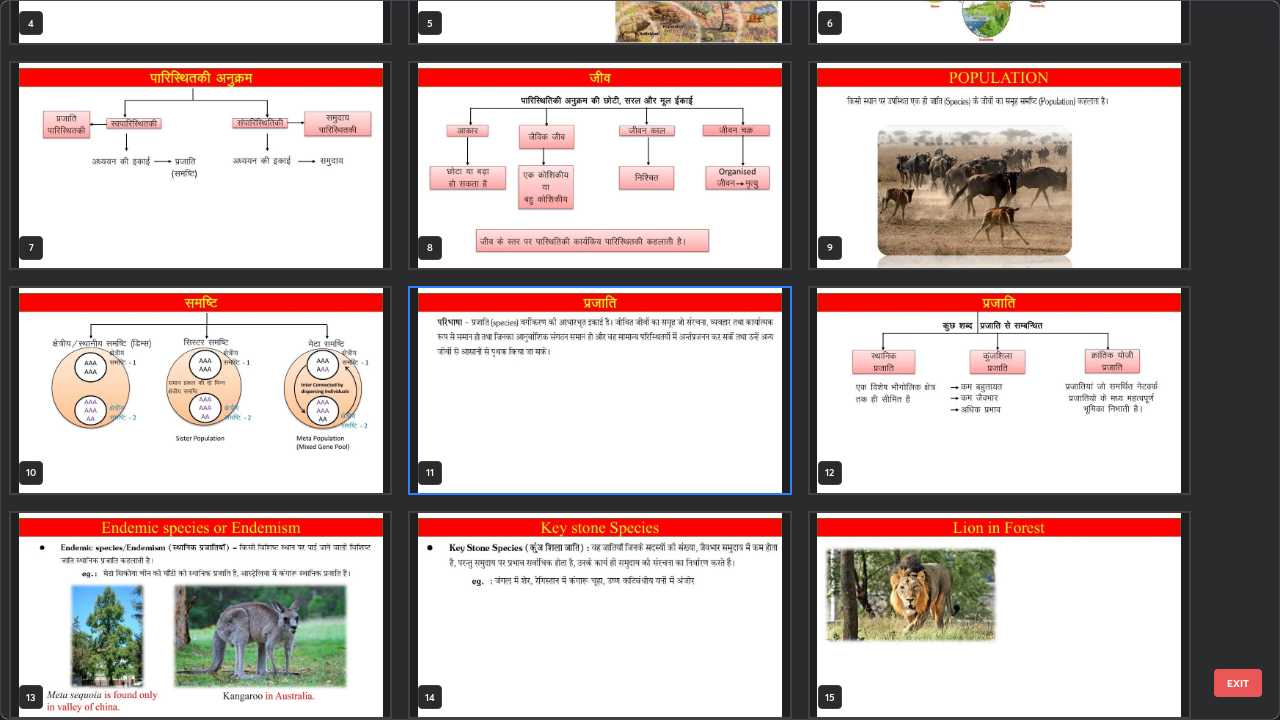 click at bounding box center (599, 390) 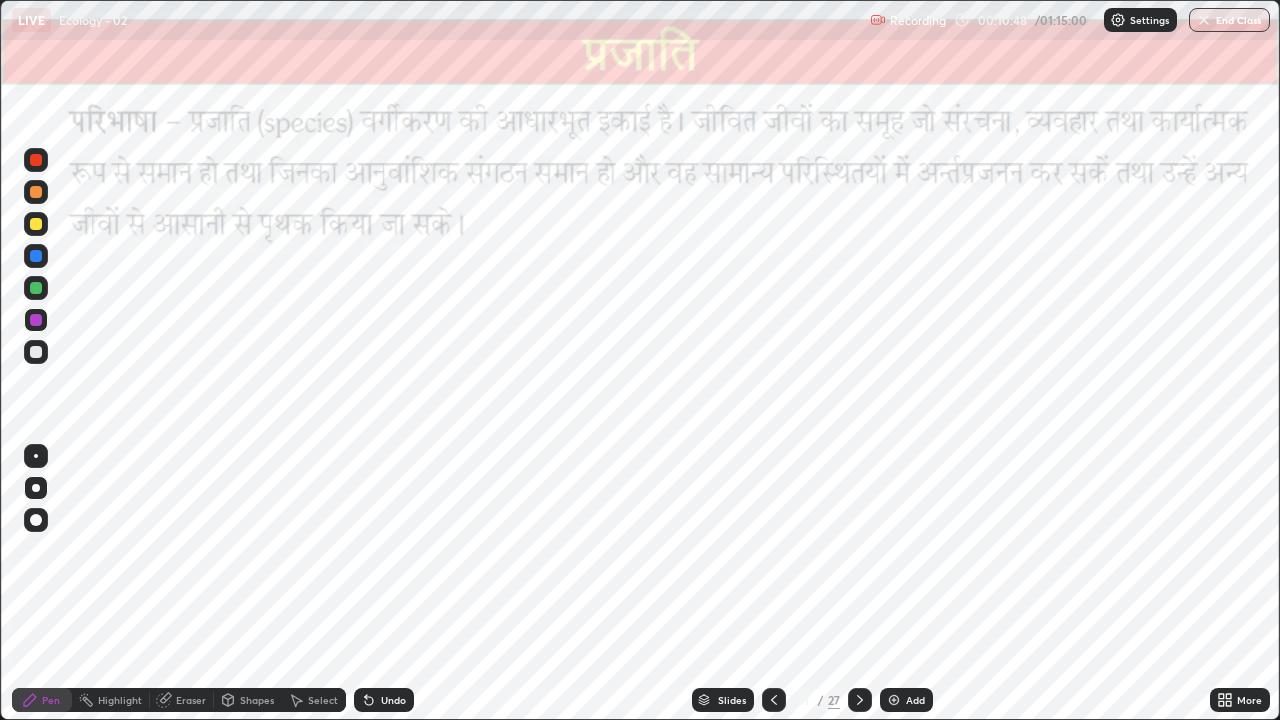click on "Slides" at bounding box center [732, 700] 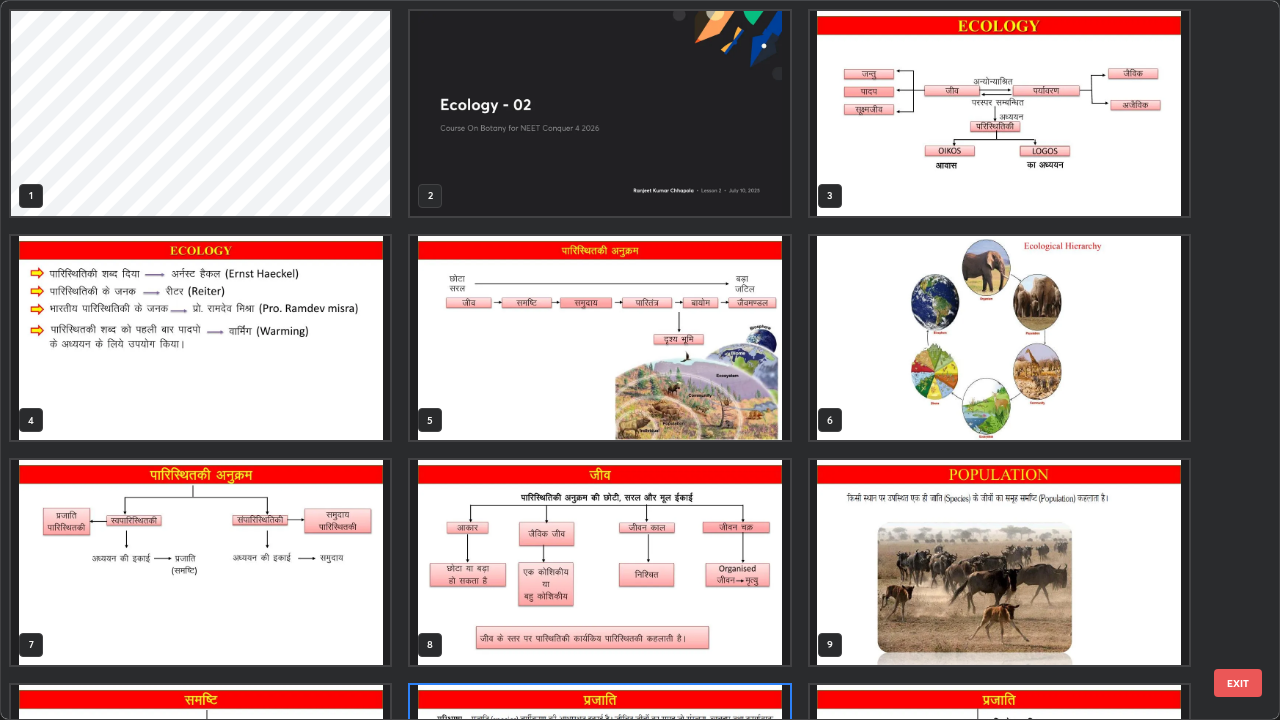 scroll, scrollTop: 180, scrollLeft: 0, axis: vertical 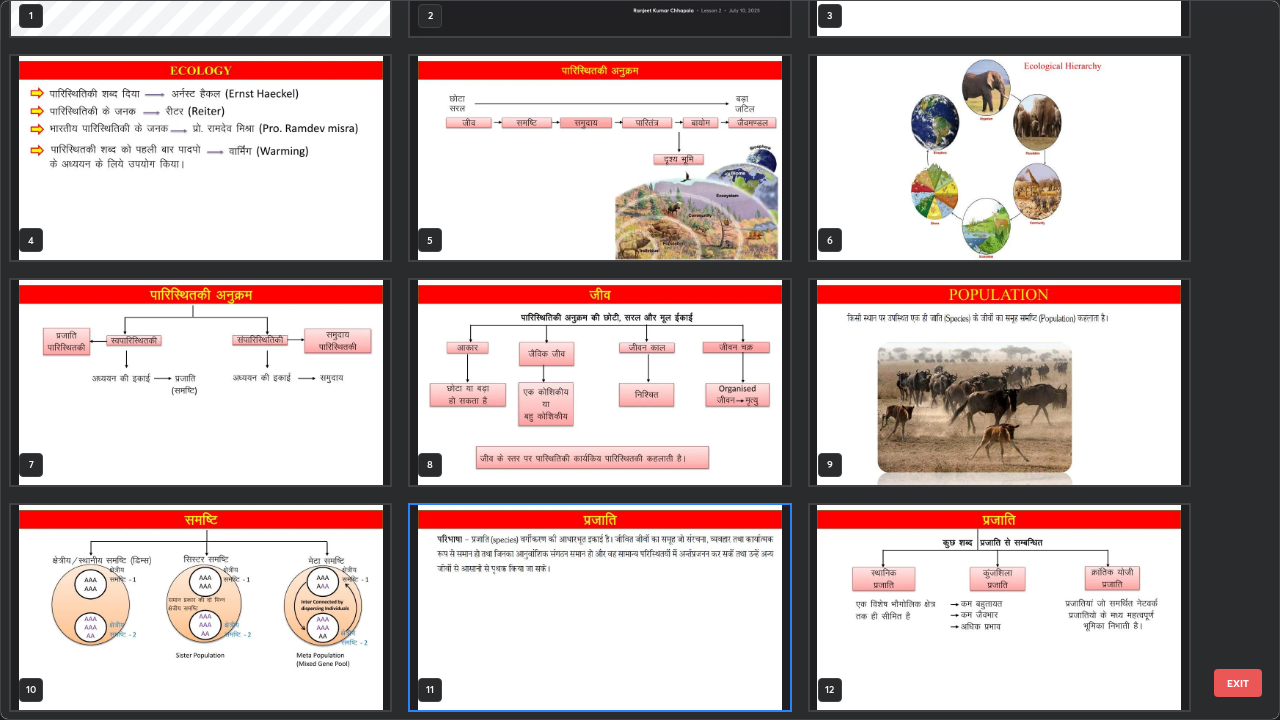 click at bounding box center [599, 382] 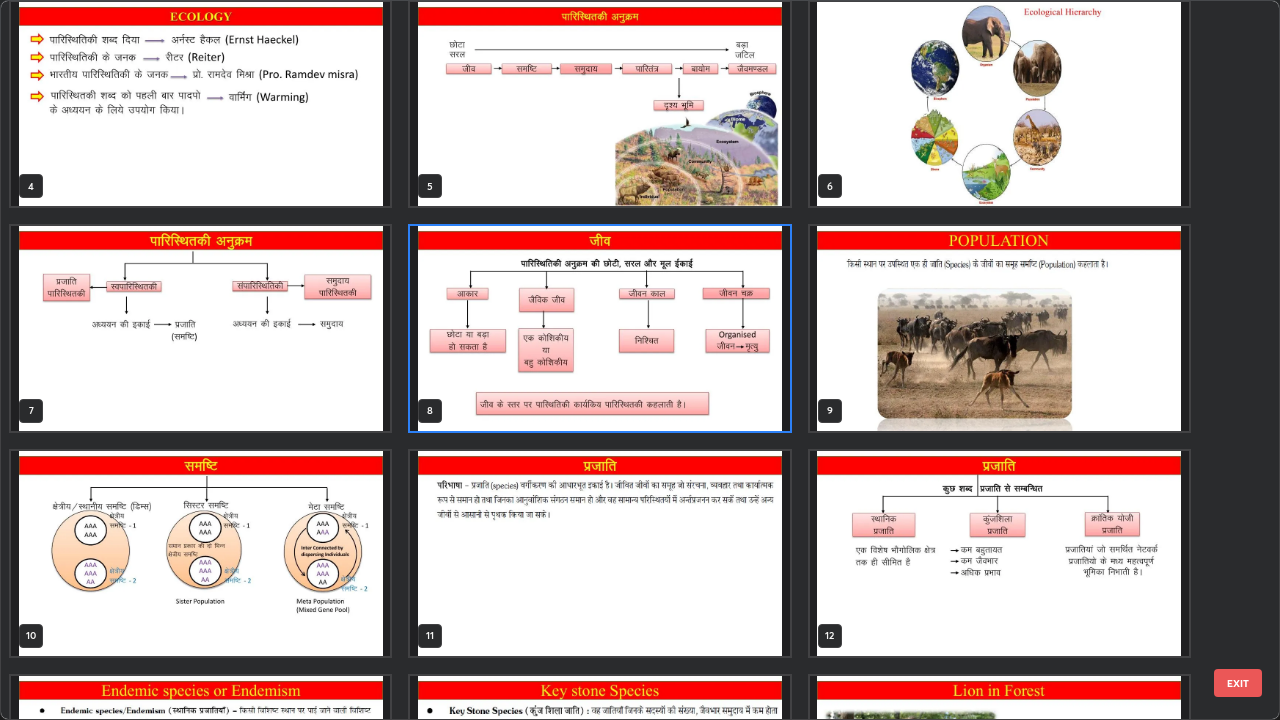 scroll, scrollTop: 234, scrollLeft: 0, axis: vertical 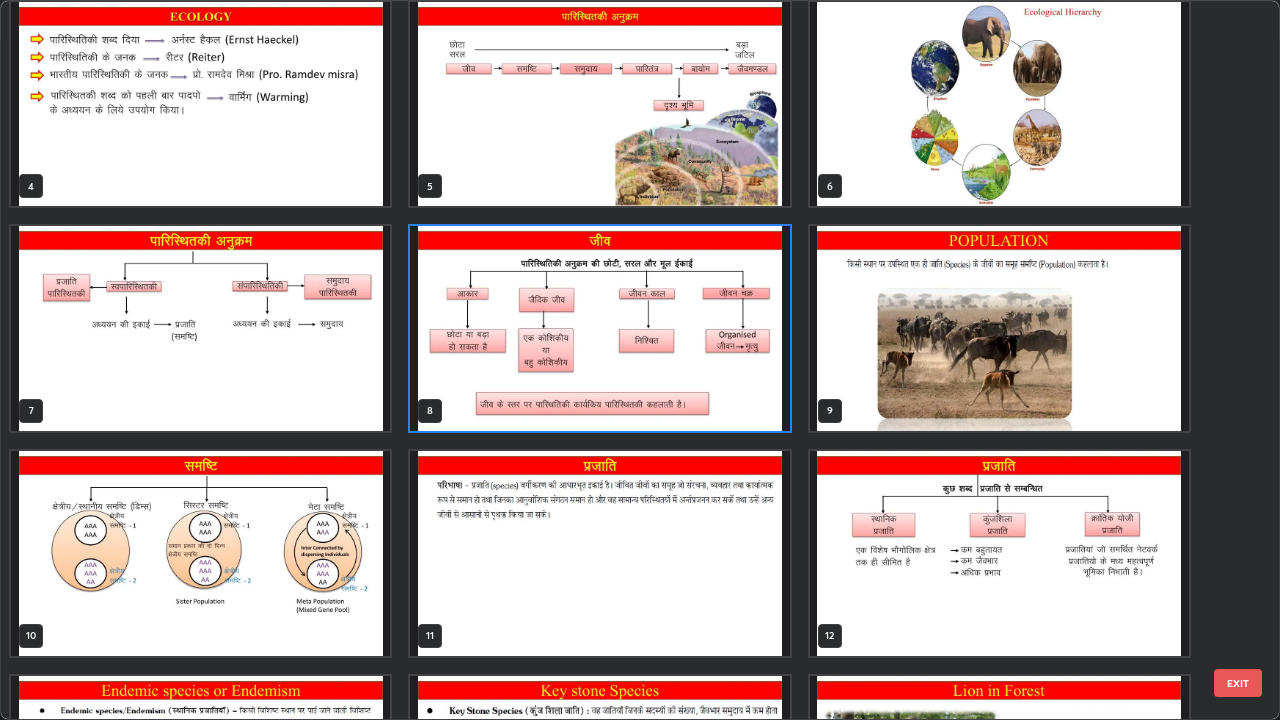 click at bounding box center [200, 328] 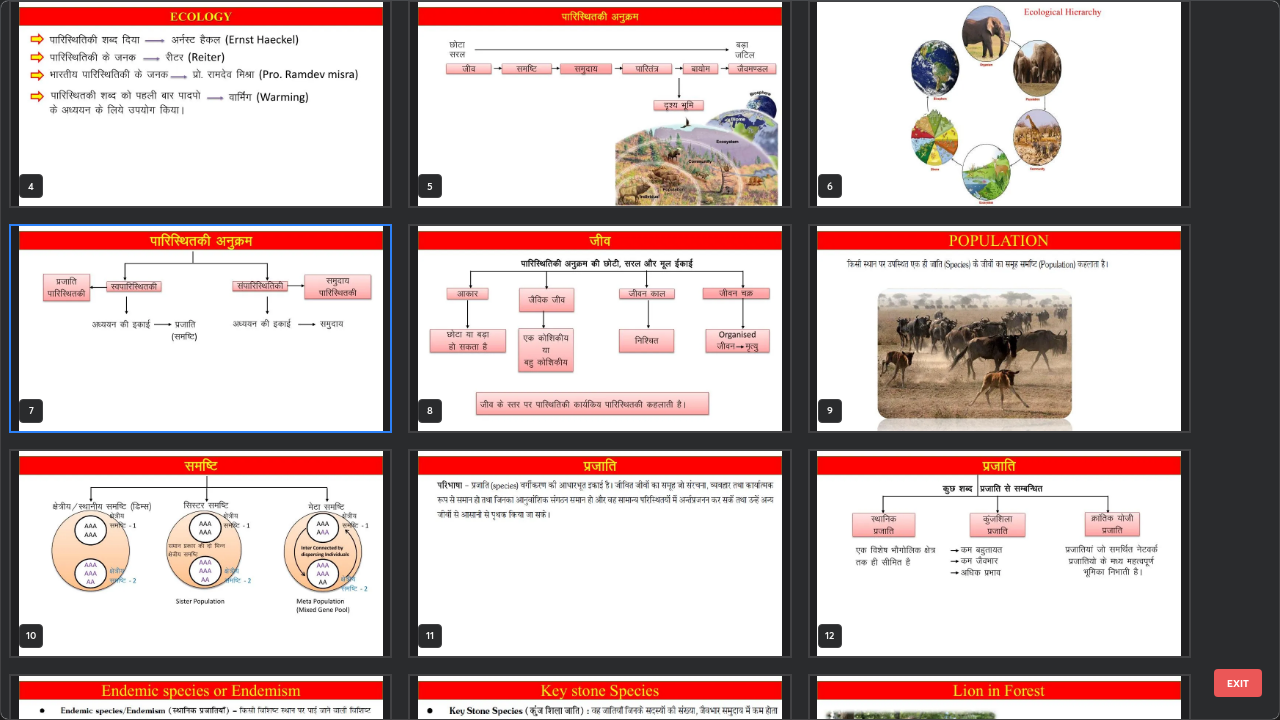 click at bounding box center (200, 328) 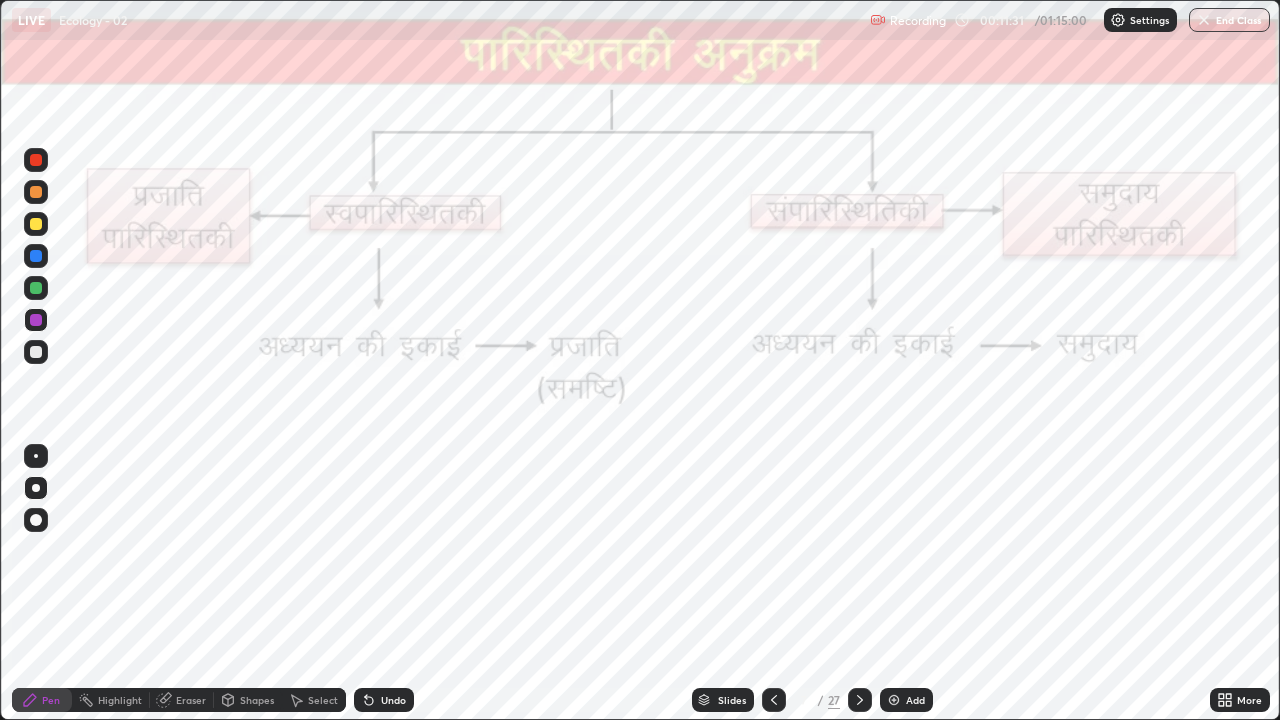 click 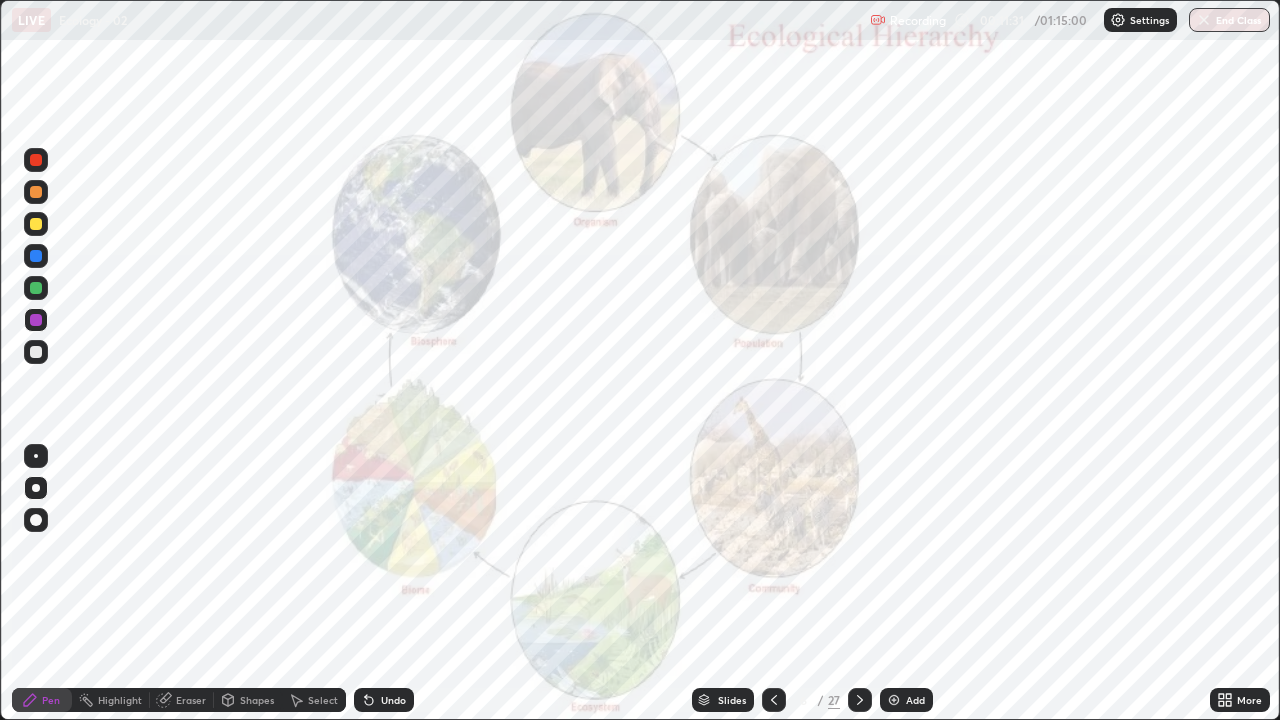 click on "Add" at bounding box center [915, 700] 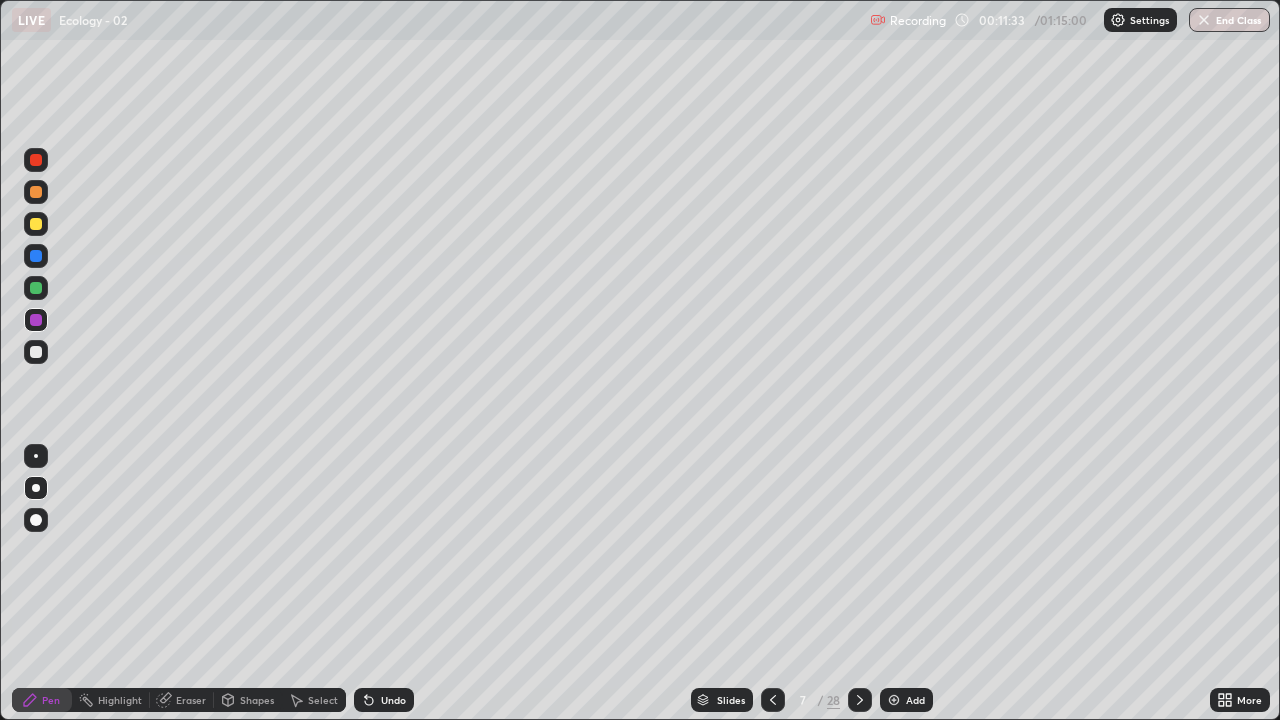click at bounding box center [36, 160] 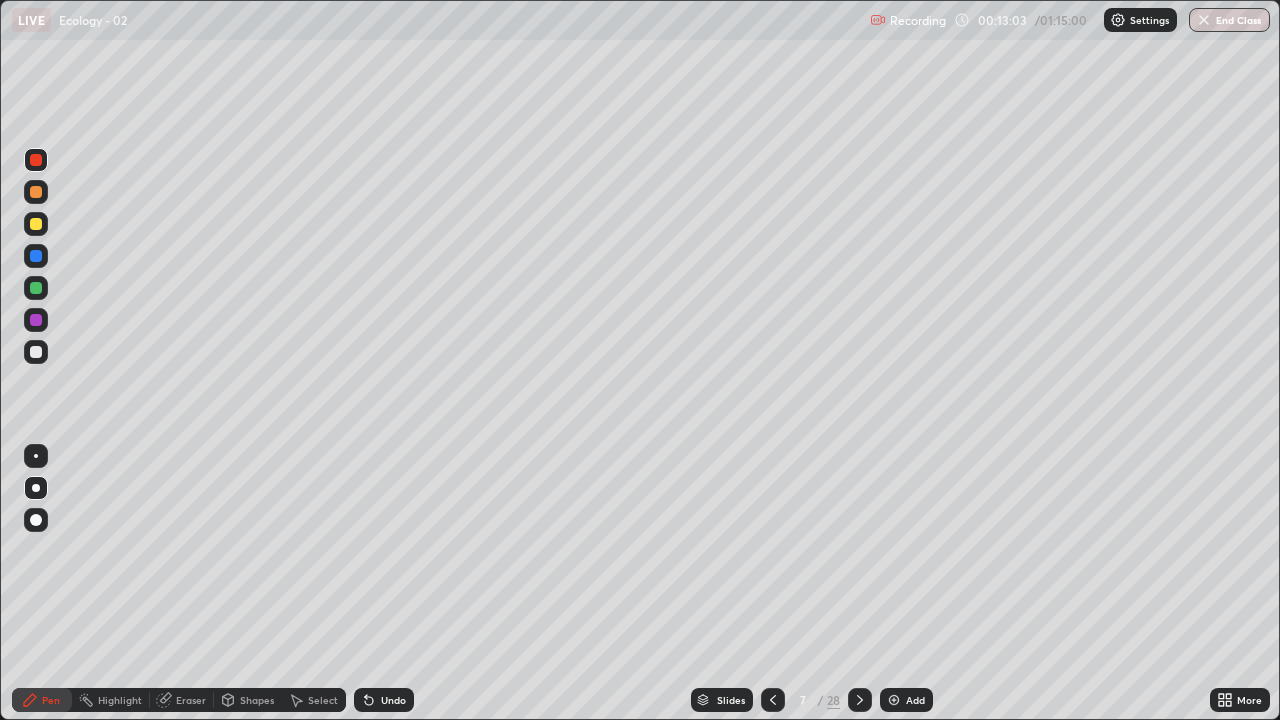 click 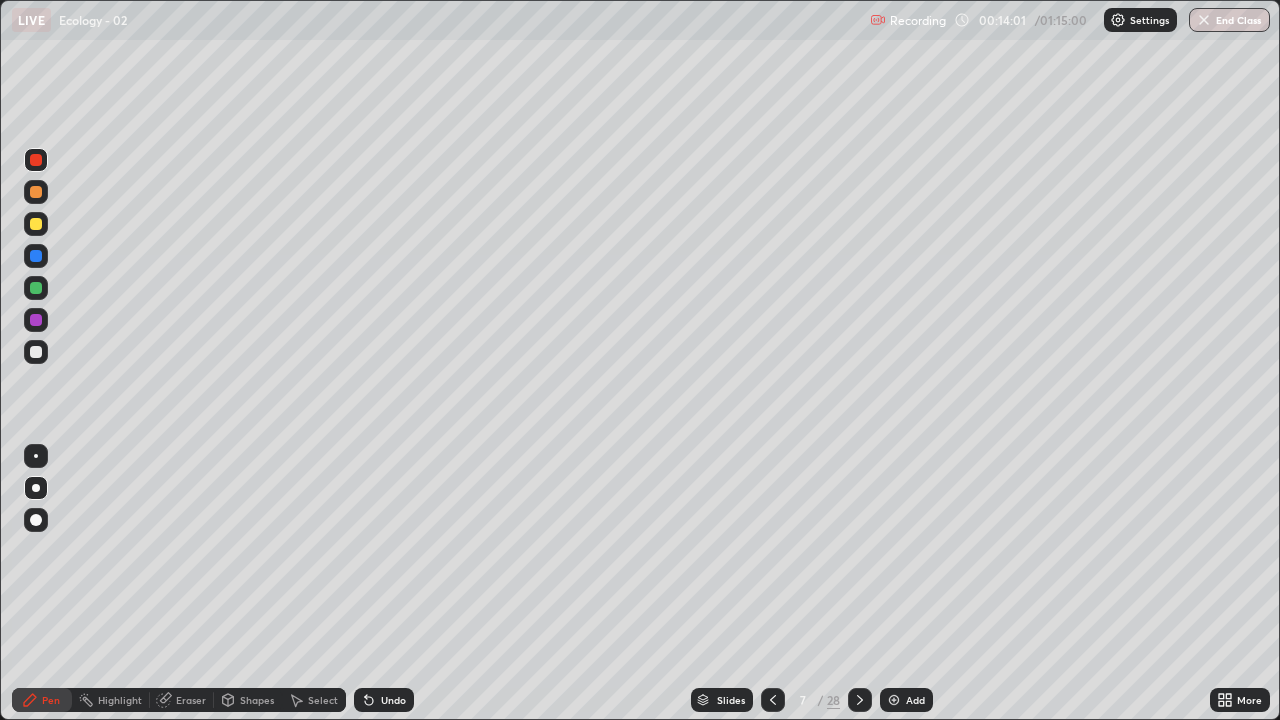 click on "Undo" at bounding box center (384, 700) 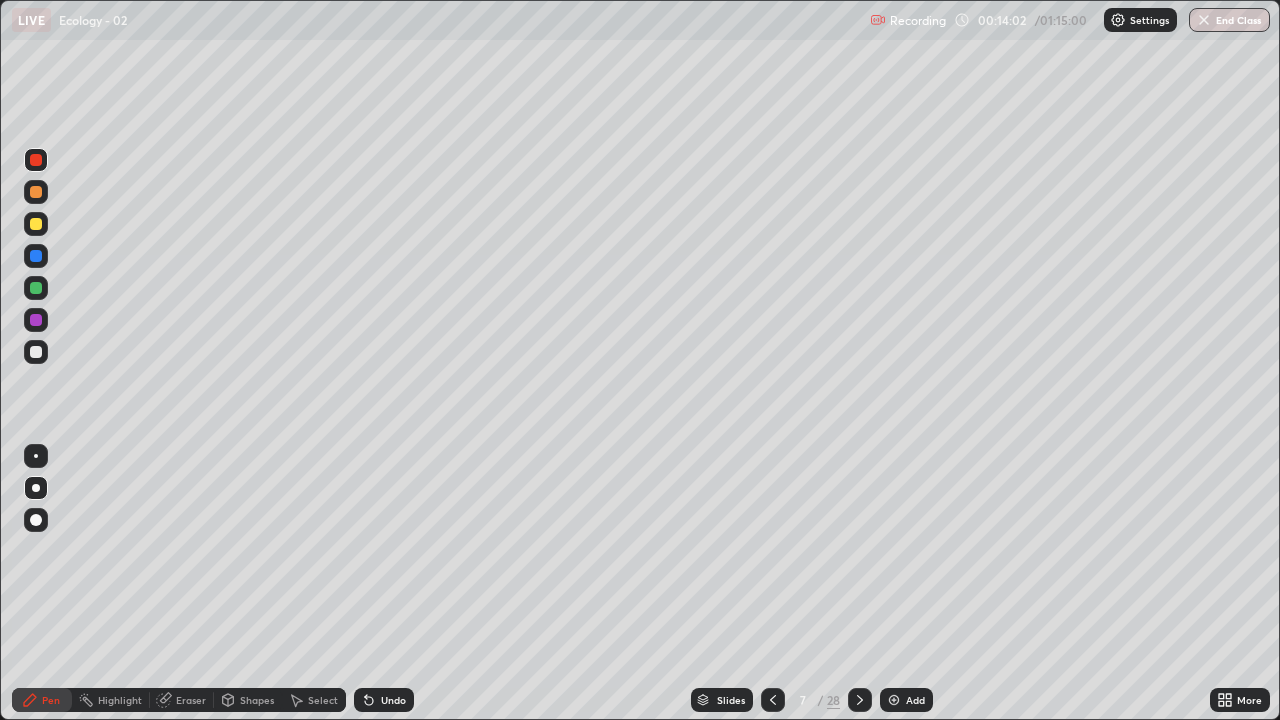 click on "Undo" at bounding box center (393, 700) 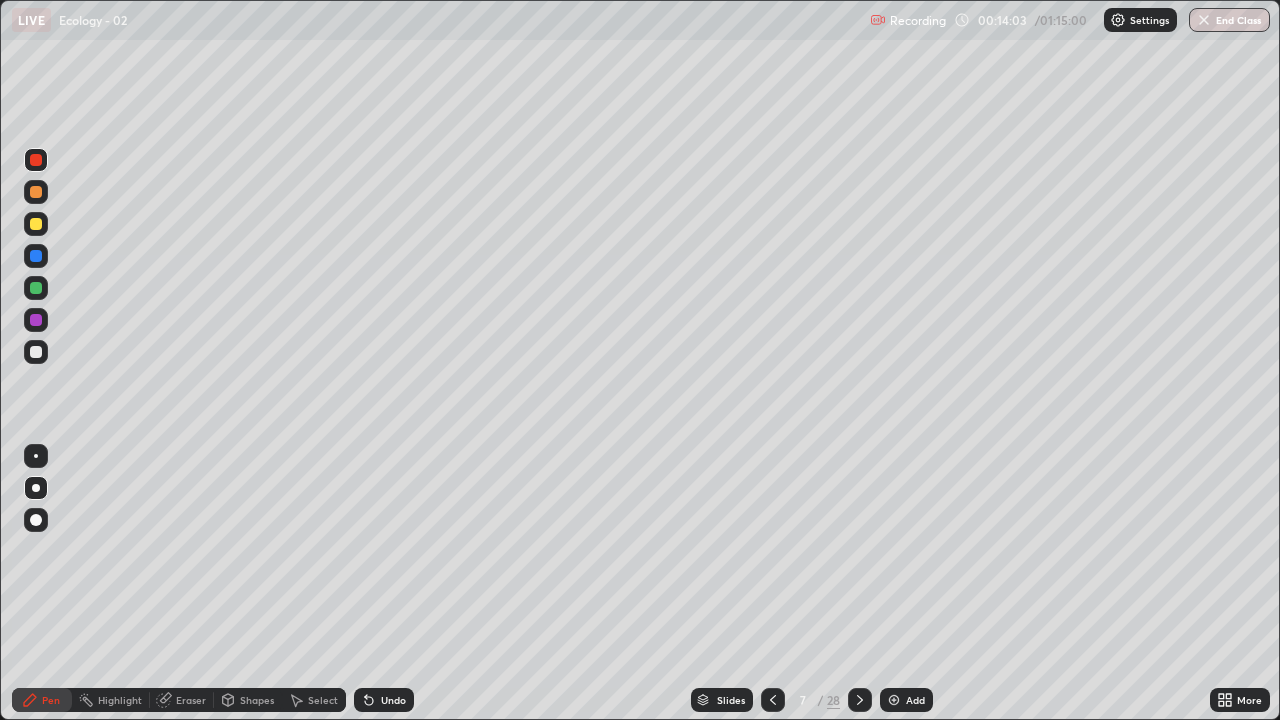 click 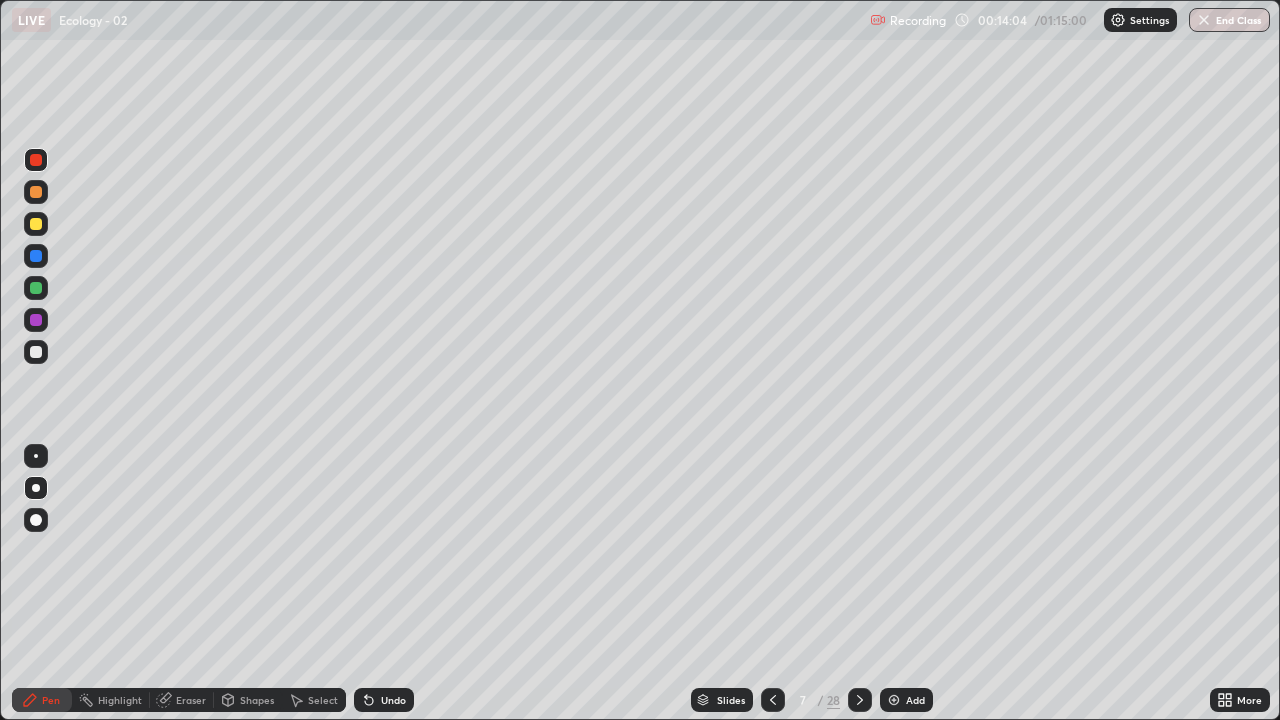 click on "Undo" at bounding box center [393, 700] 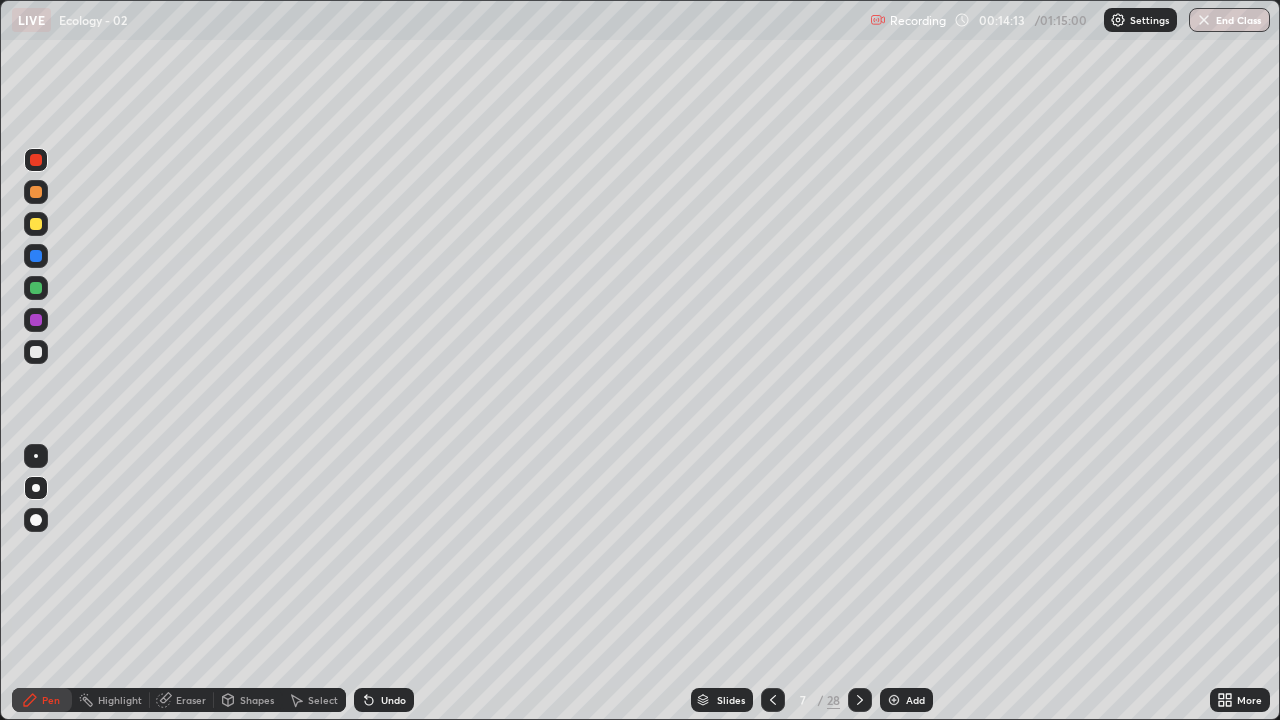 click on "Undo" at bounding box center (384, 700) 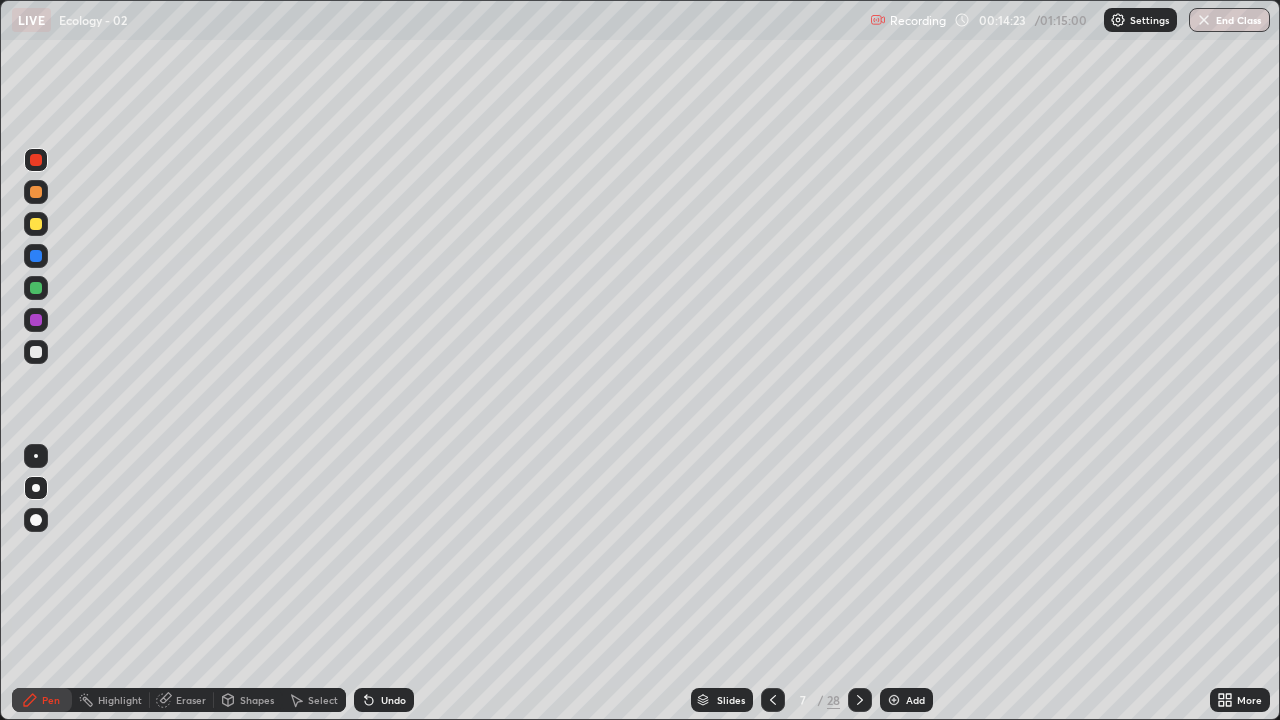 click at bounding box center [36, 288] 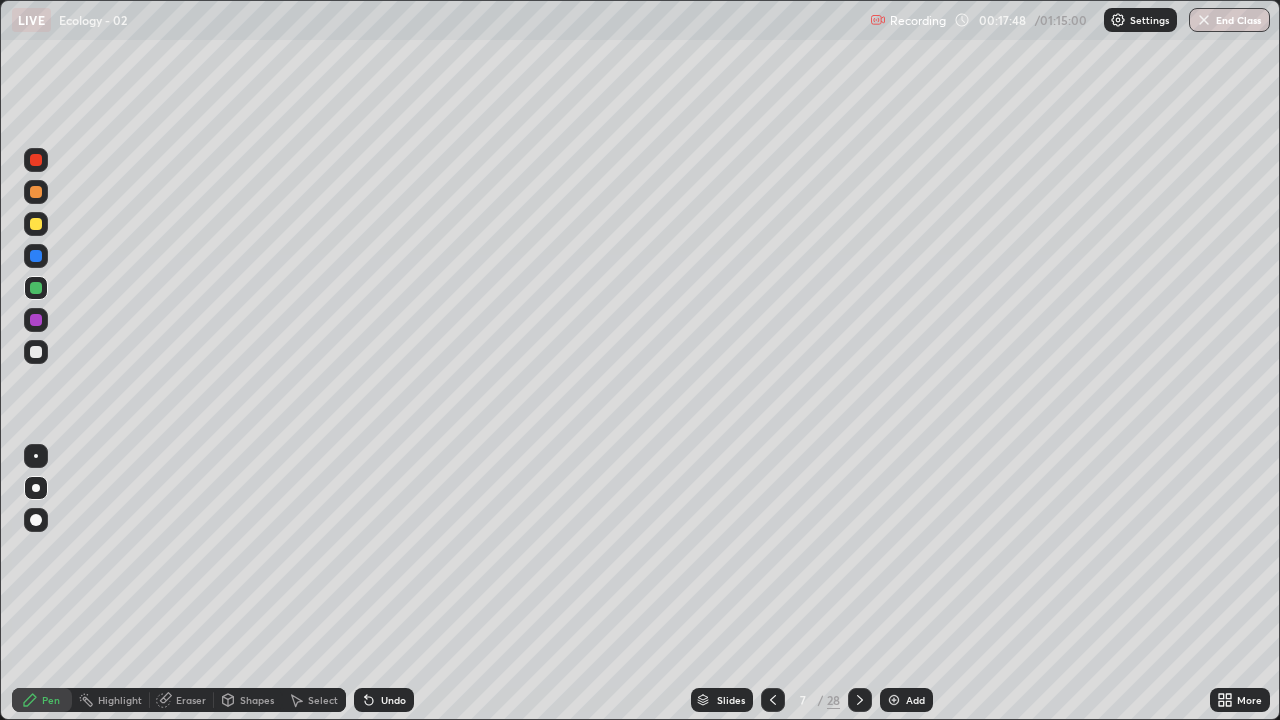 click 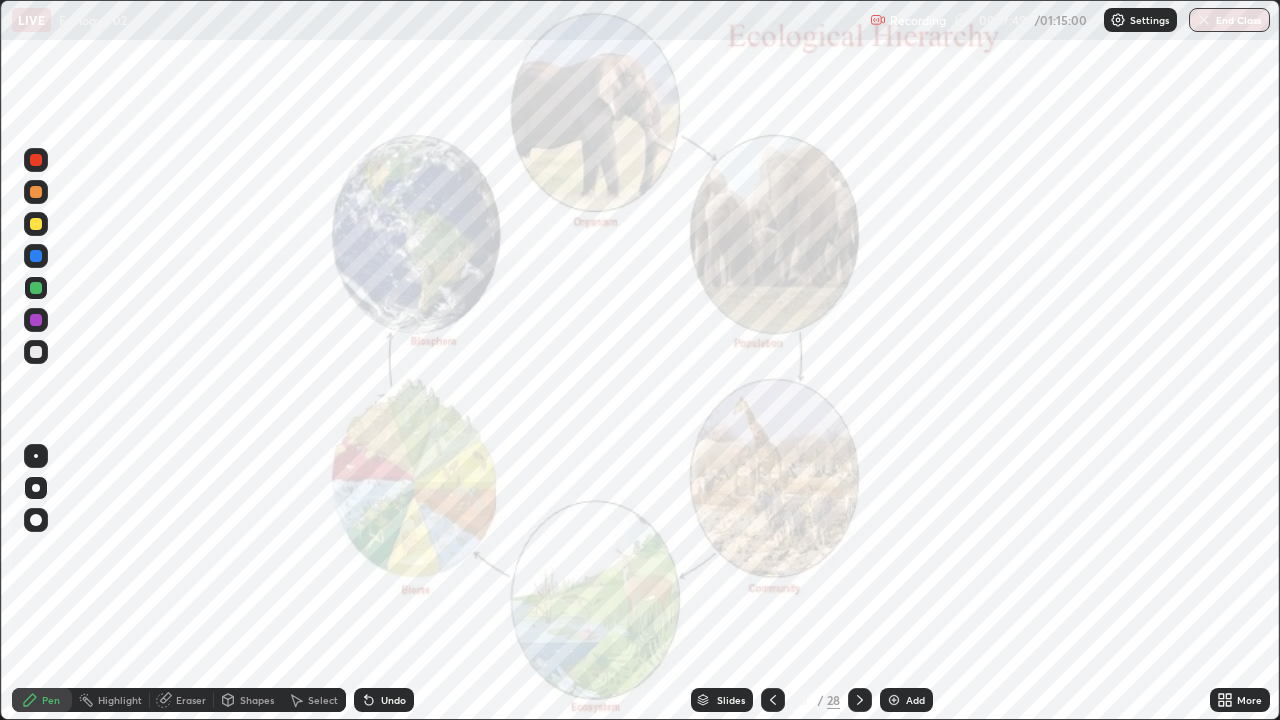 click 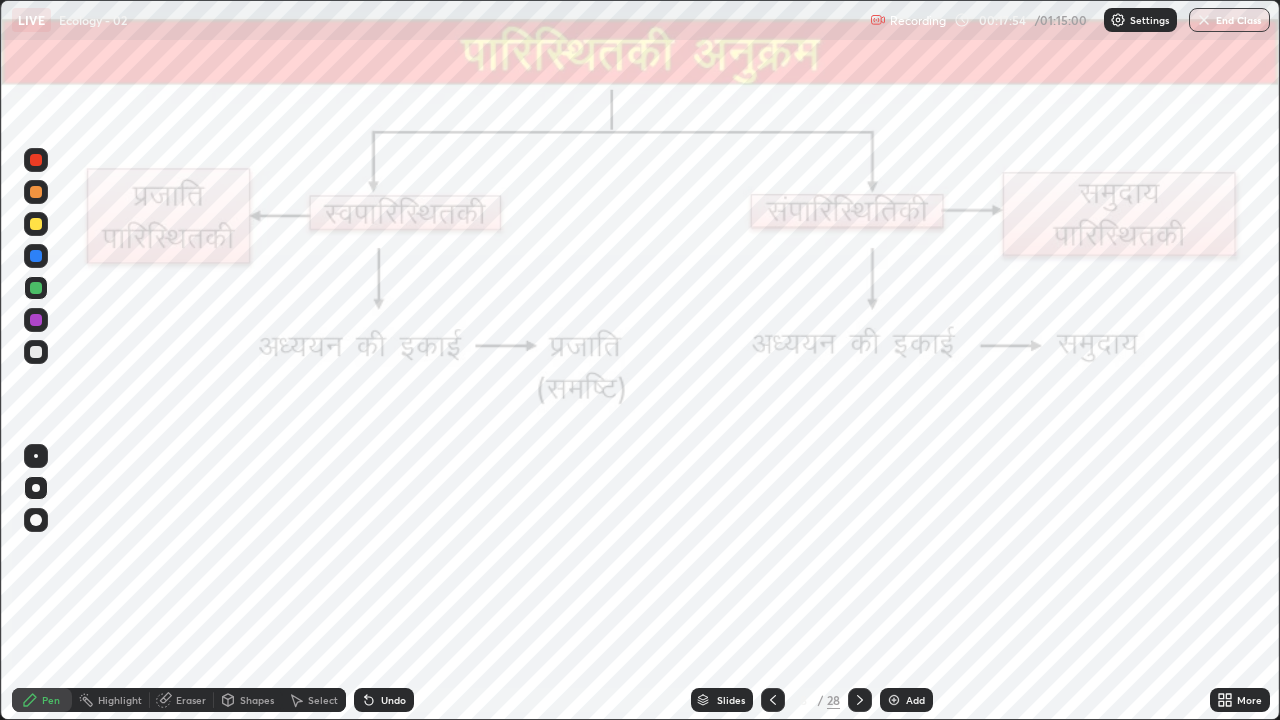 click at bounding box center (36, 160) 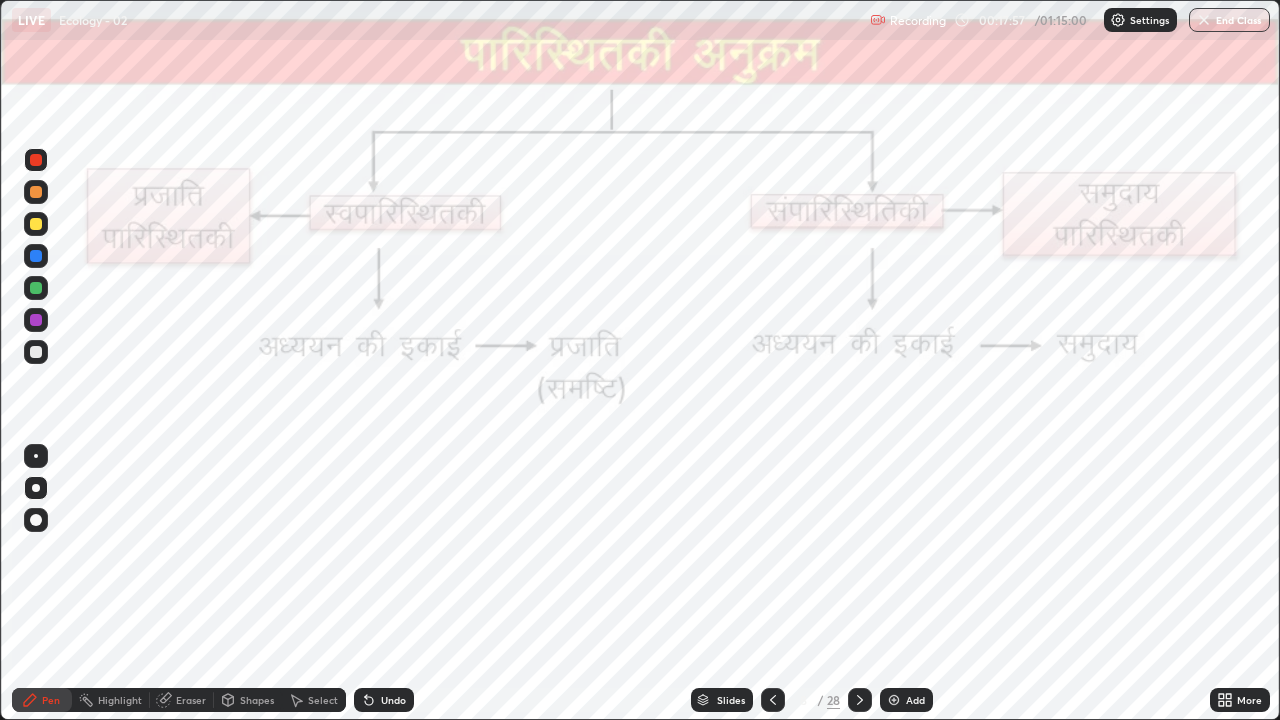 click at bounding box center [36, 224] 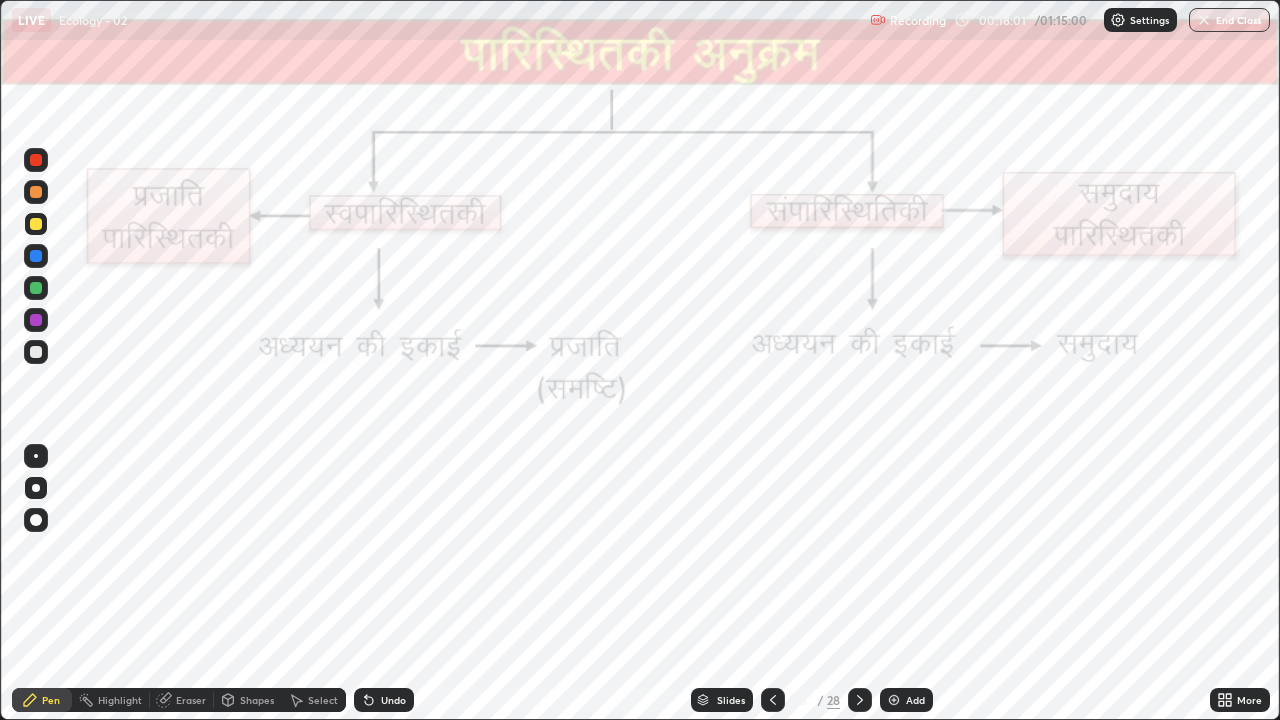 click on "Undo" at bounding box center [393, 700] 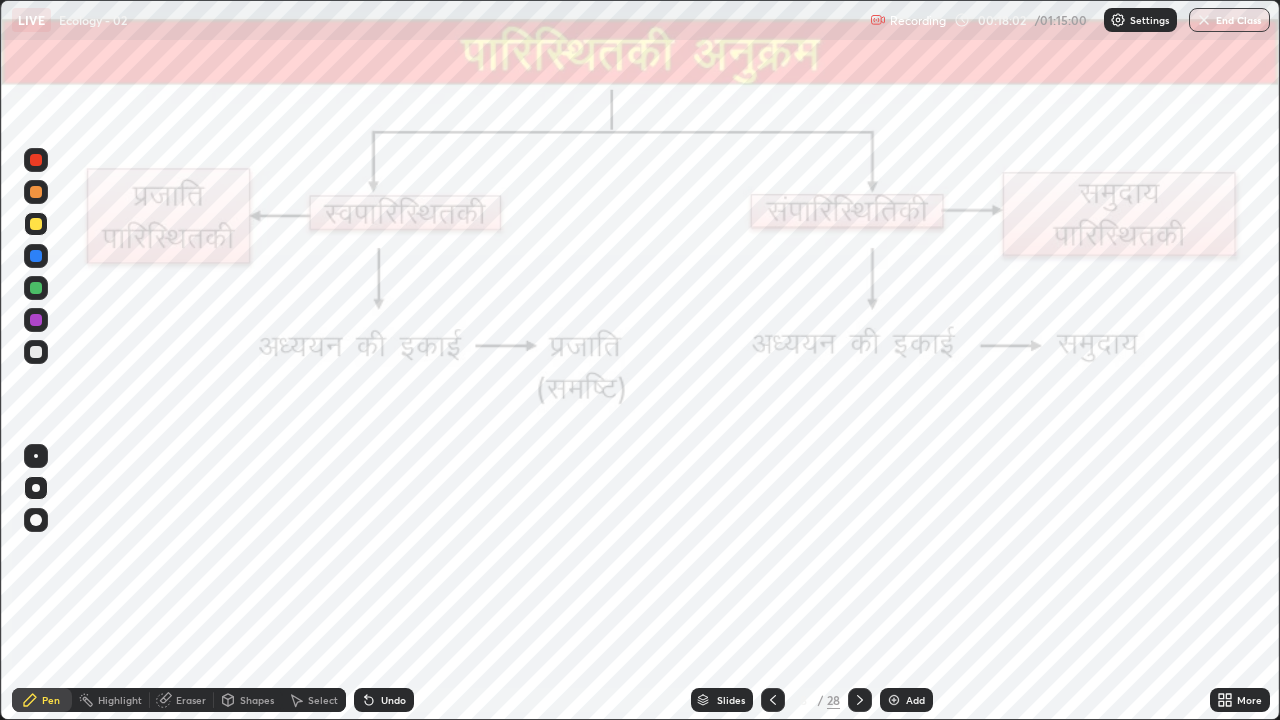 click on "Undo" at bounding box center (393, 700) 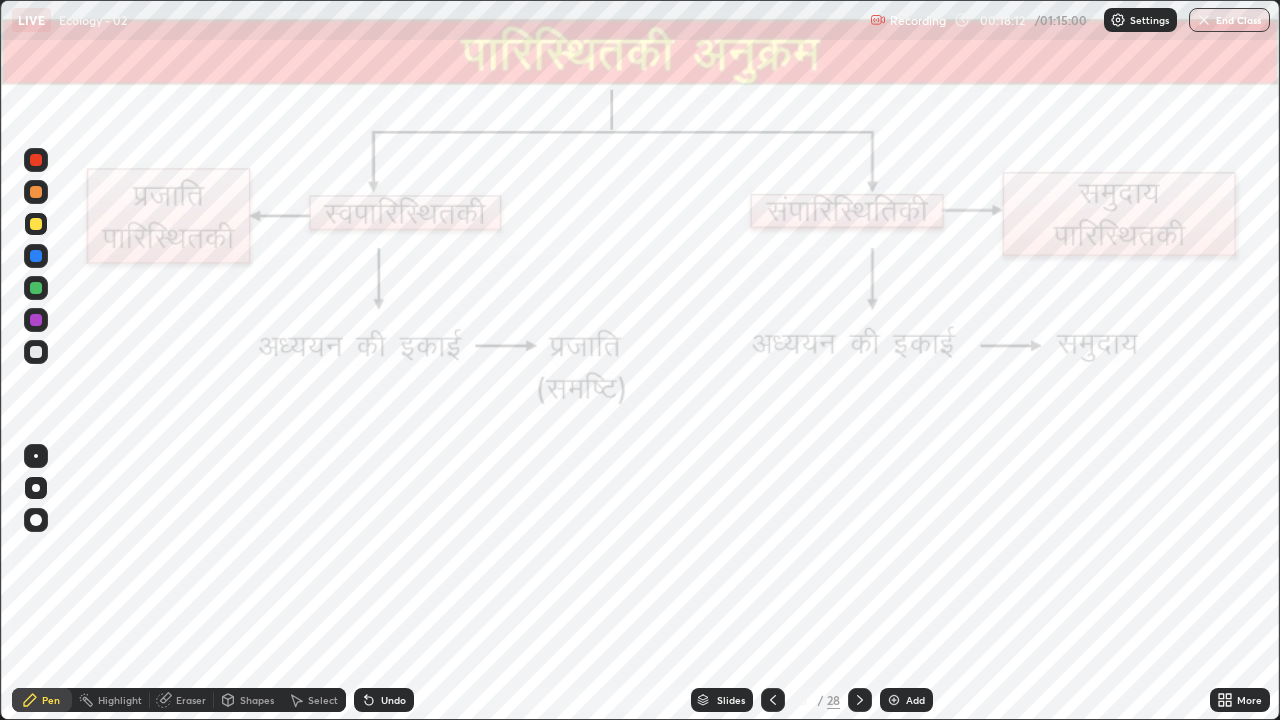 click at bounding box center [36, 160] 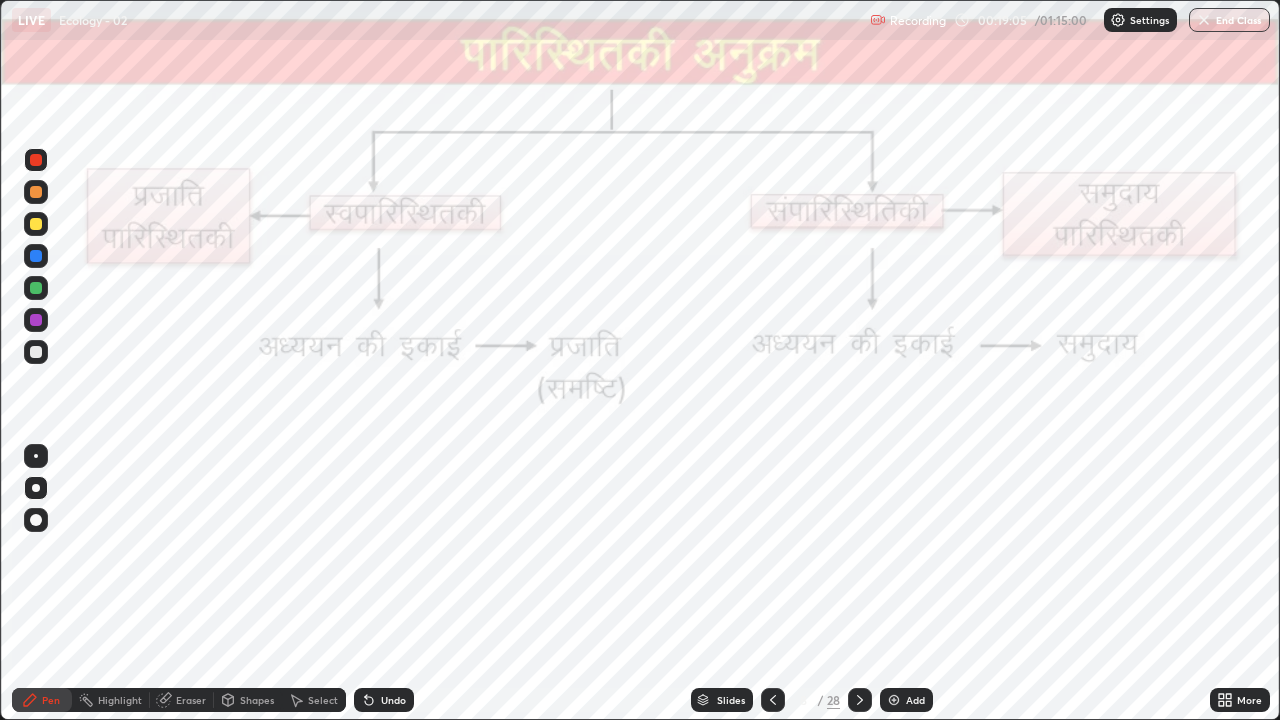 click 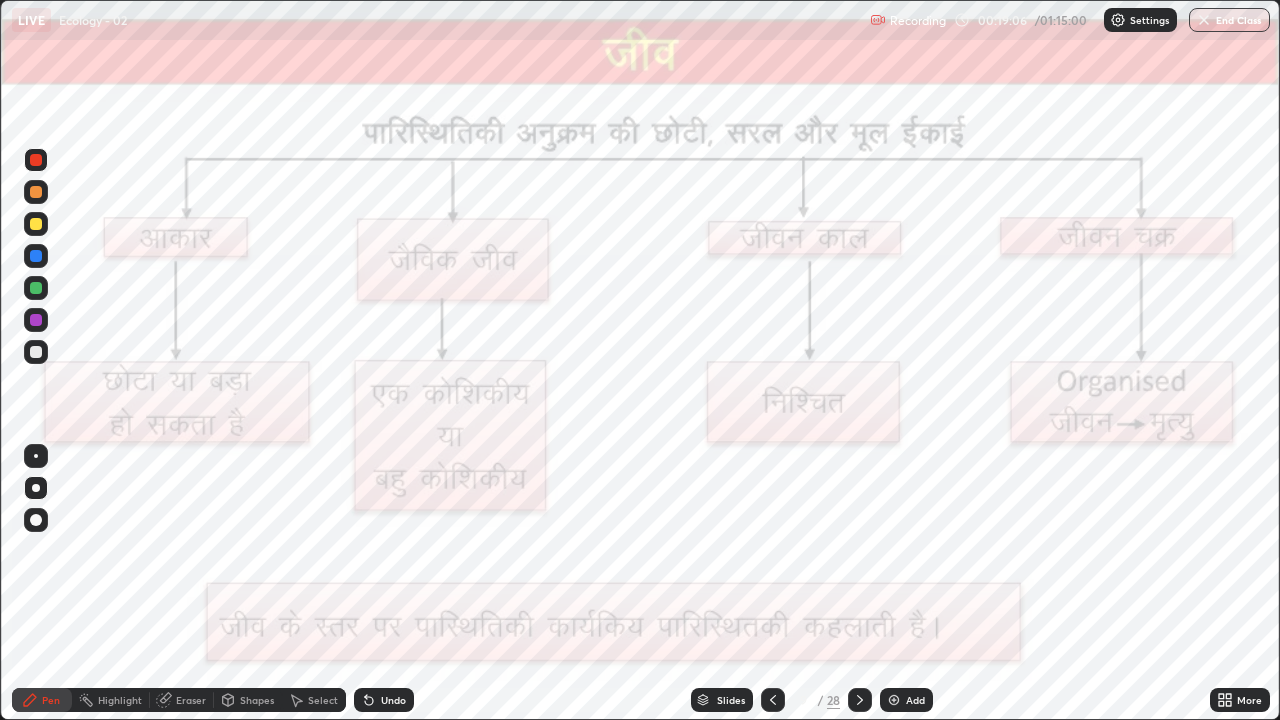 click 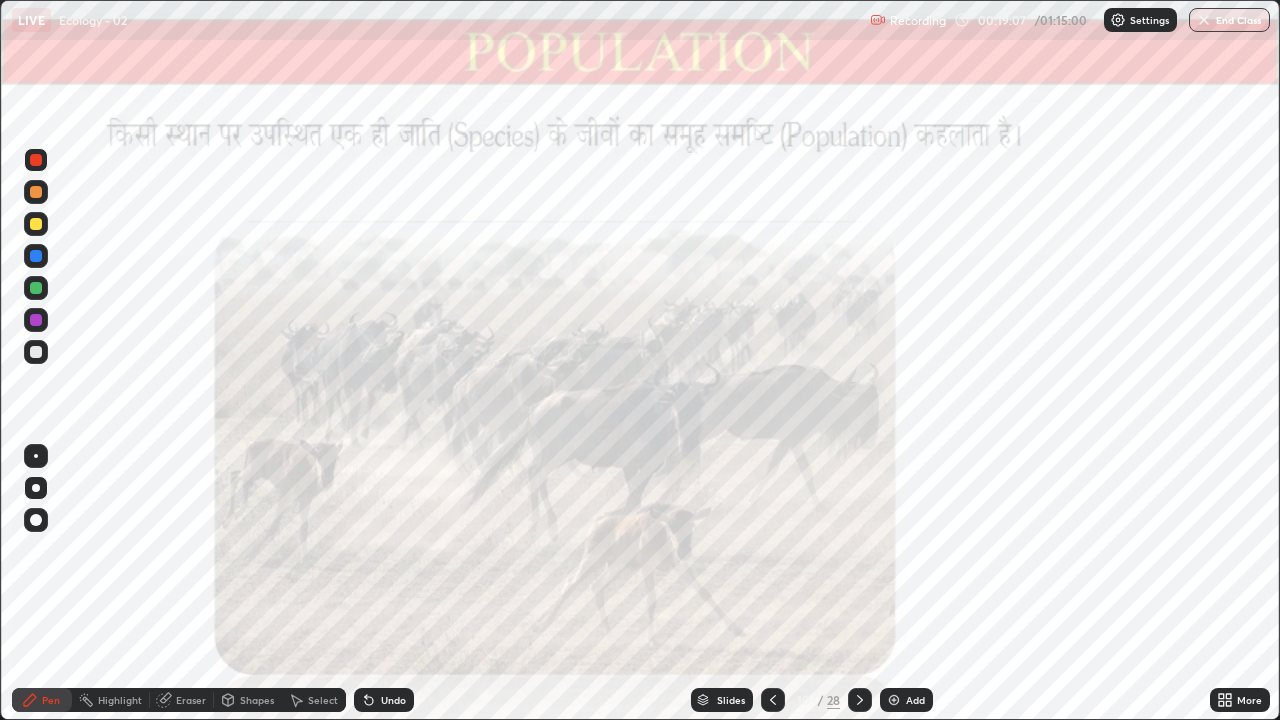 click 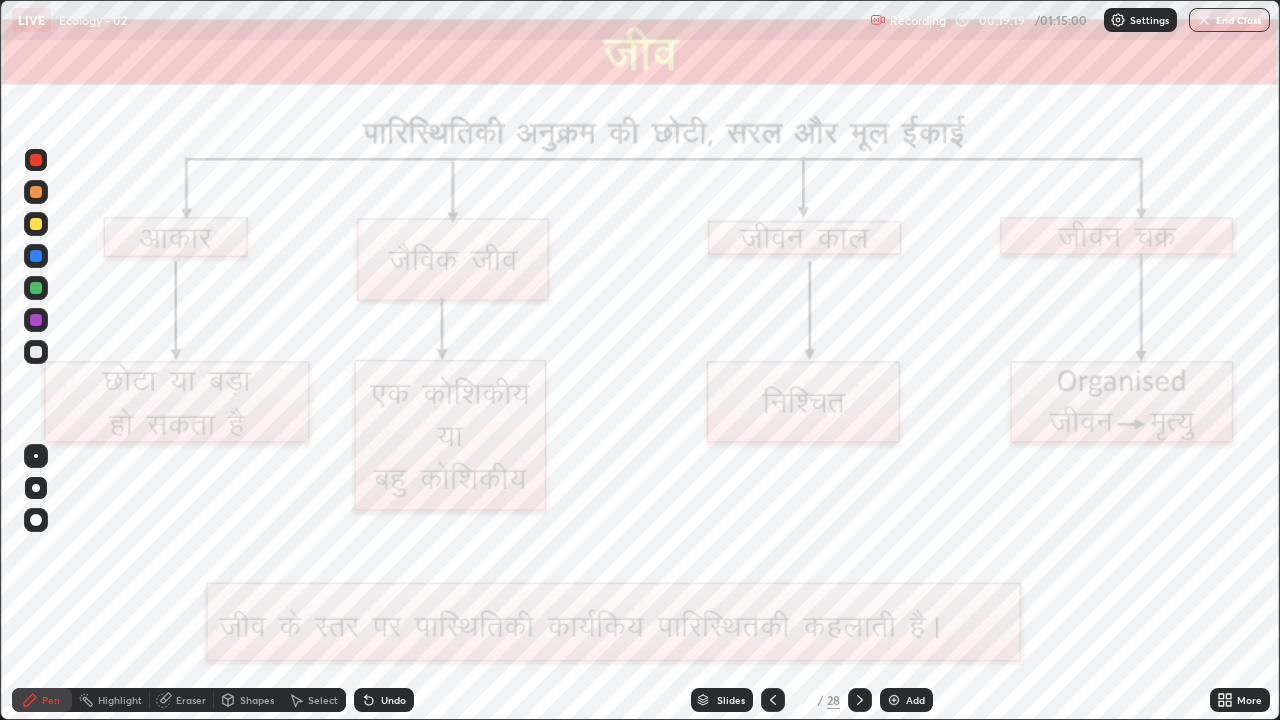 click on "Highlight" at bounding box center [120, 700] 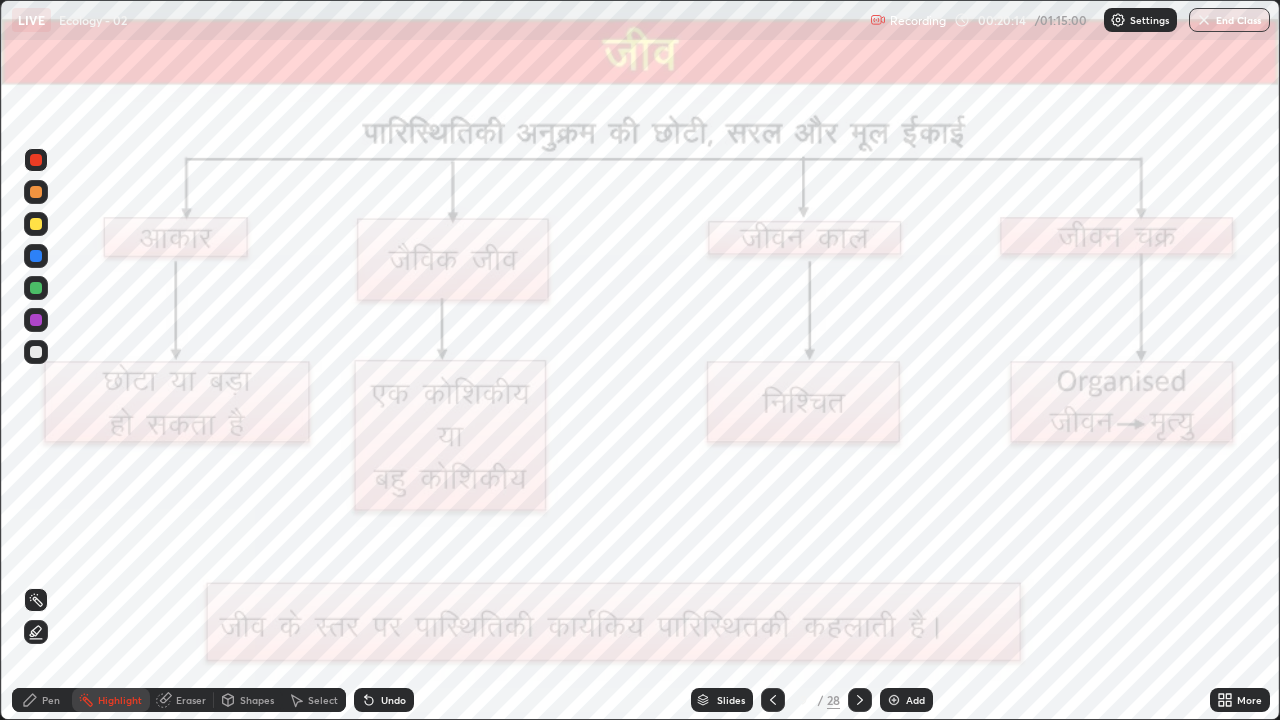 click at bounding box center [36, 320] 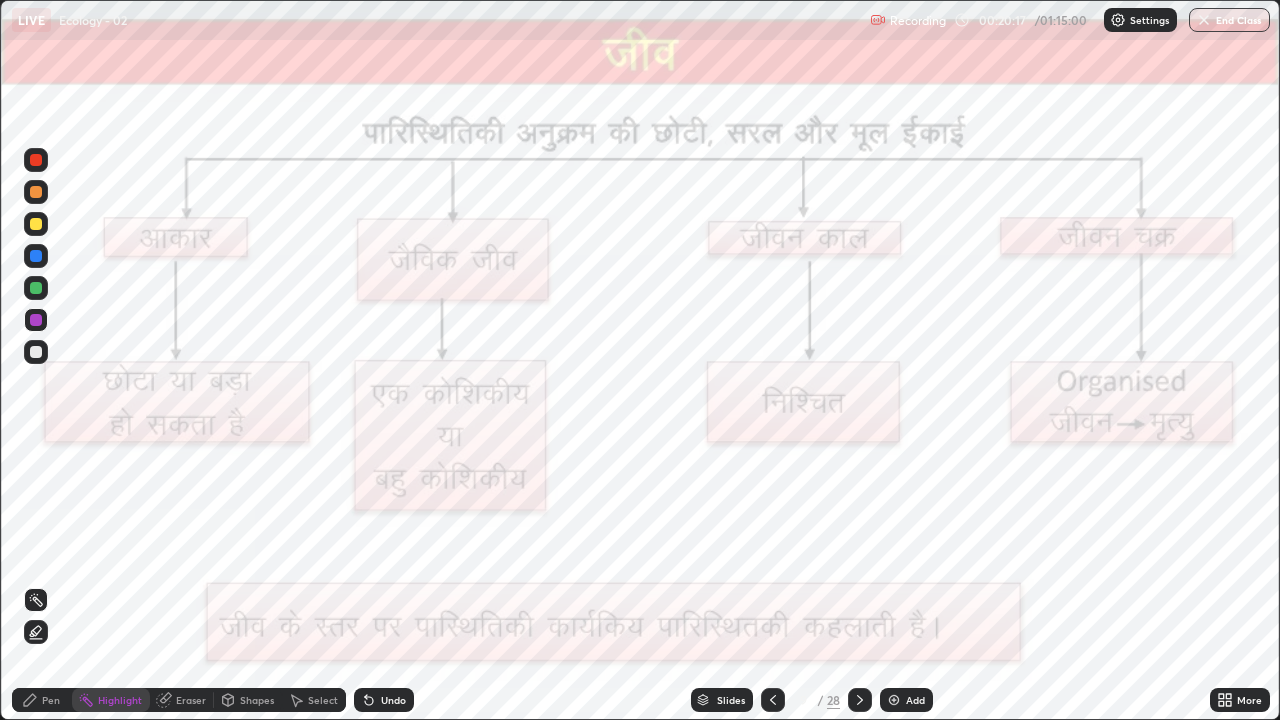 click on "Pen" at bounding box center (42, 700) 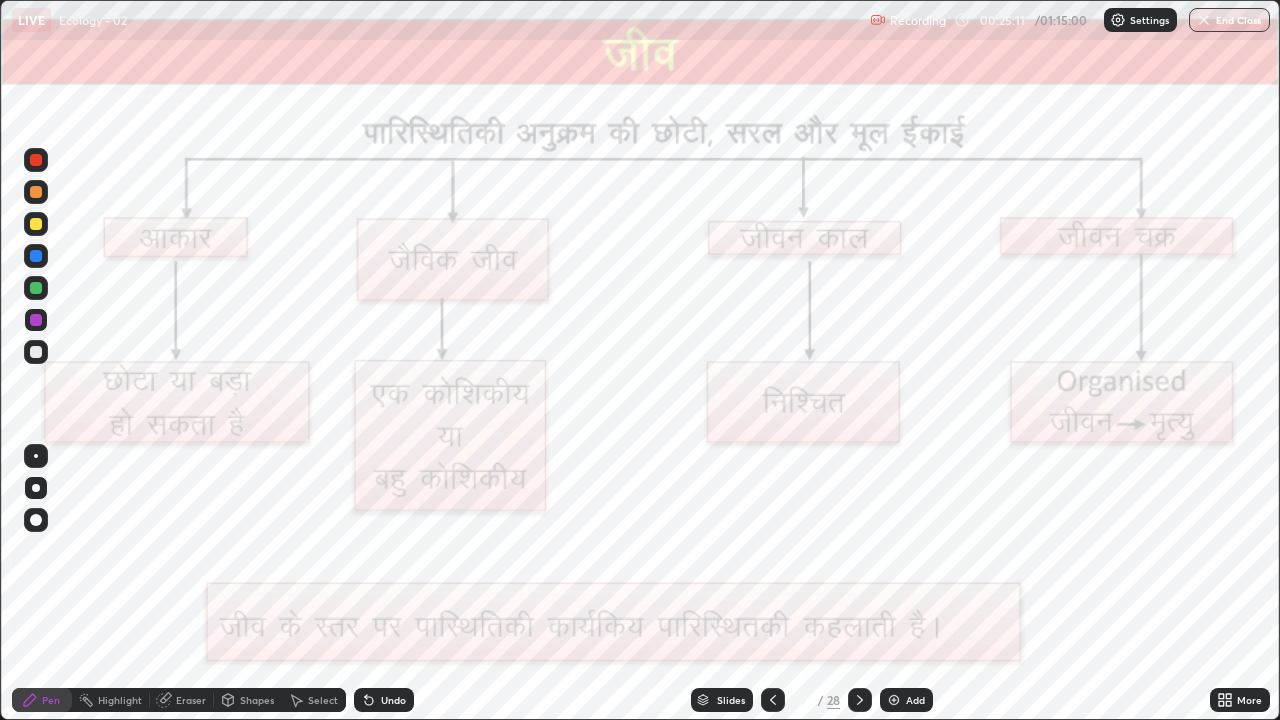 click 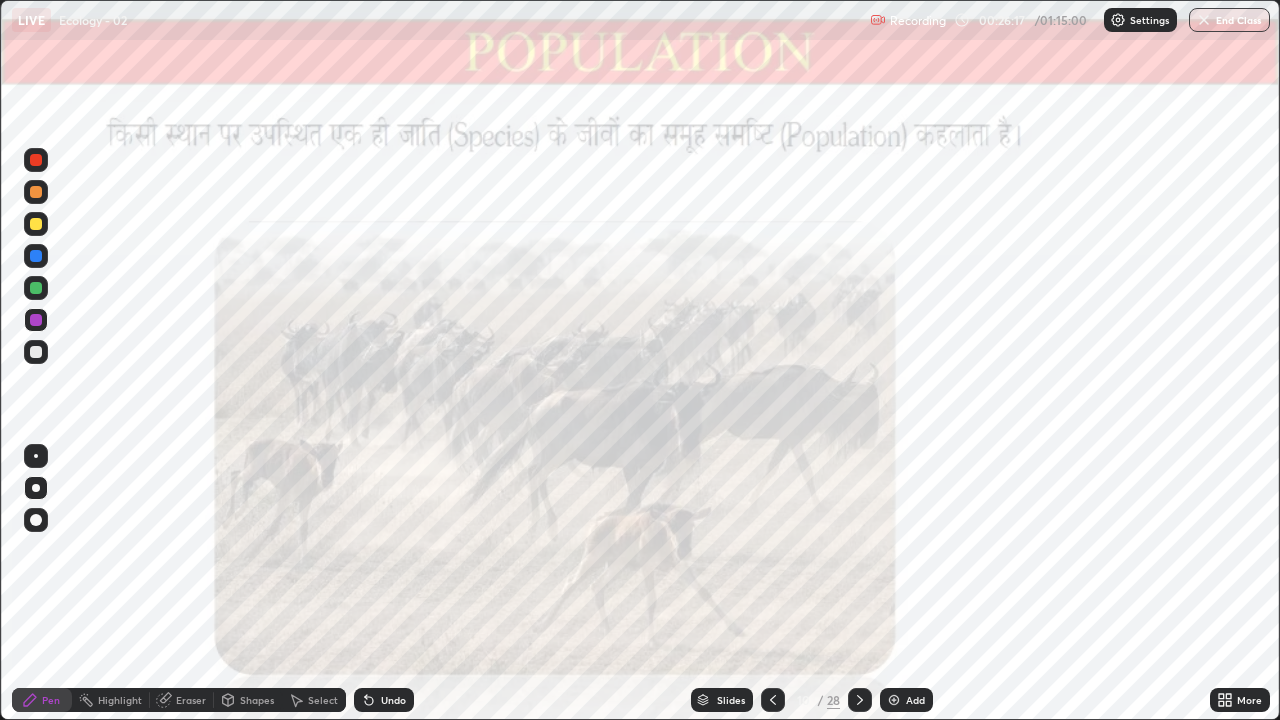 click 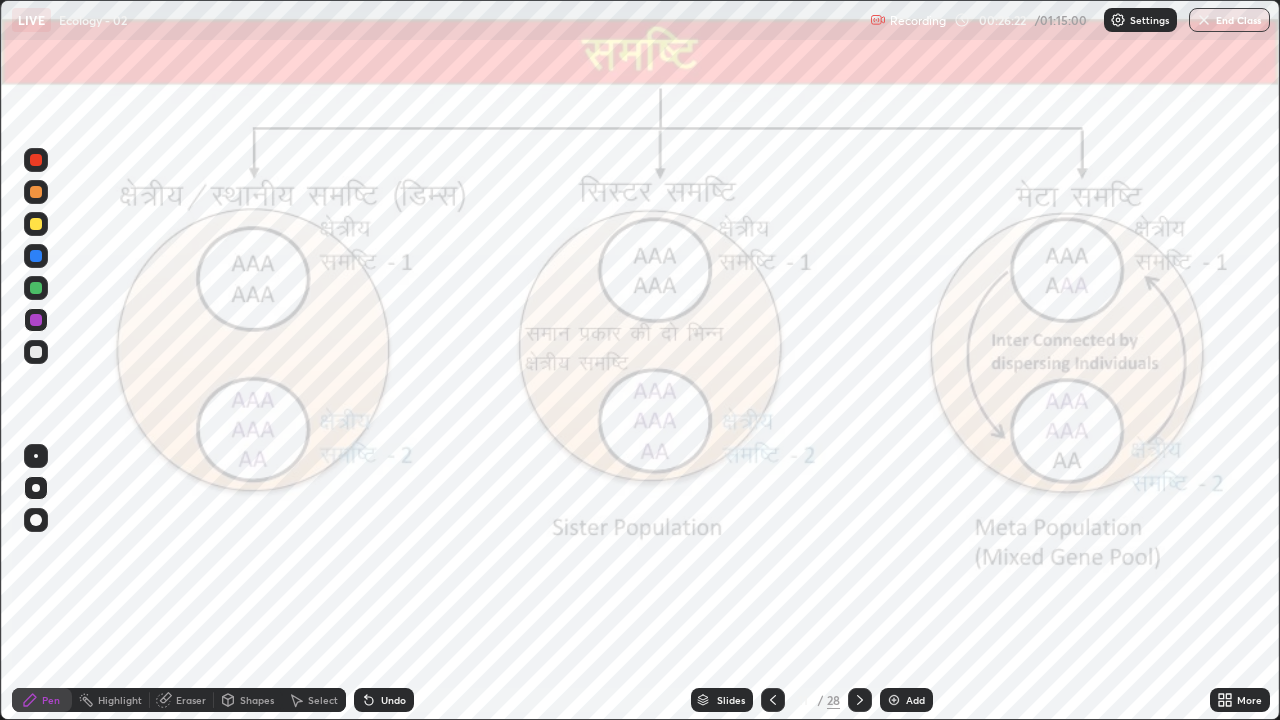 click at bounding box center (36, 224) 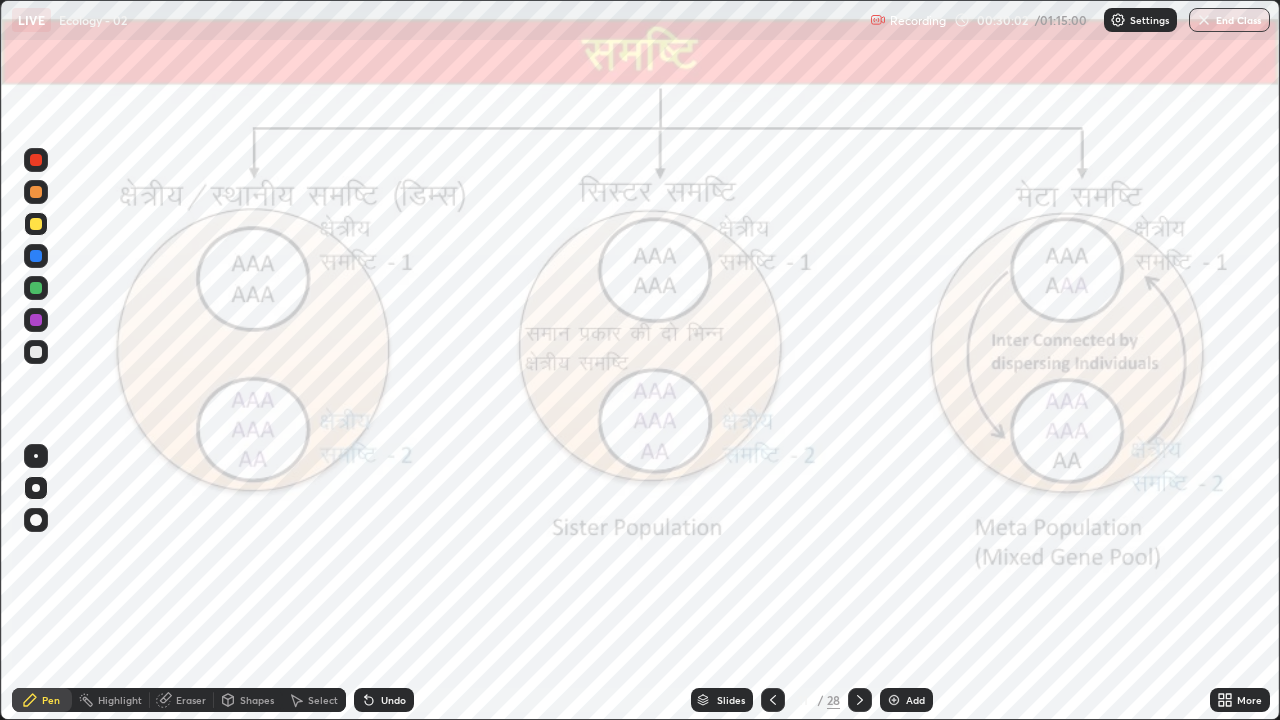 click 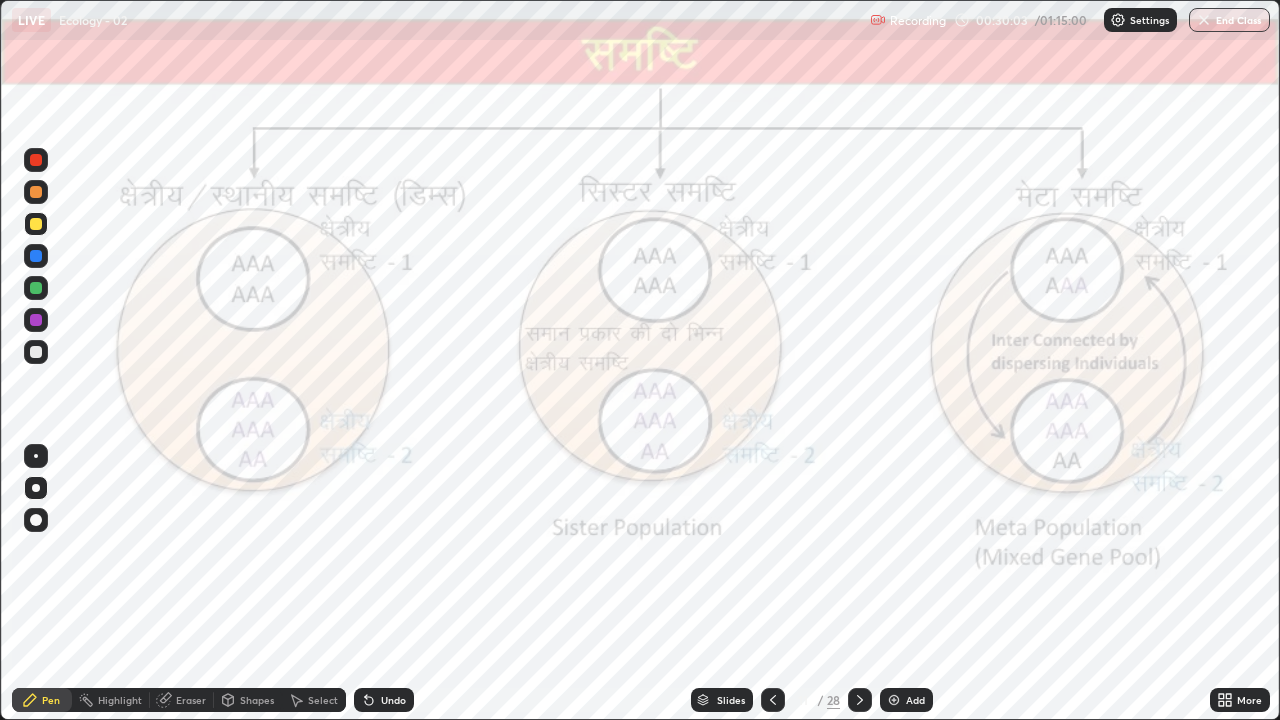 click on "Highlight" at bounding box center [120, 700] 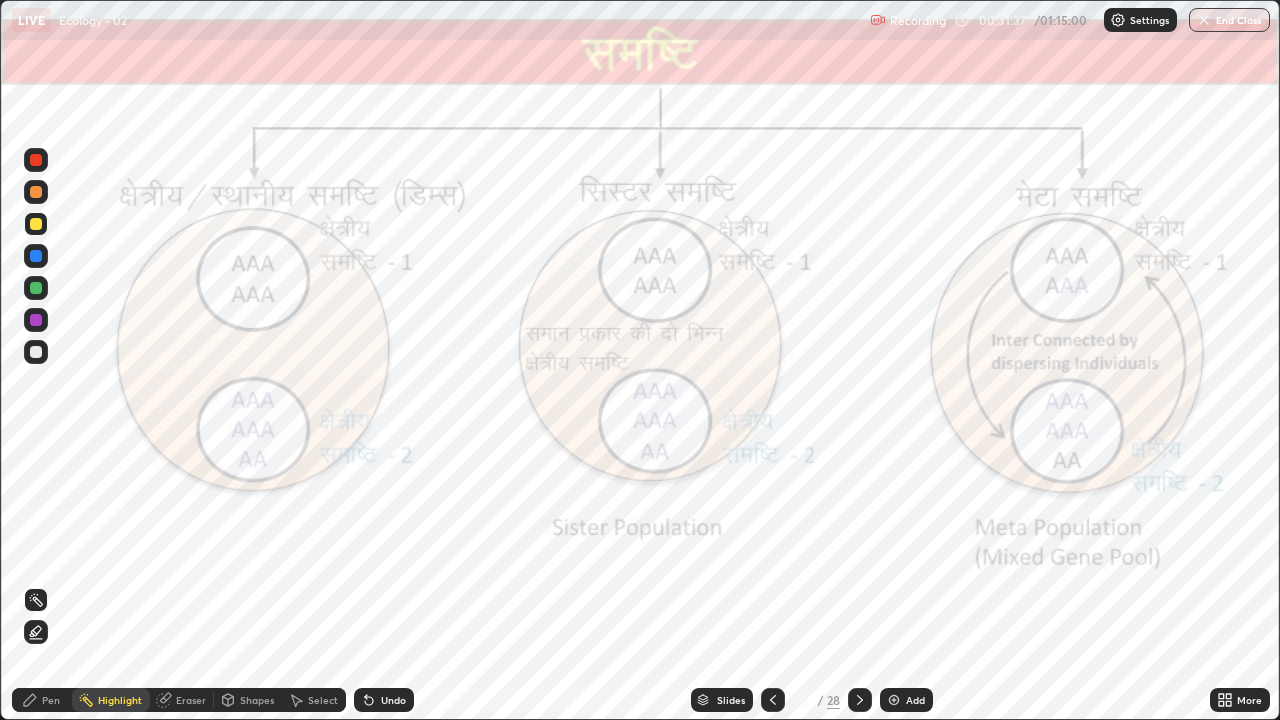 click 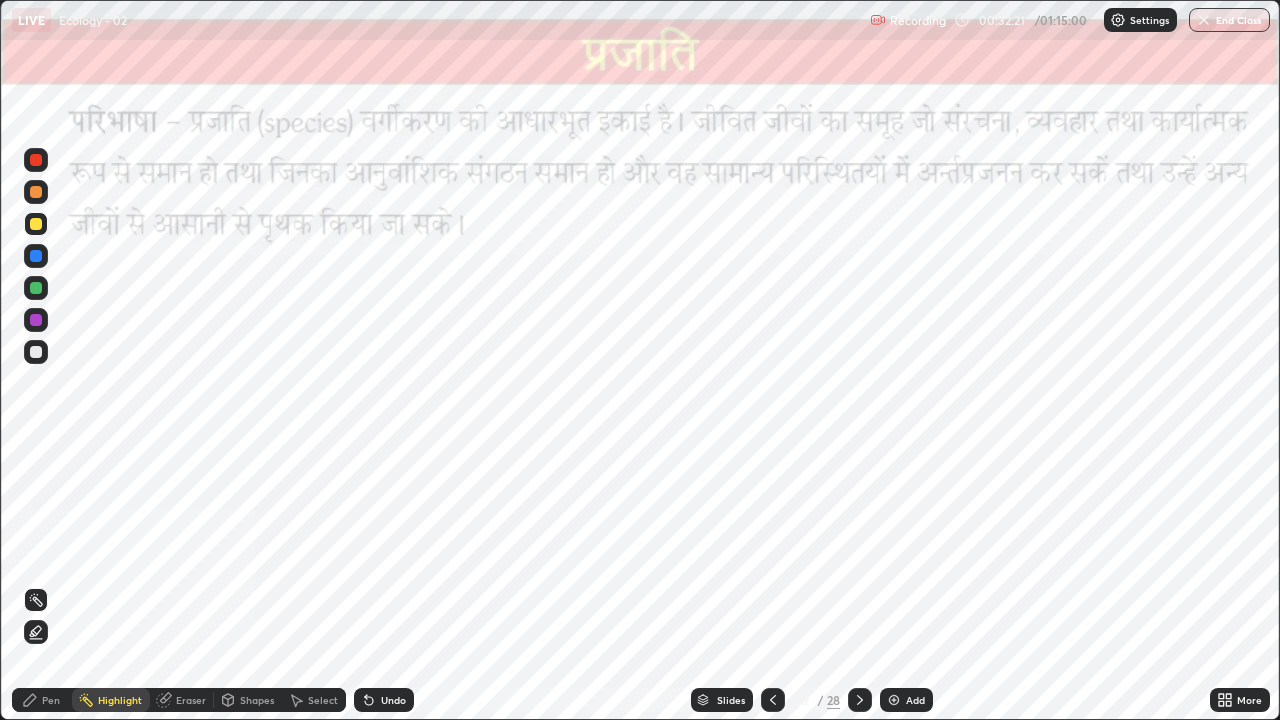 click 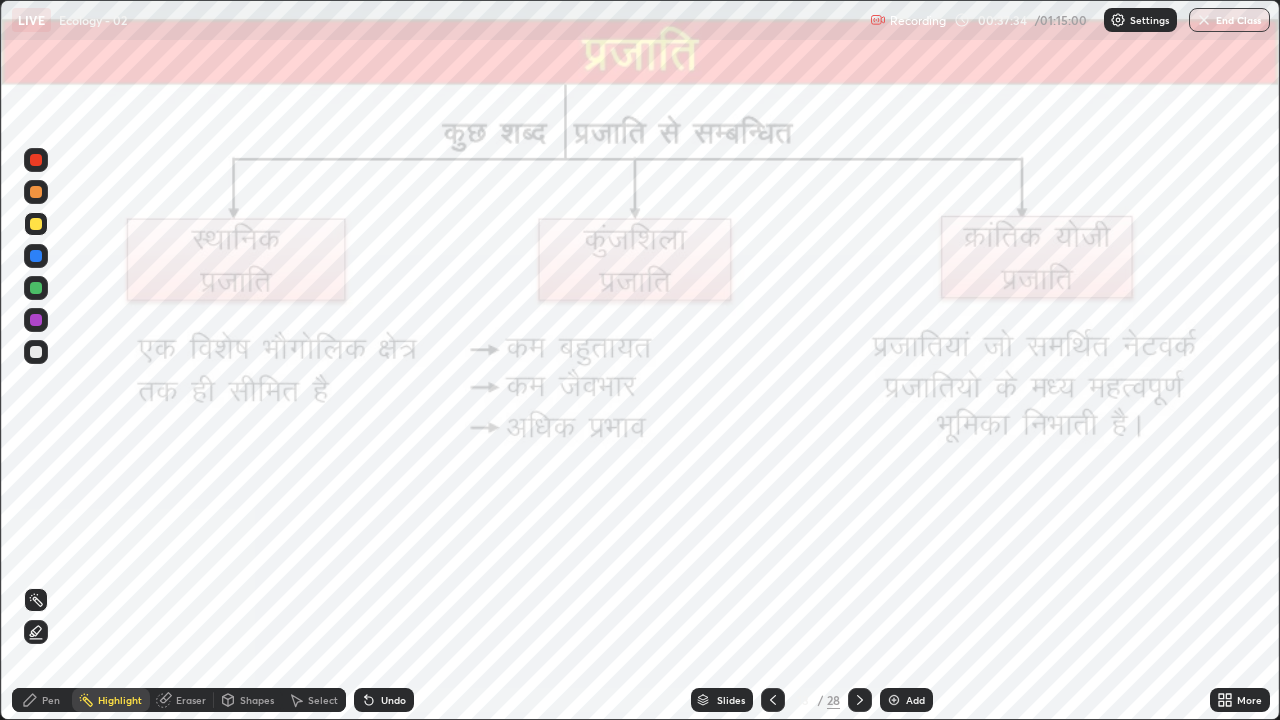 click on "Pen" at bounding box center (42, 700) 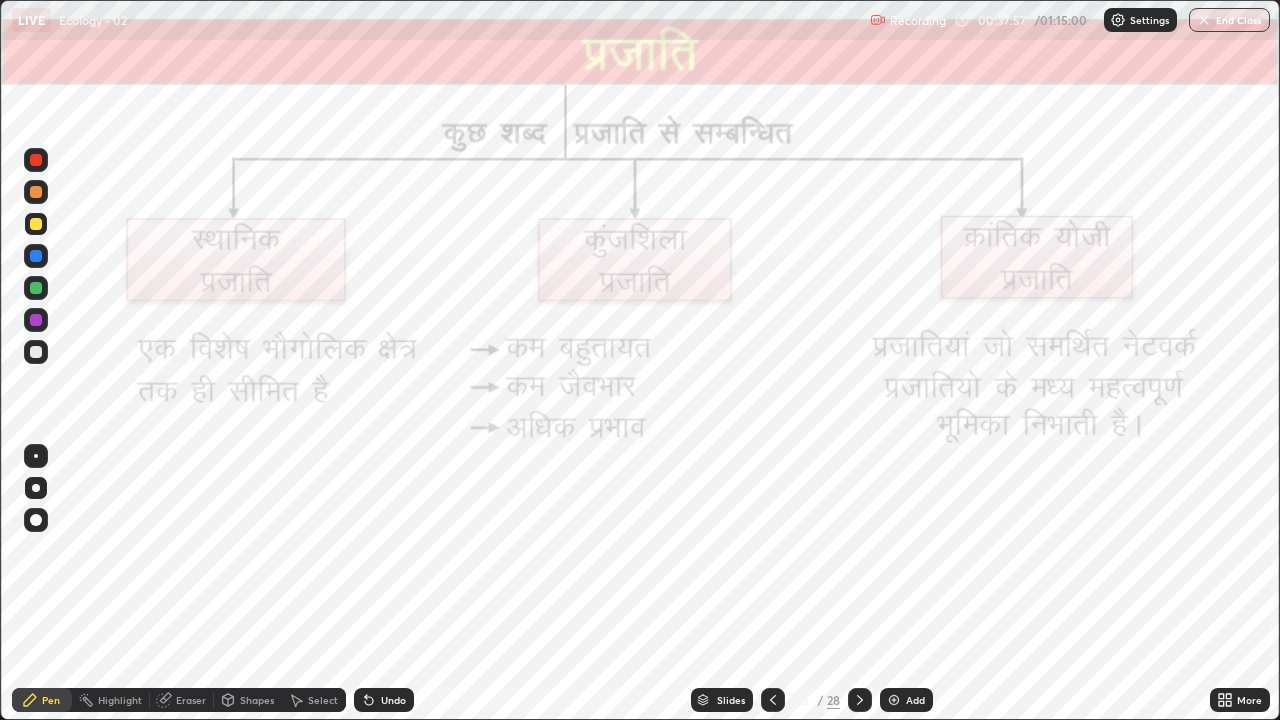 click at bounding box center (36, 160) 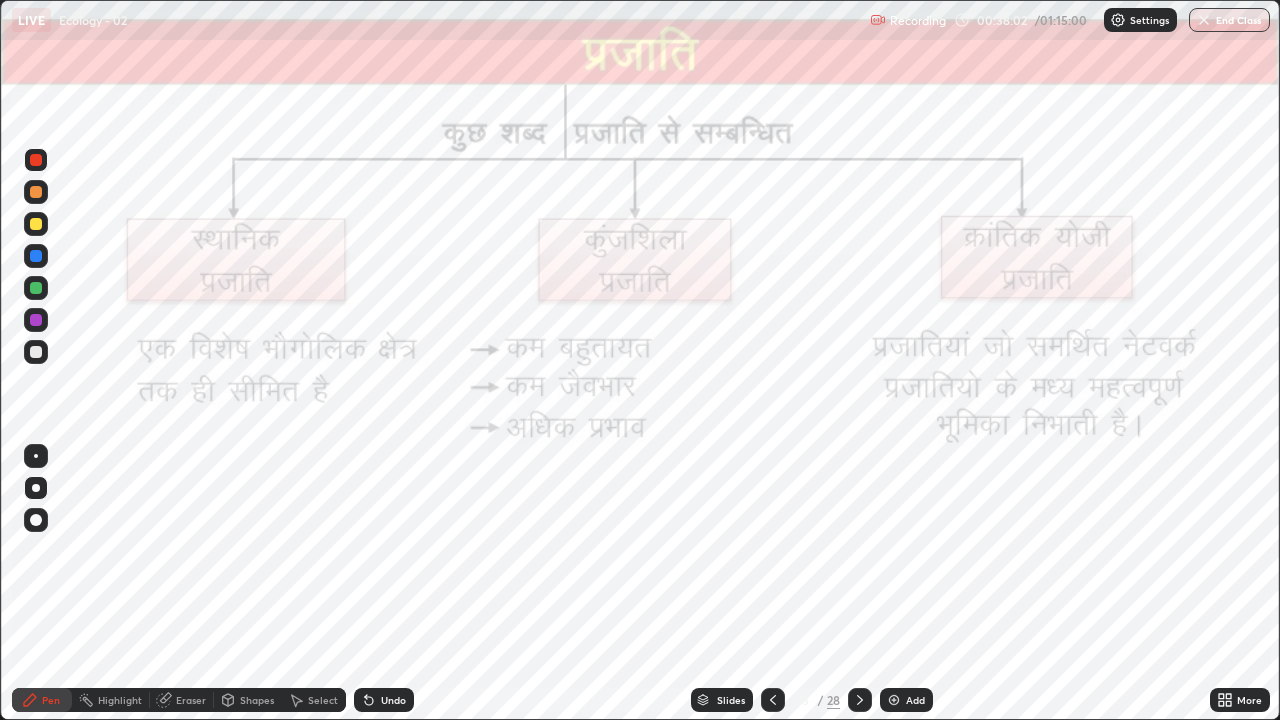 click on "Undo" at bounding box center [384, 700] 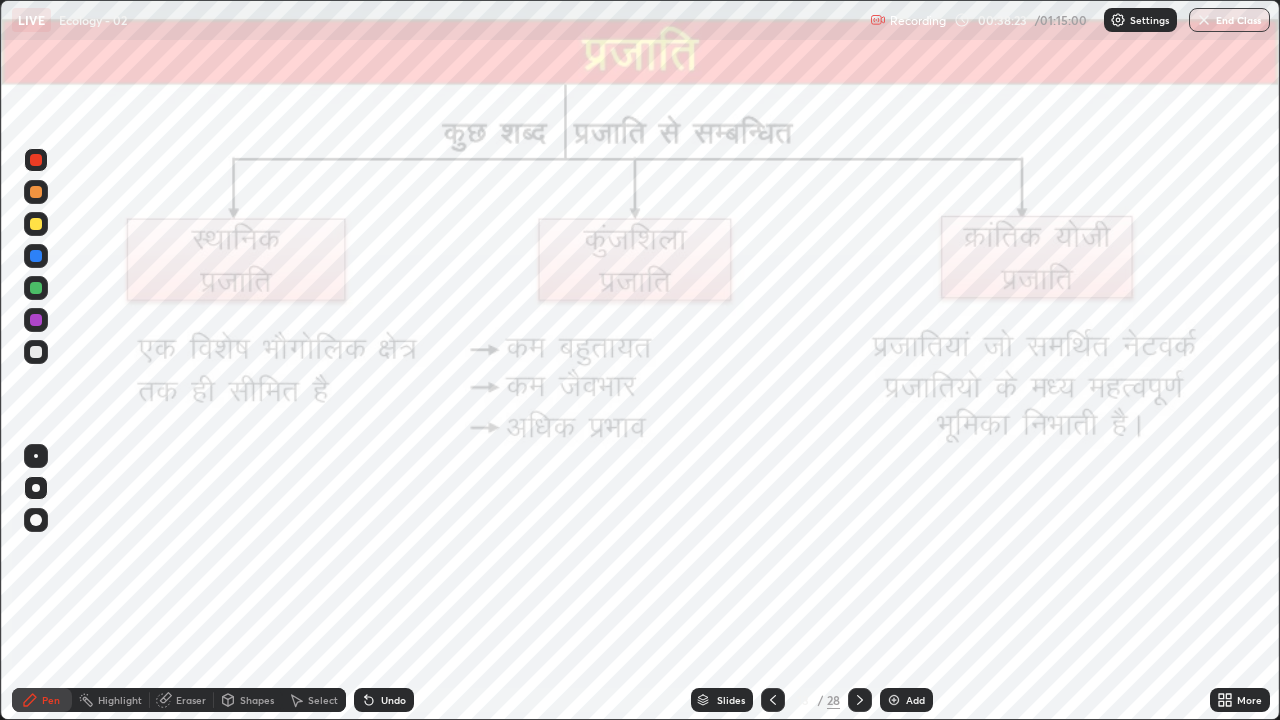 click 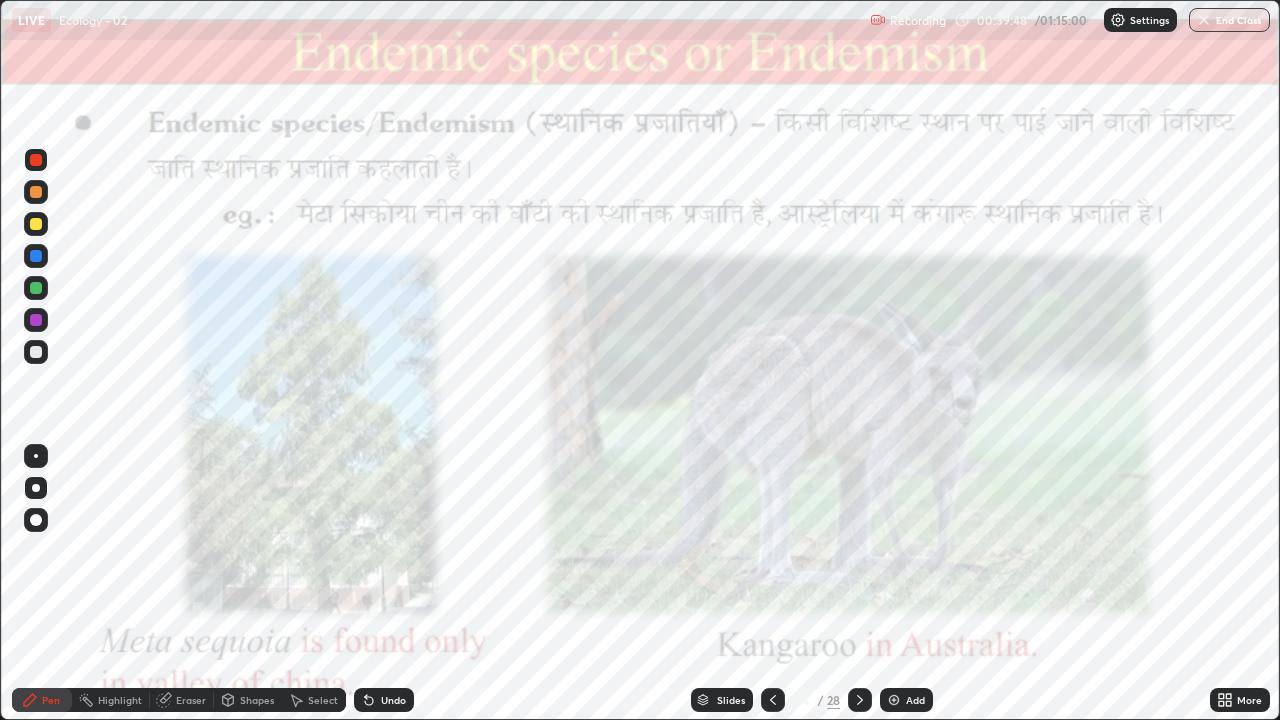 click 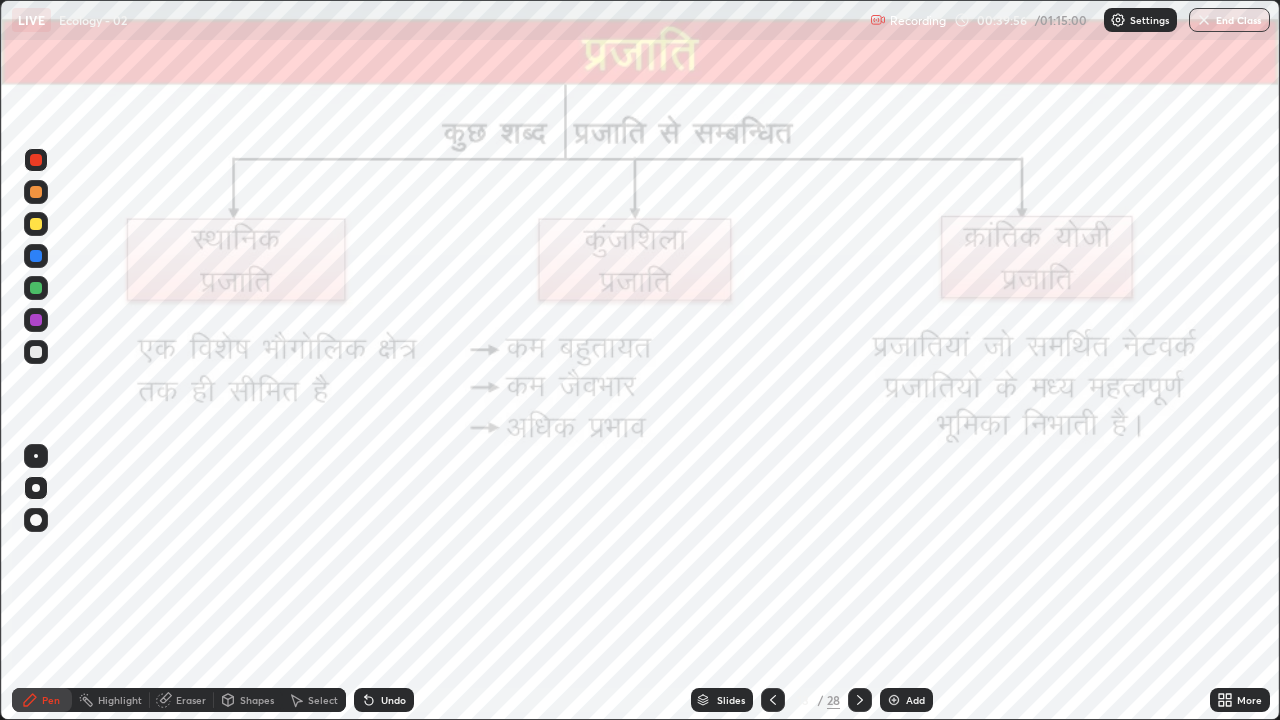 click at bounding box center [36, 352] 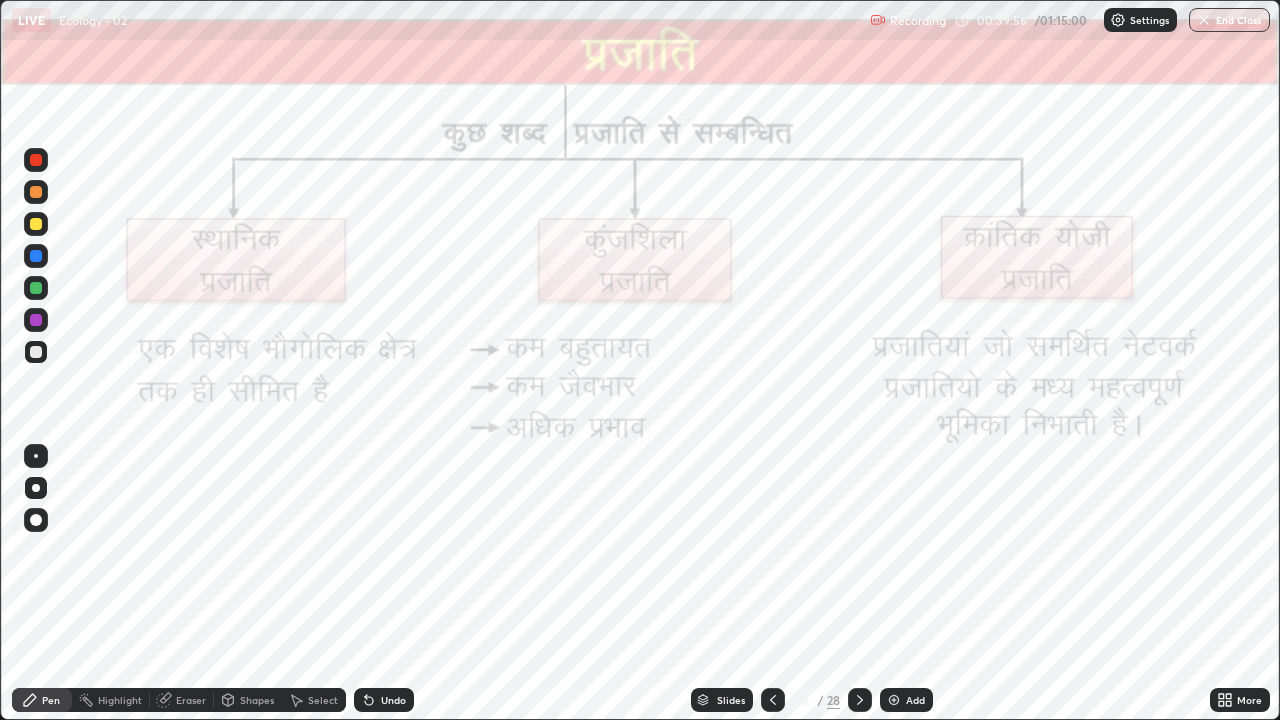 click at bounding box center [36, 224] 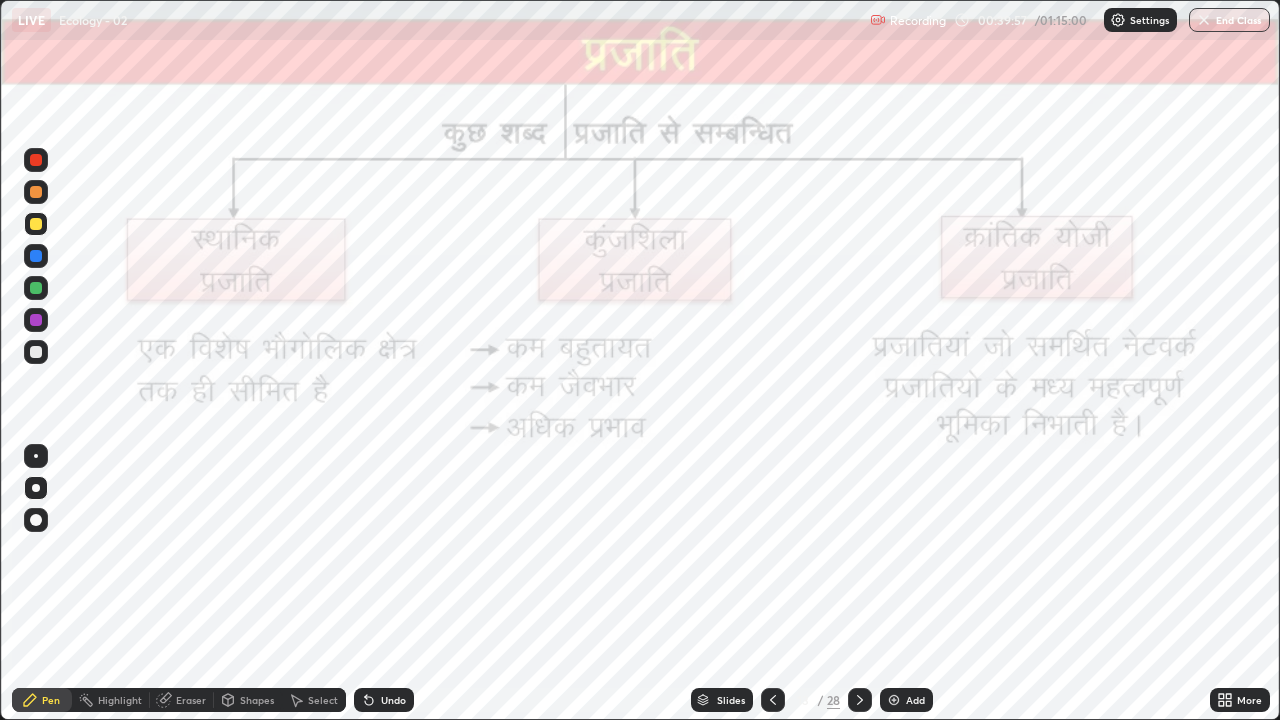 click at bounding box center [36, 160] 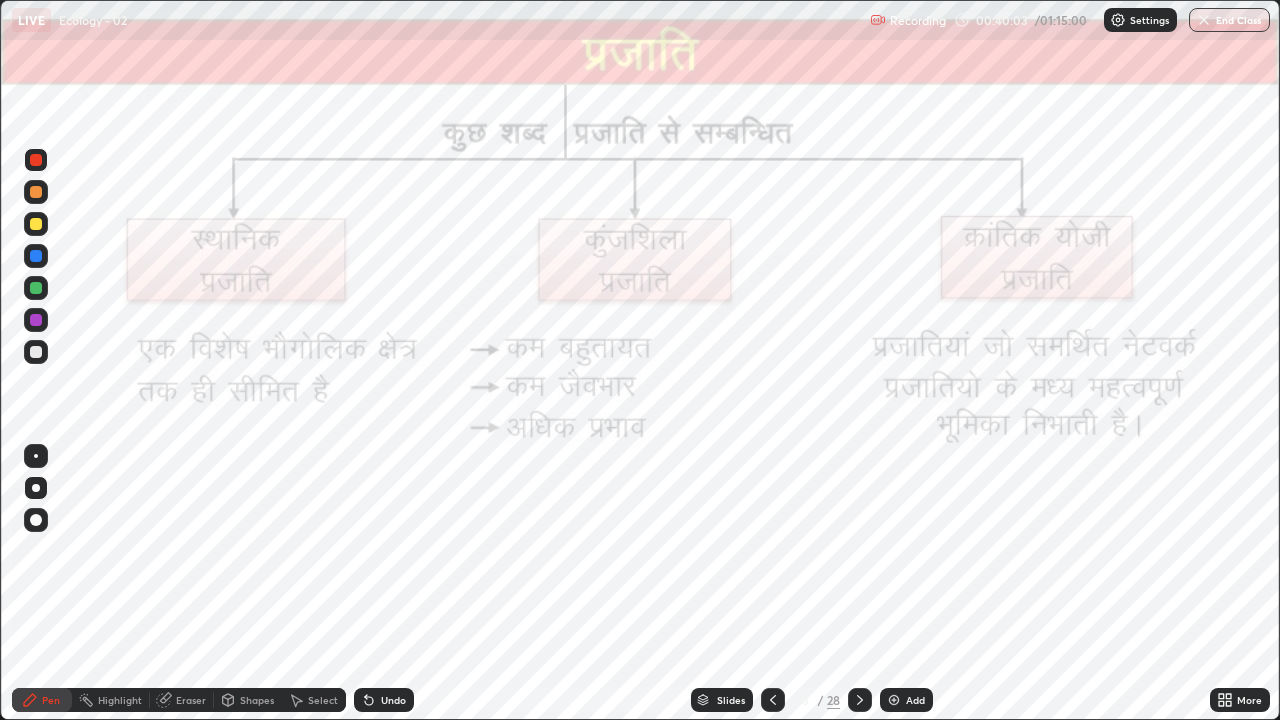 click on "Undo" at bounding box center [393, 700] 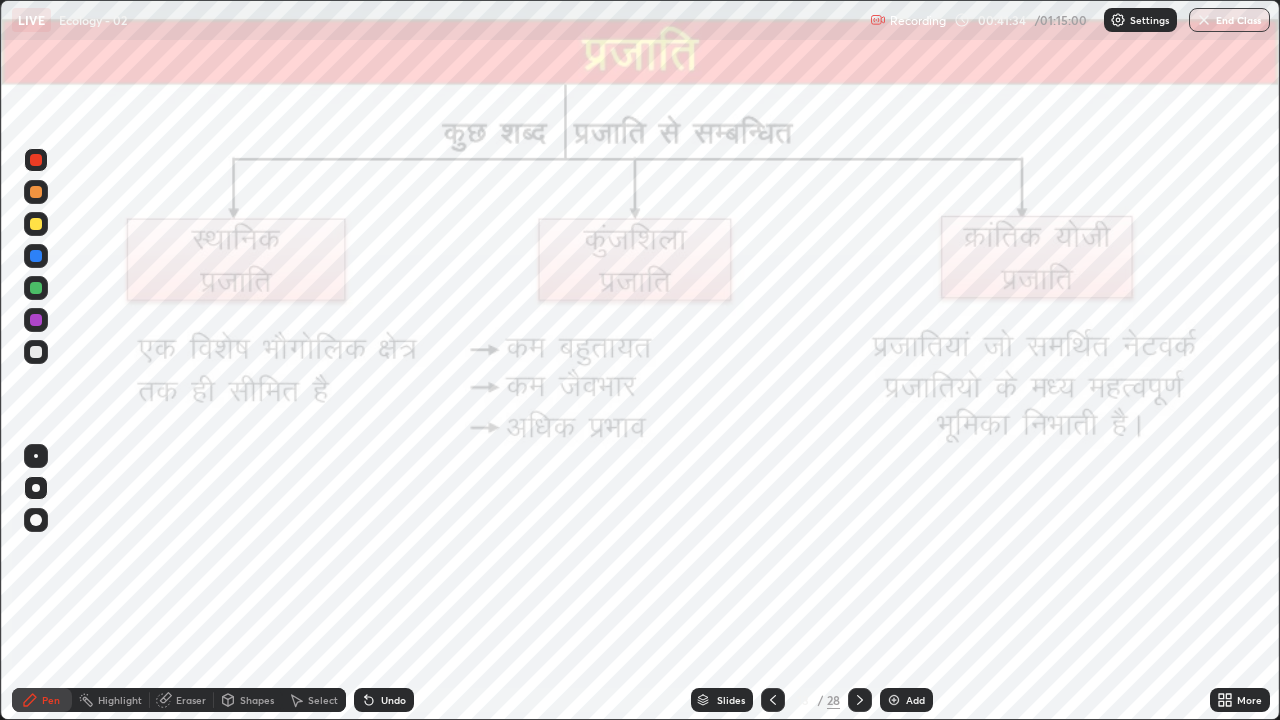 click on "Slides" at bounding box center (731, 700) 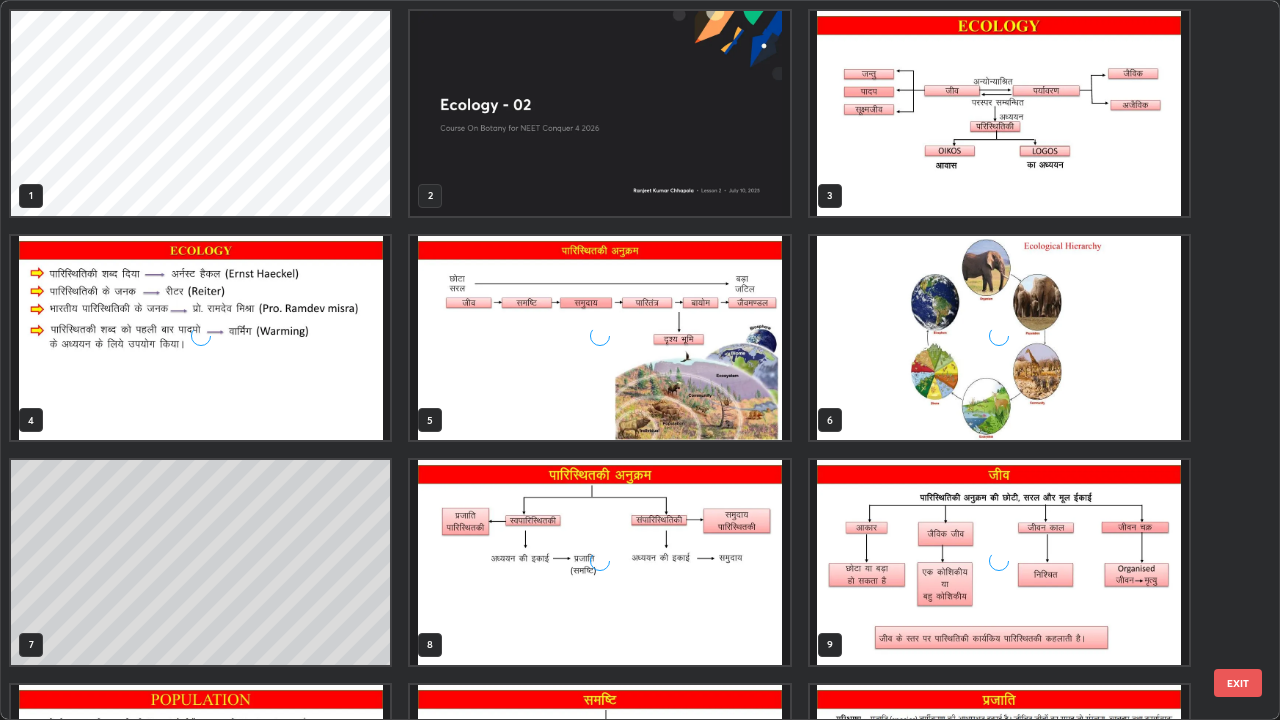 scroll, scrollTop: 405, scrollLeft: 0, axis: vertical 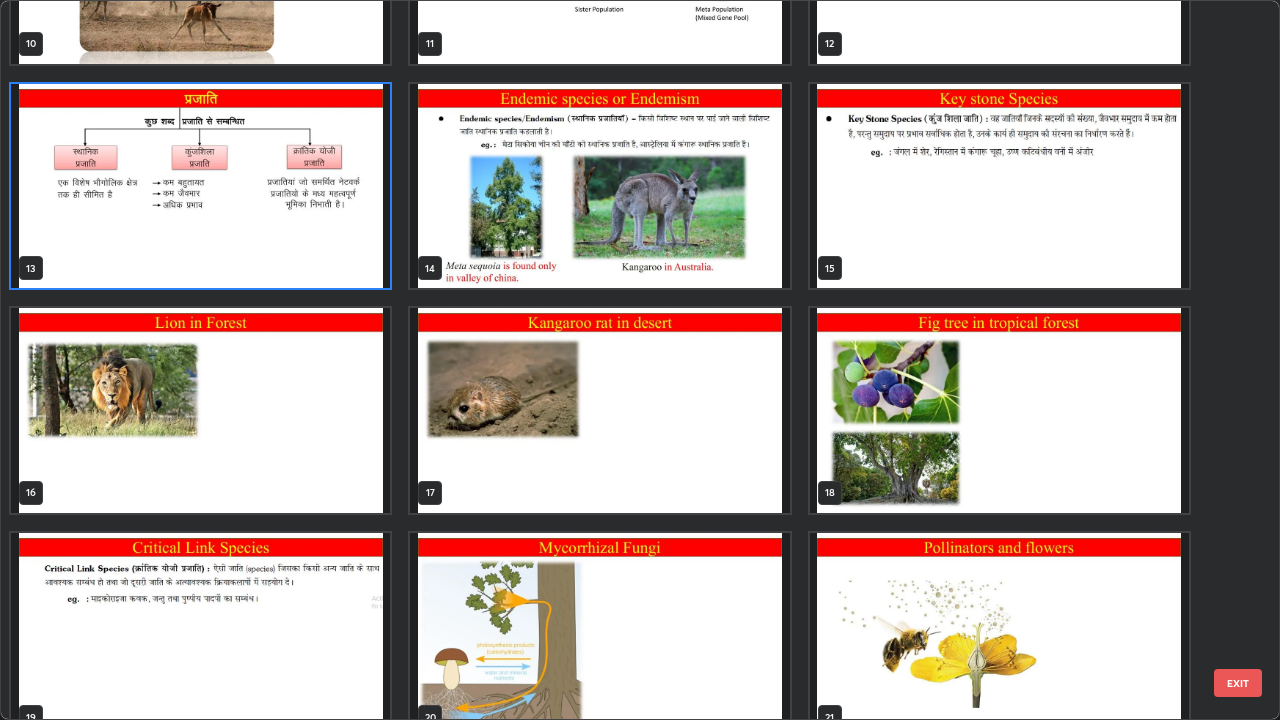 click at bounding box center [200, 410] 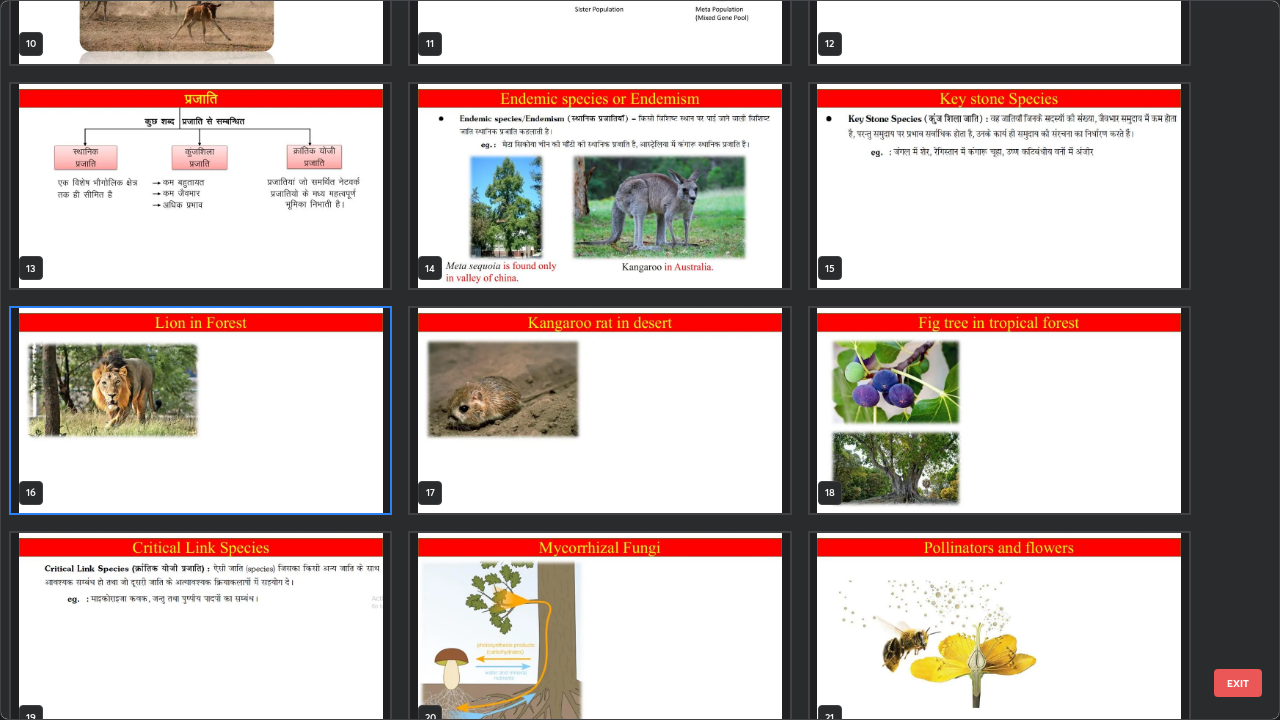 click at bounding box center [200, 410] 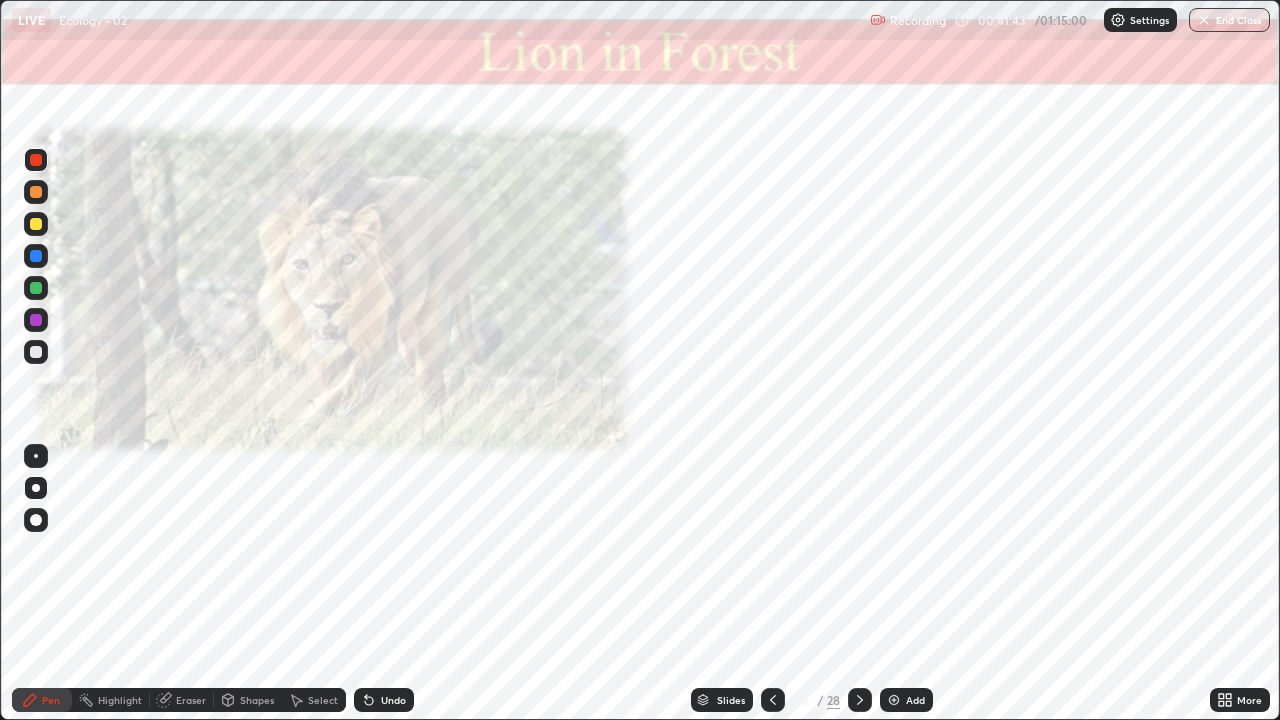 click at bounding box center (36, 160) 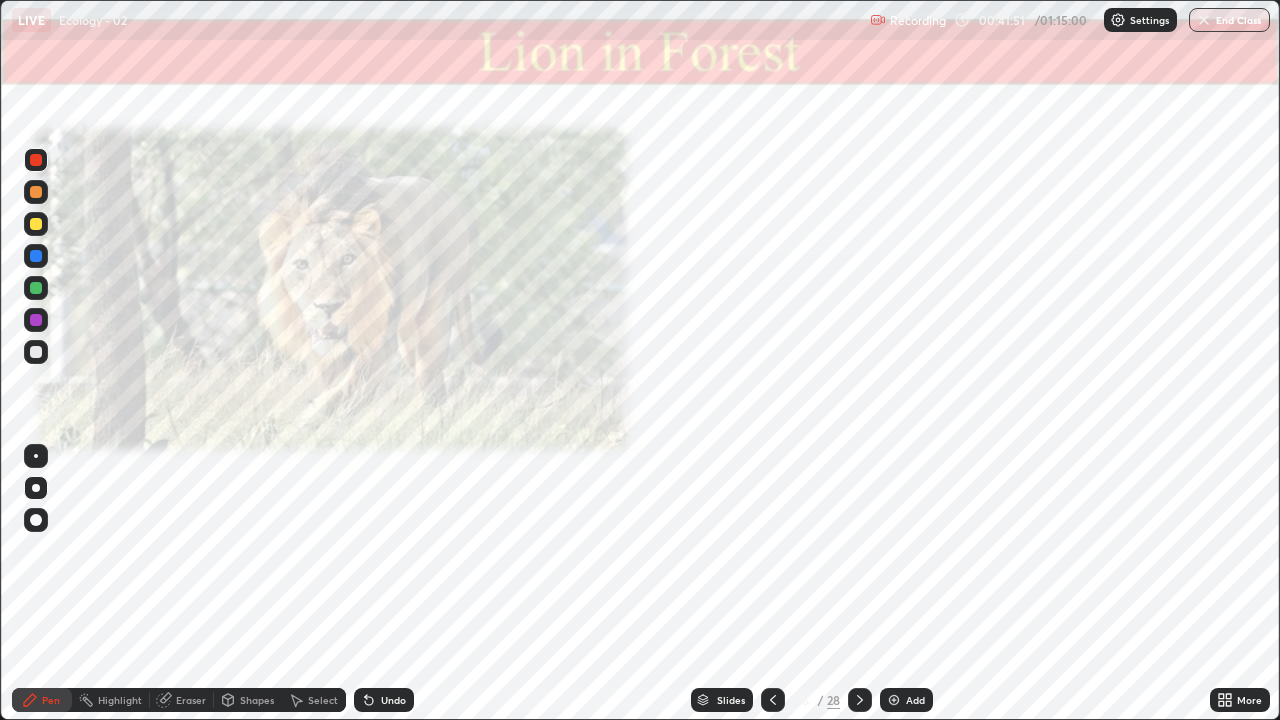 click on "Select" at bounding box center (323, 700) 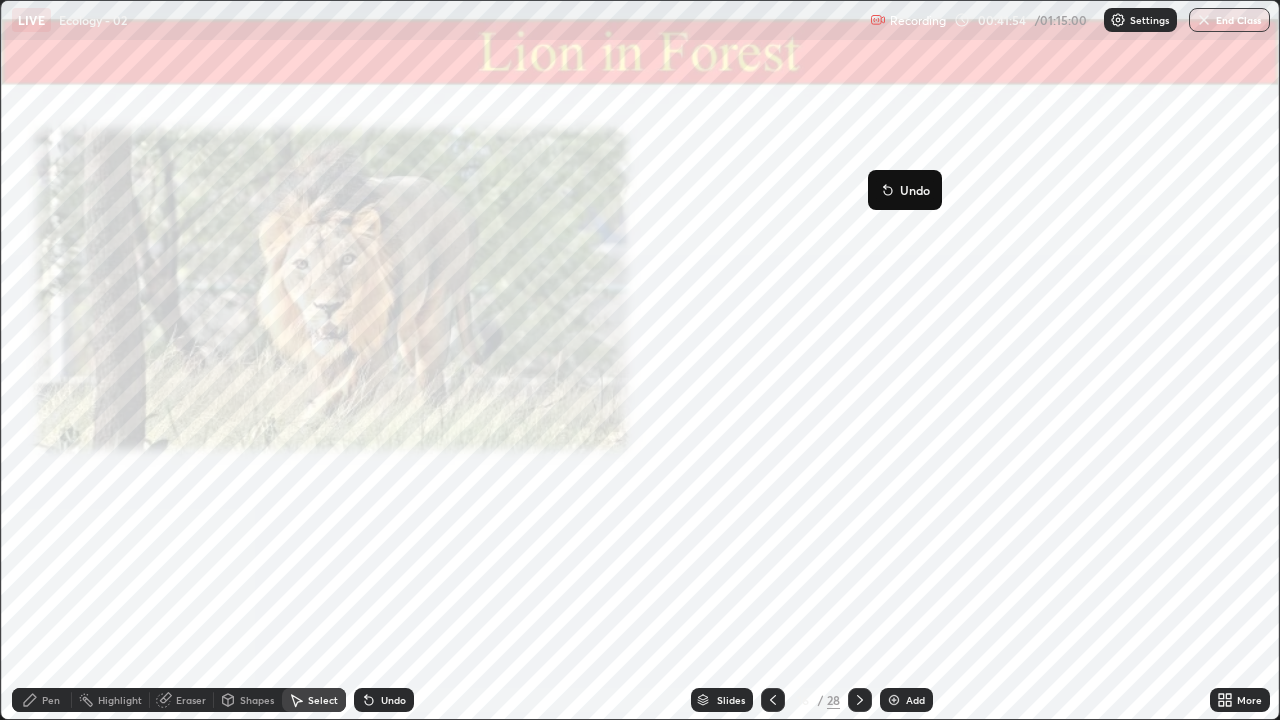 click on "0 ° Undo Copy Duplicate Duplicate to new slide Delete" at bounding box center [640, 360] 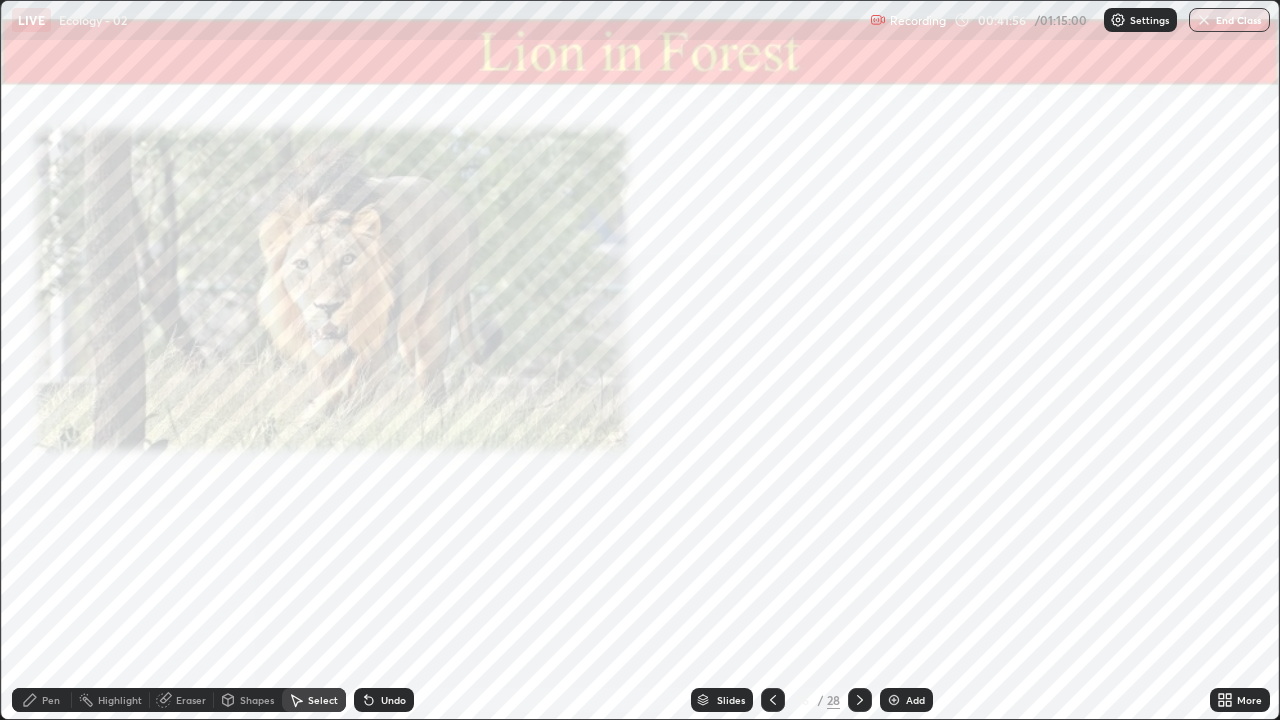 click on "Pen" at bounding box center [51, 700] 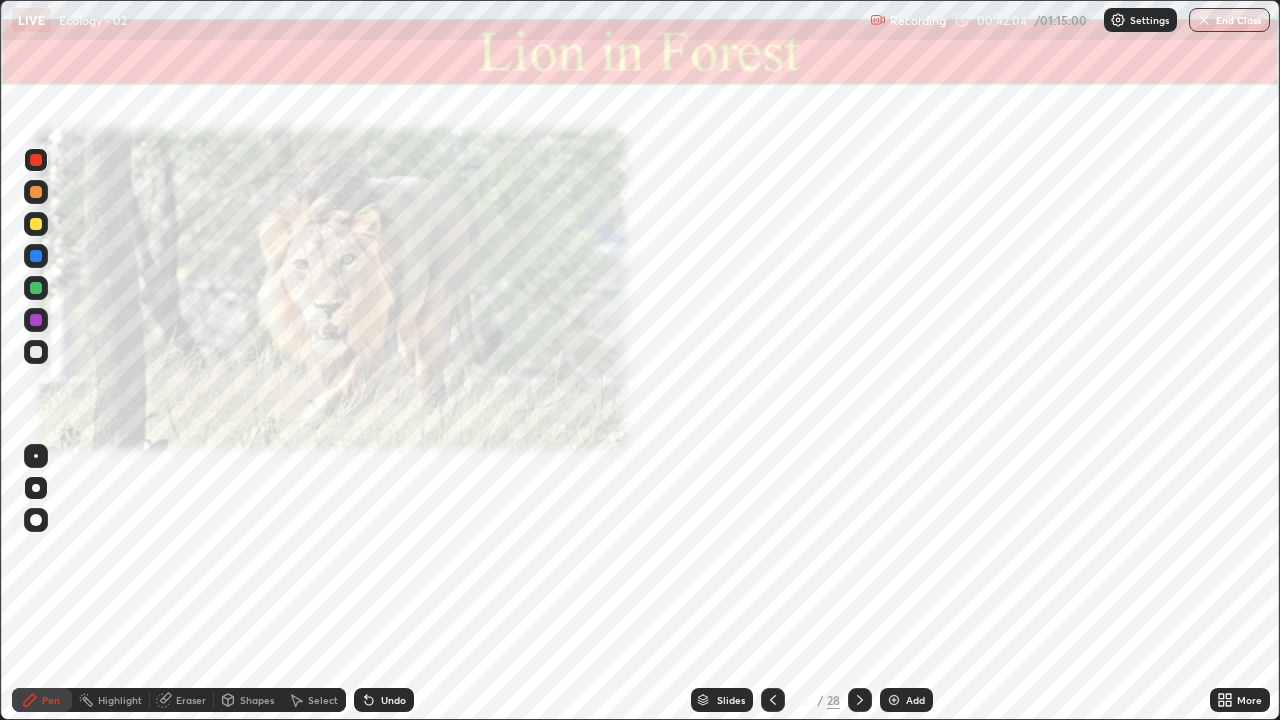 click at bounding box center [36, 160] 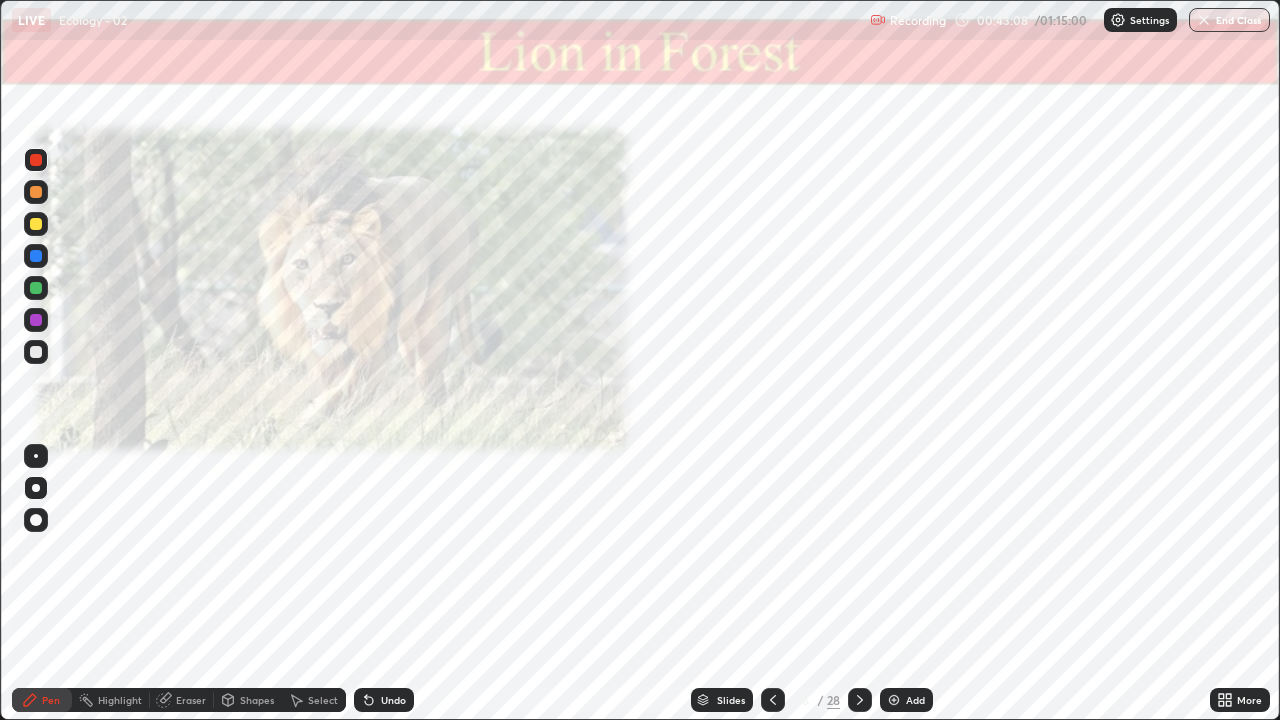 click at bounding box center (36, 256) 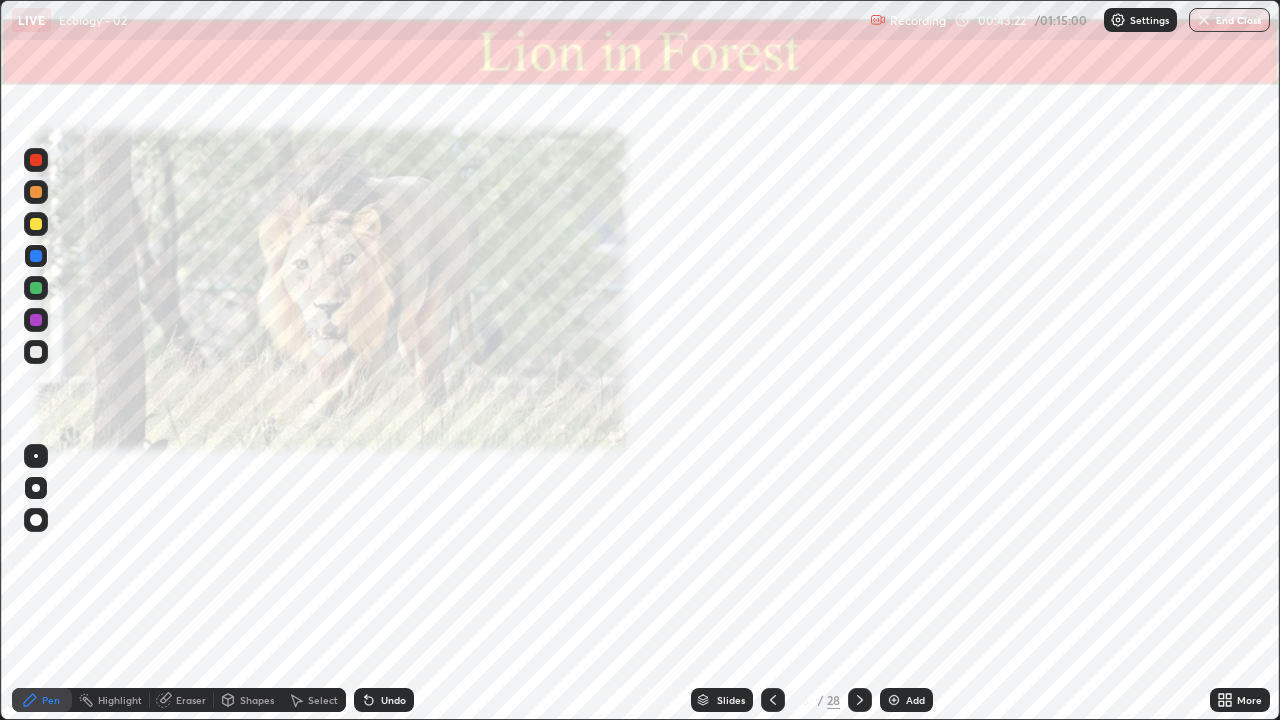 click at bounding box center [36, 288] 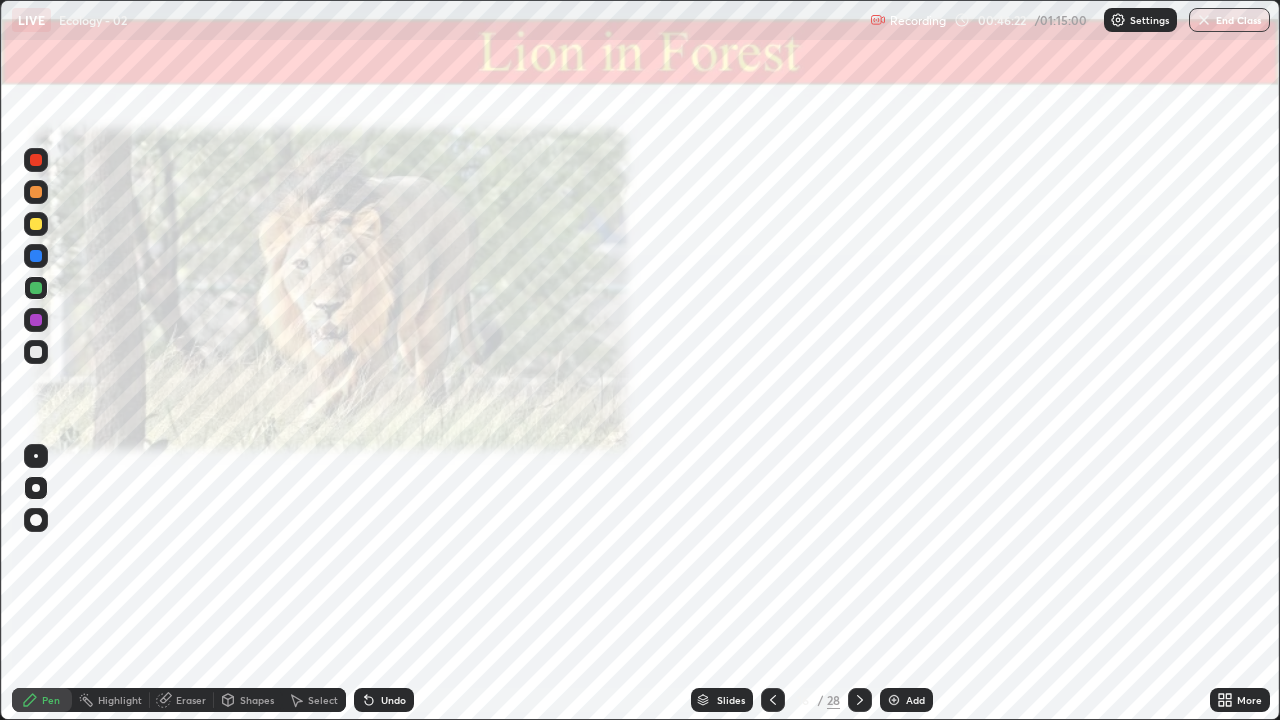 click 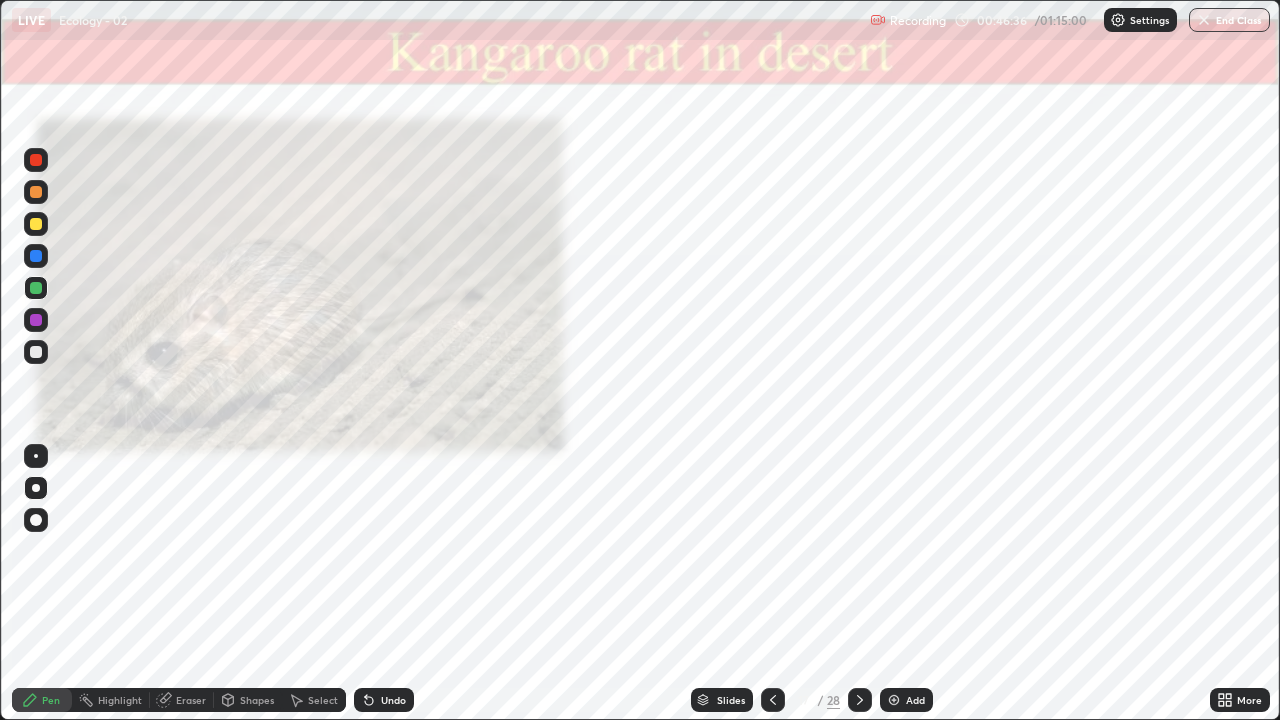 click on "Slides" at bounding box center [731, 700] 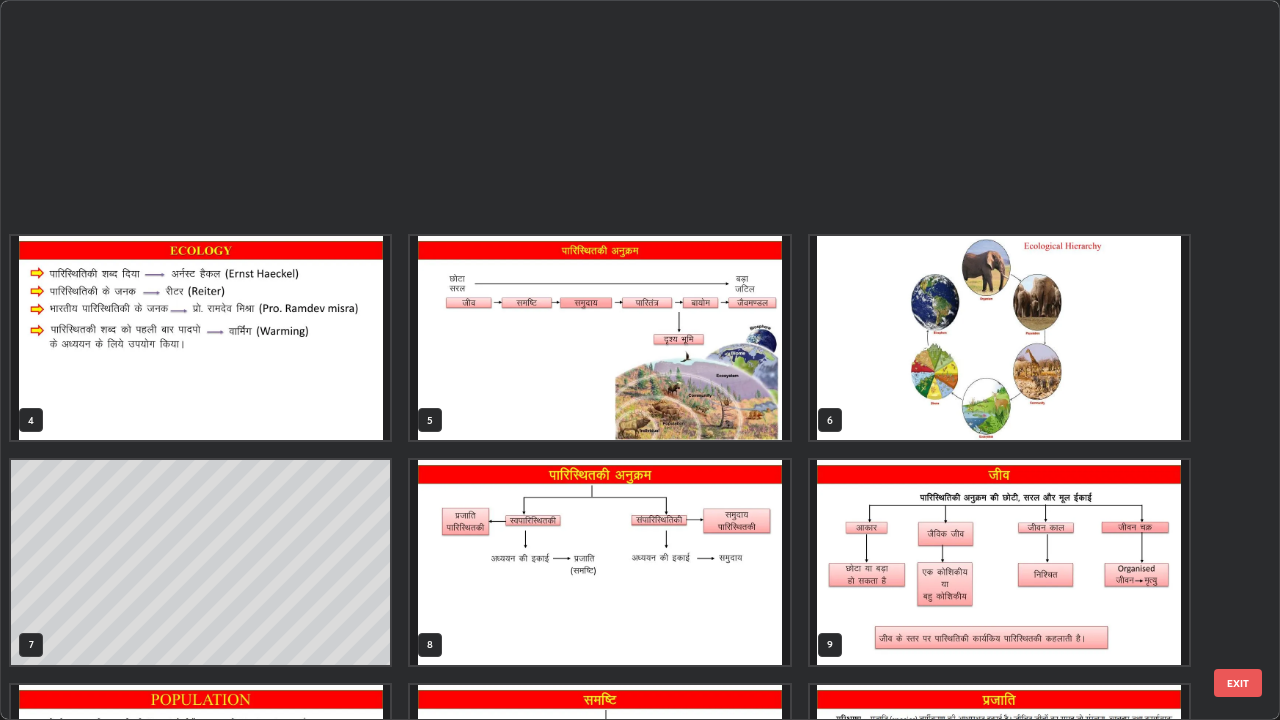 scroll, scrollTop: 629, scrollLeft: 0, axis: vertical 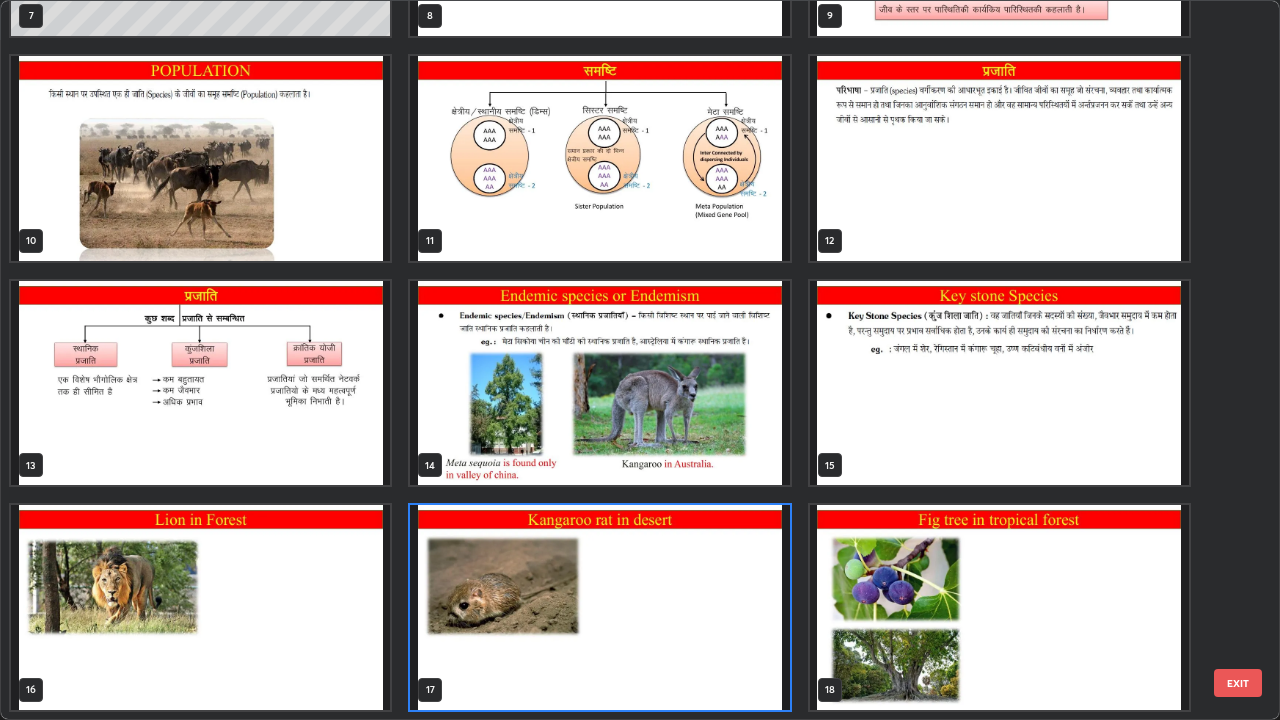click at bounding box center (599, 383) 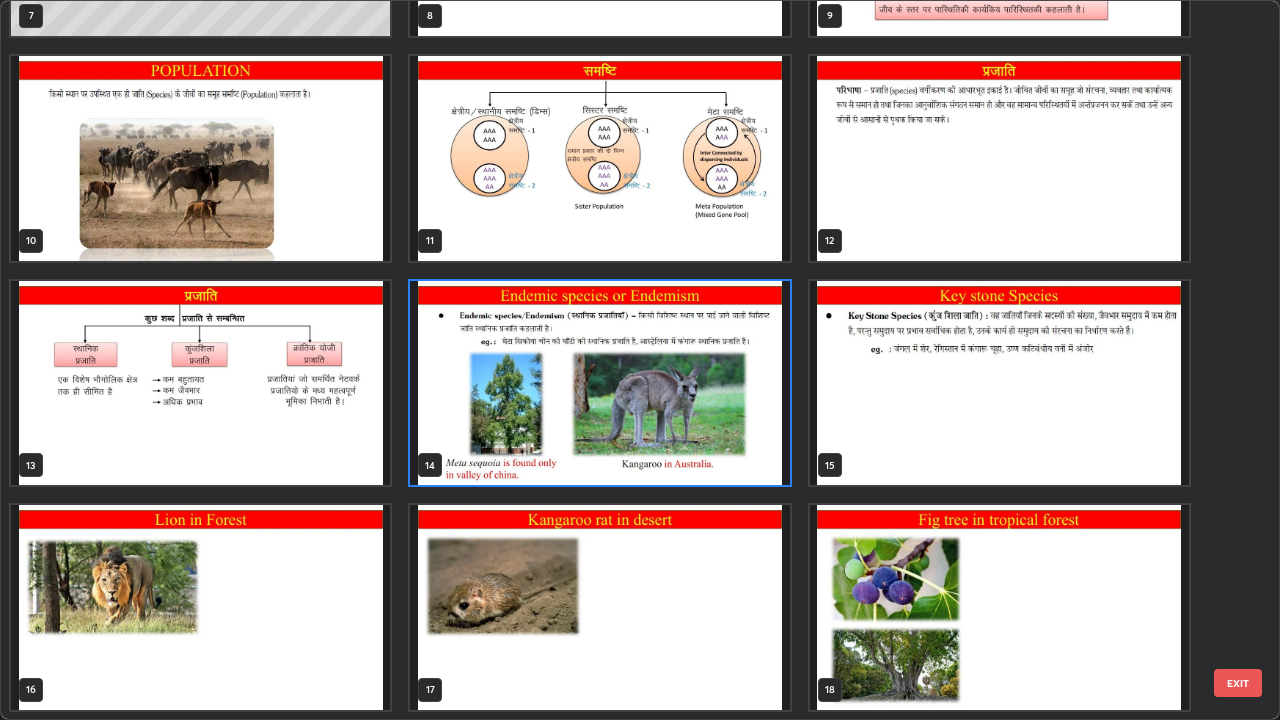 click at bounding box center (599, 383) 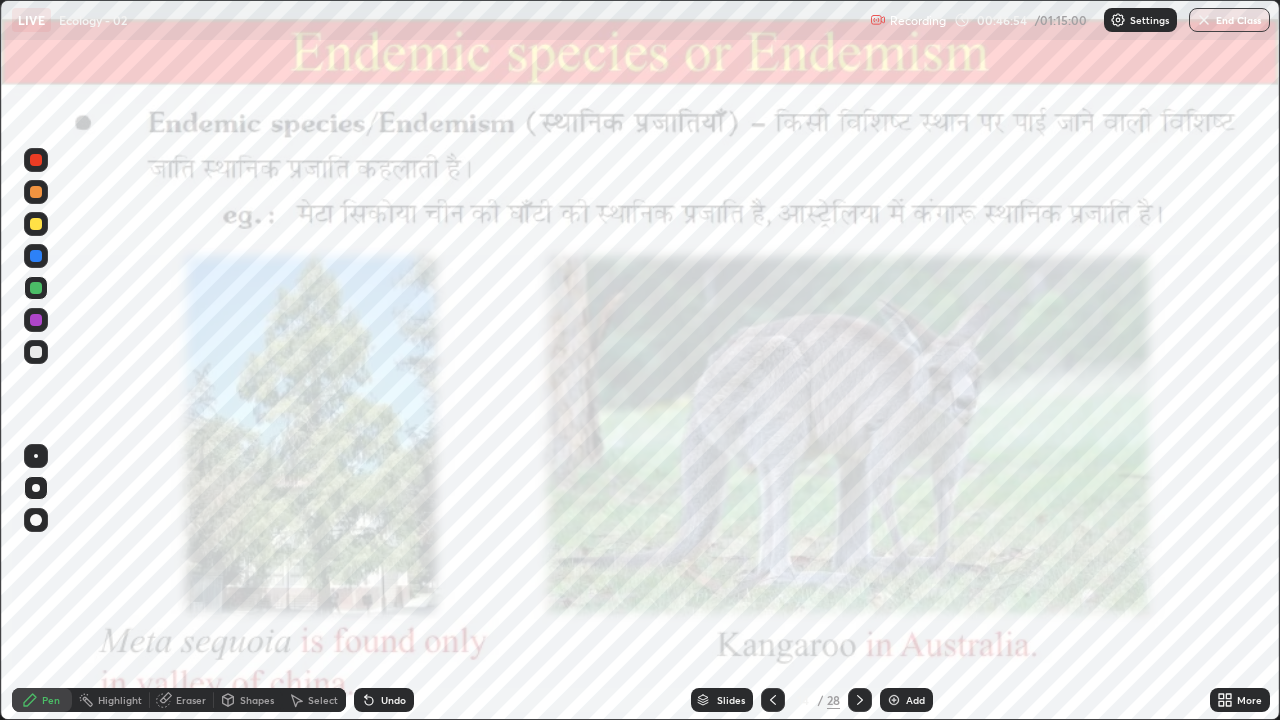 click at bounding box center (599, 383) 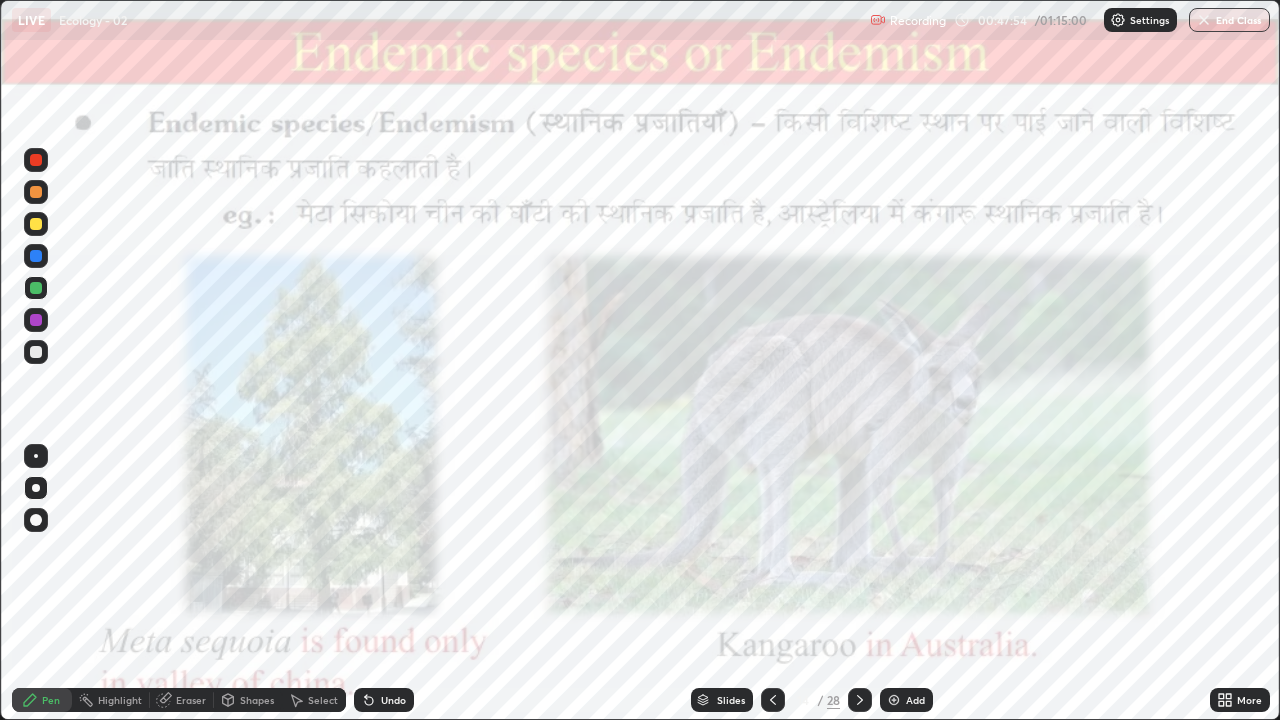 click on "Slides" at bounding box center [731, 700] 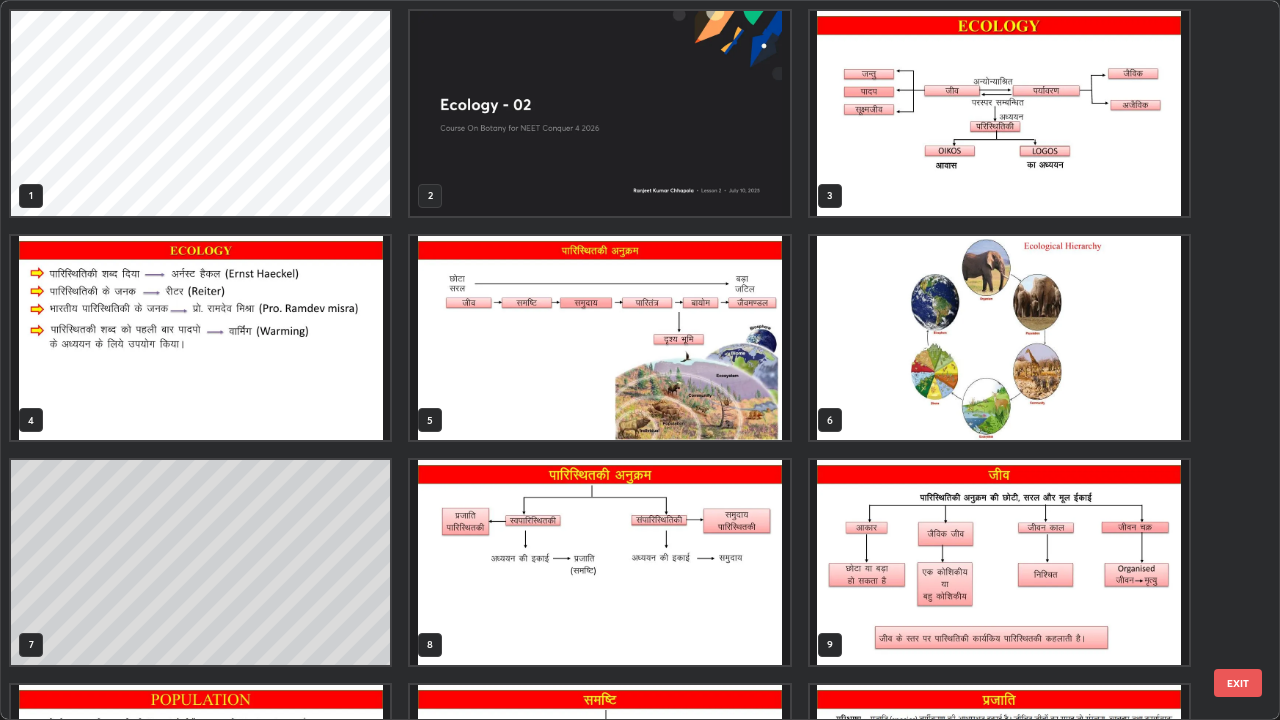 scroll, scrollTop: 405, scrollLeft: 0, axis: vertical 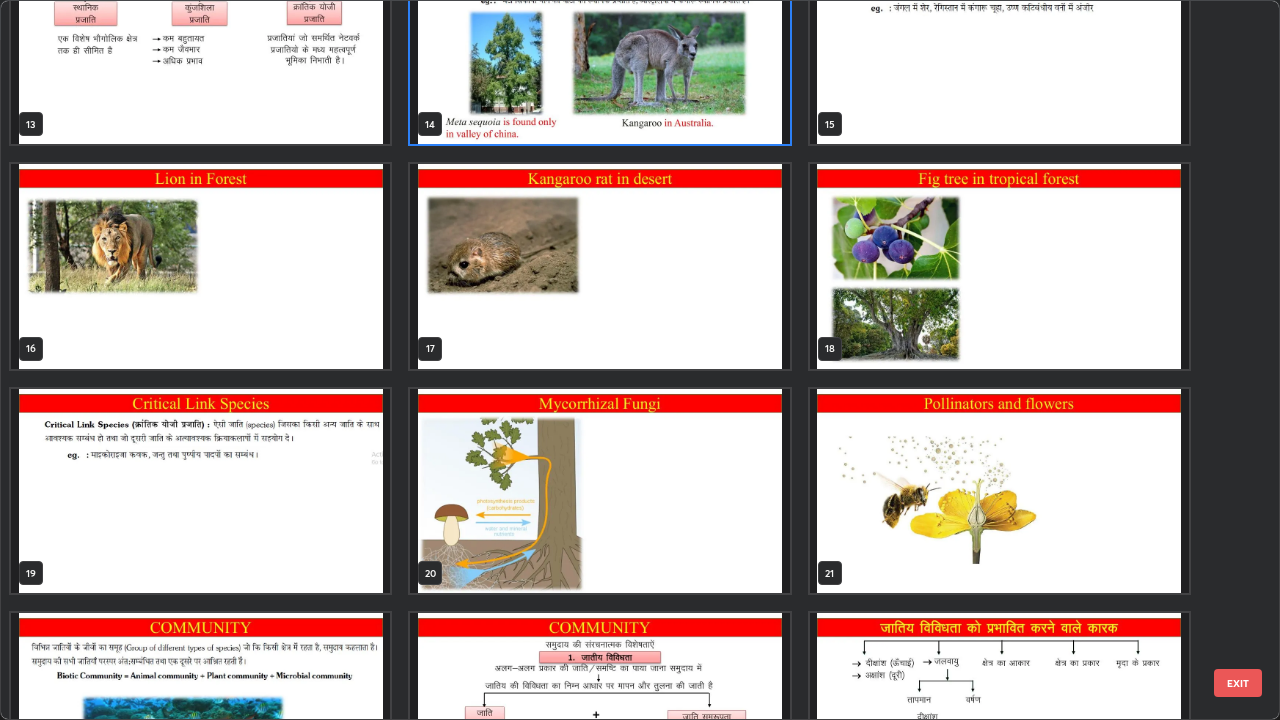 click at bounding box center [599, 266] 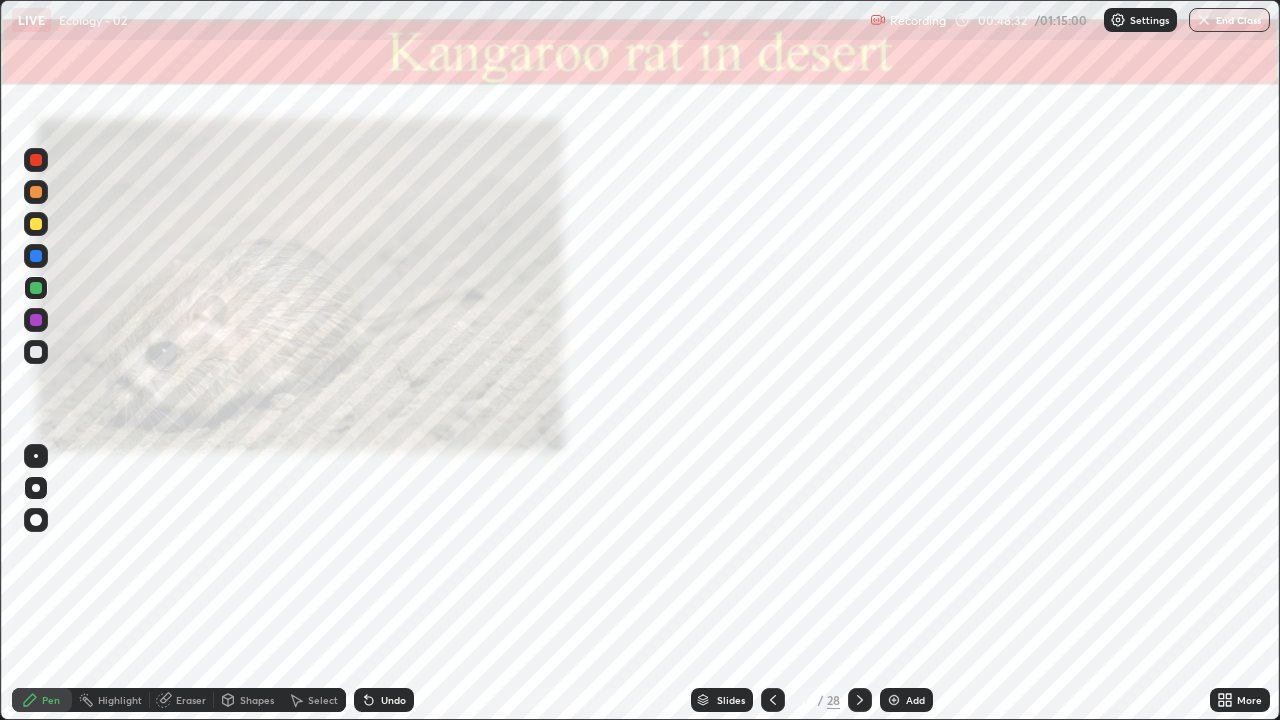 click 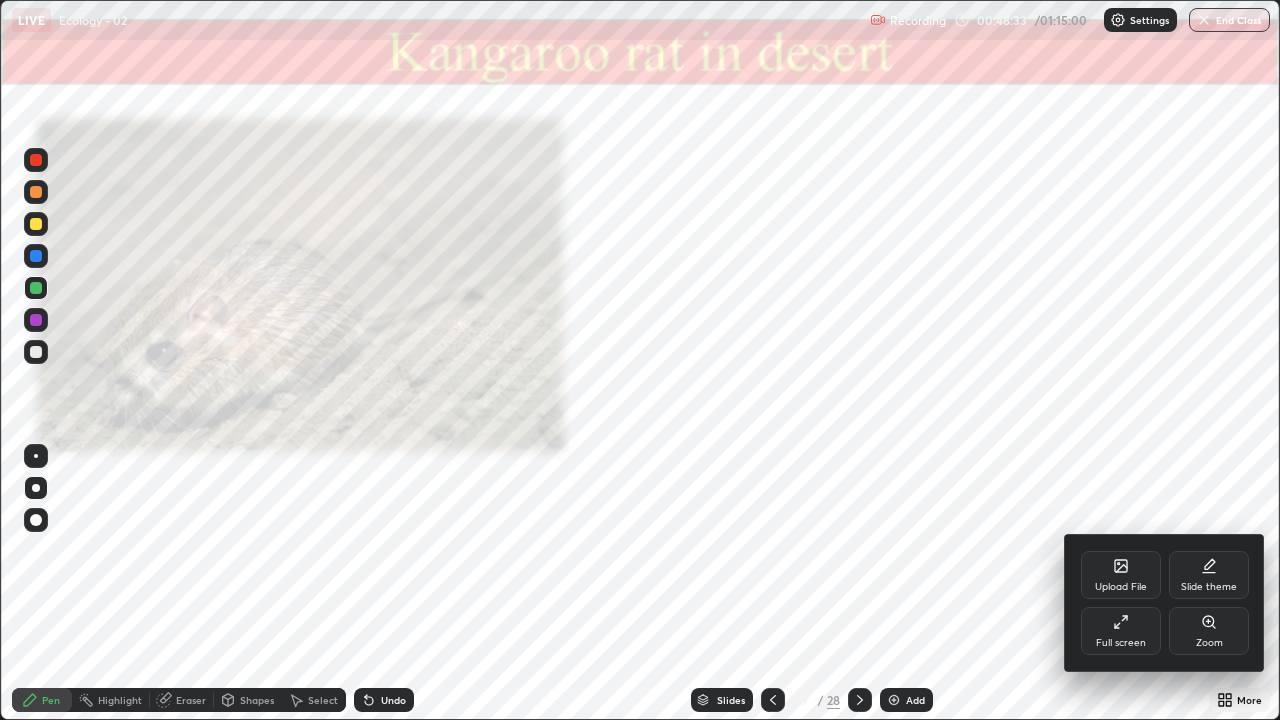 click on "Full screen" at bounding box center [1121, 643] 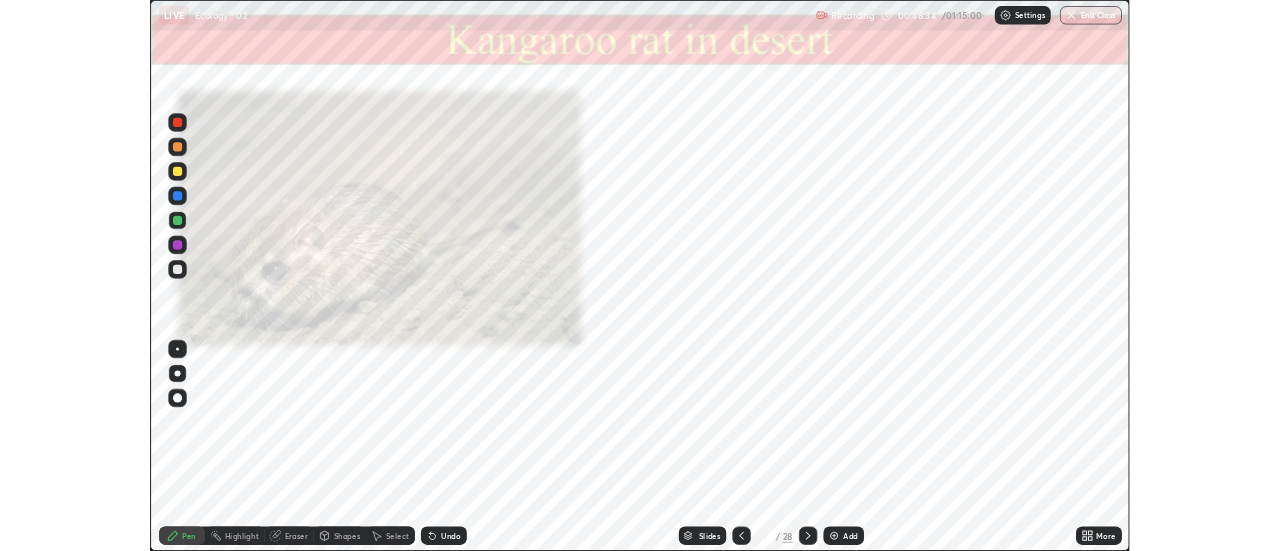 scroll, scrollTop: 551, scrollLeft: 1280, axis: both 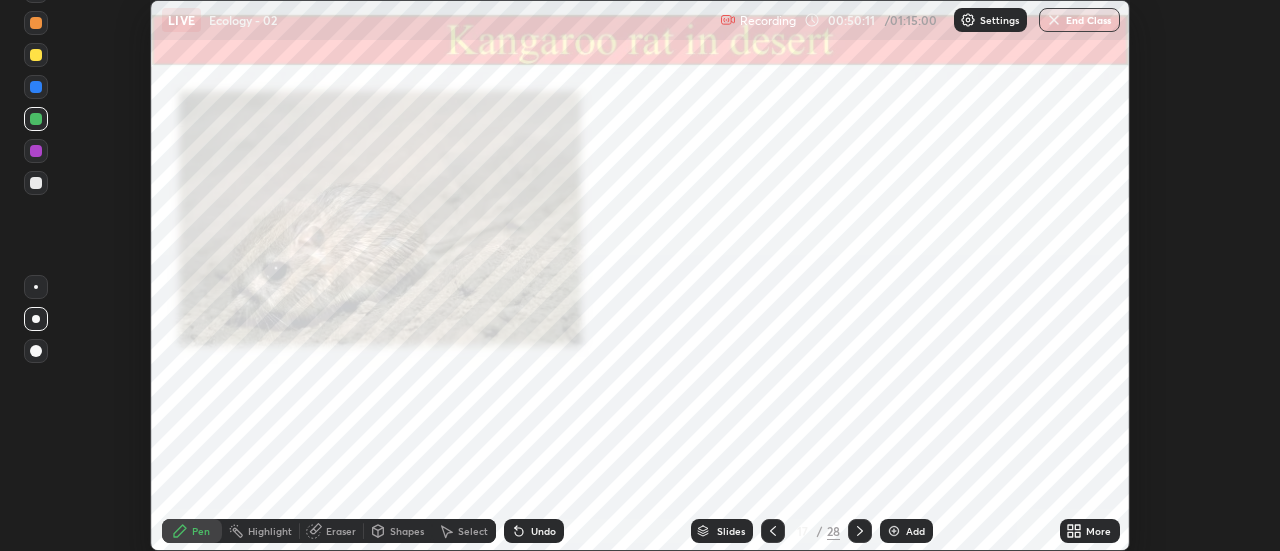 click on "More" at bounding box center (1090, 531) 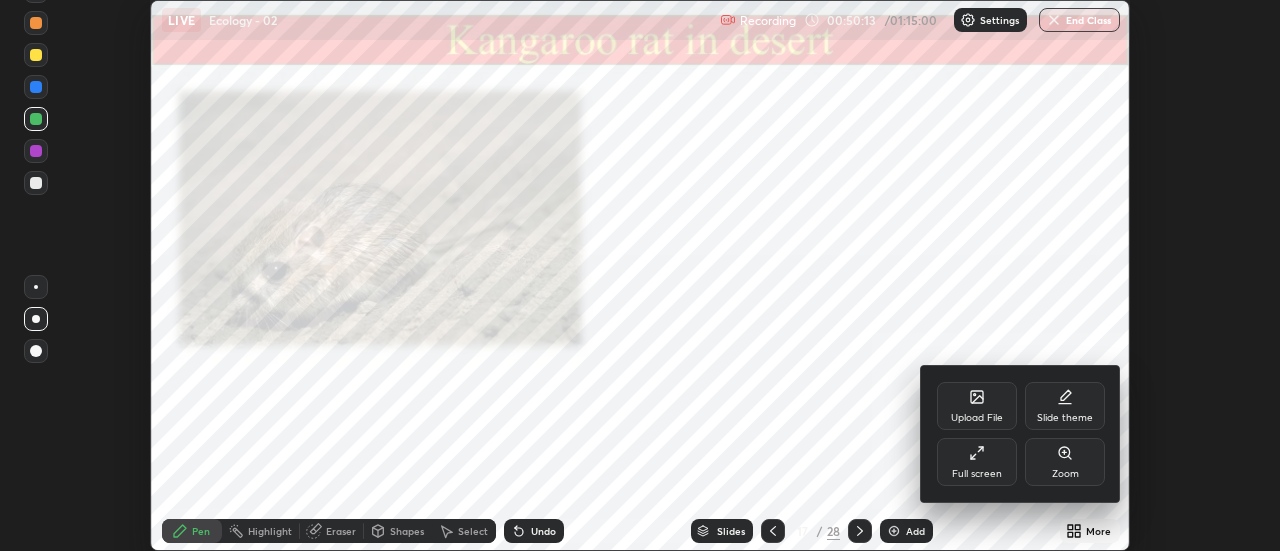 click on "Full screen" at bounding box center (977, 462) 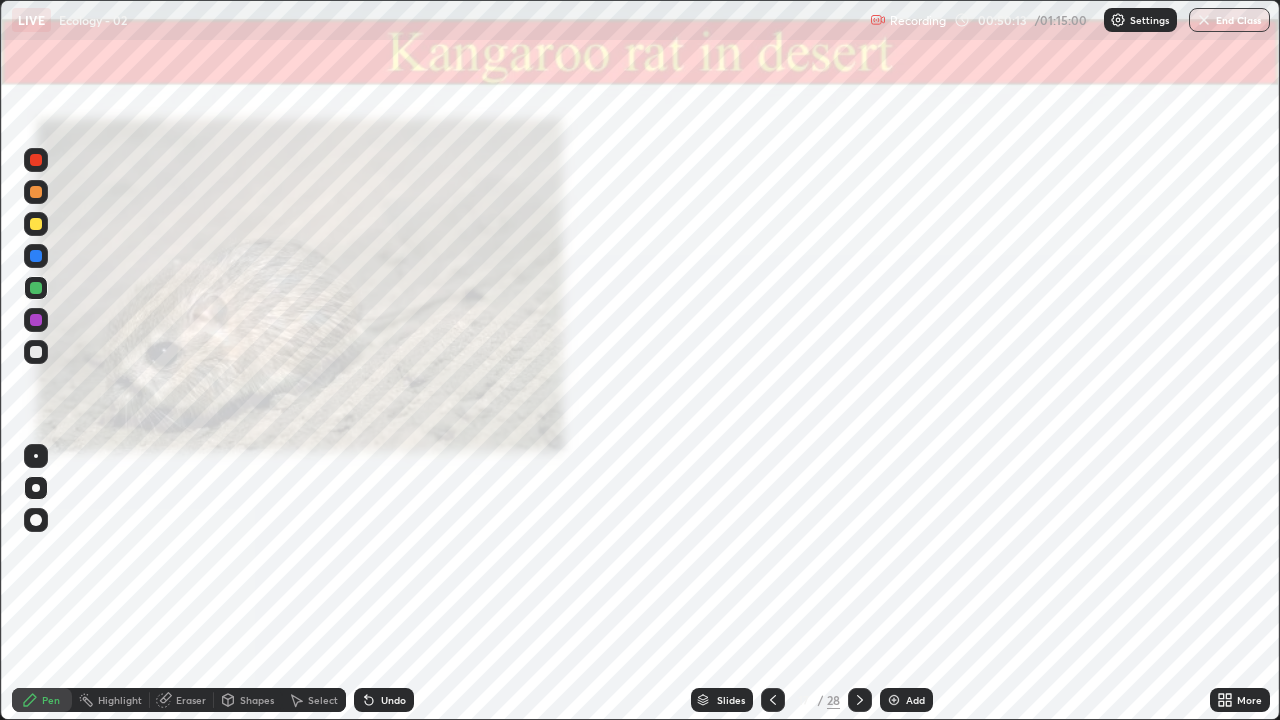 scroll, scrollTop: 99280, scrollLeft: 98720, axis: both 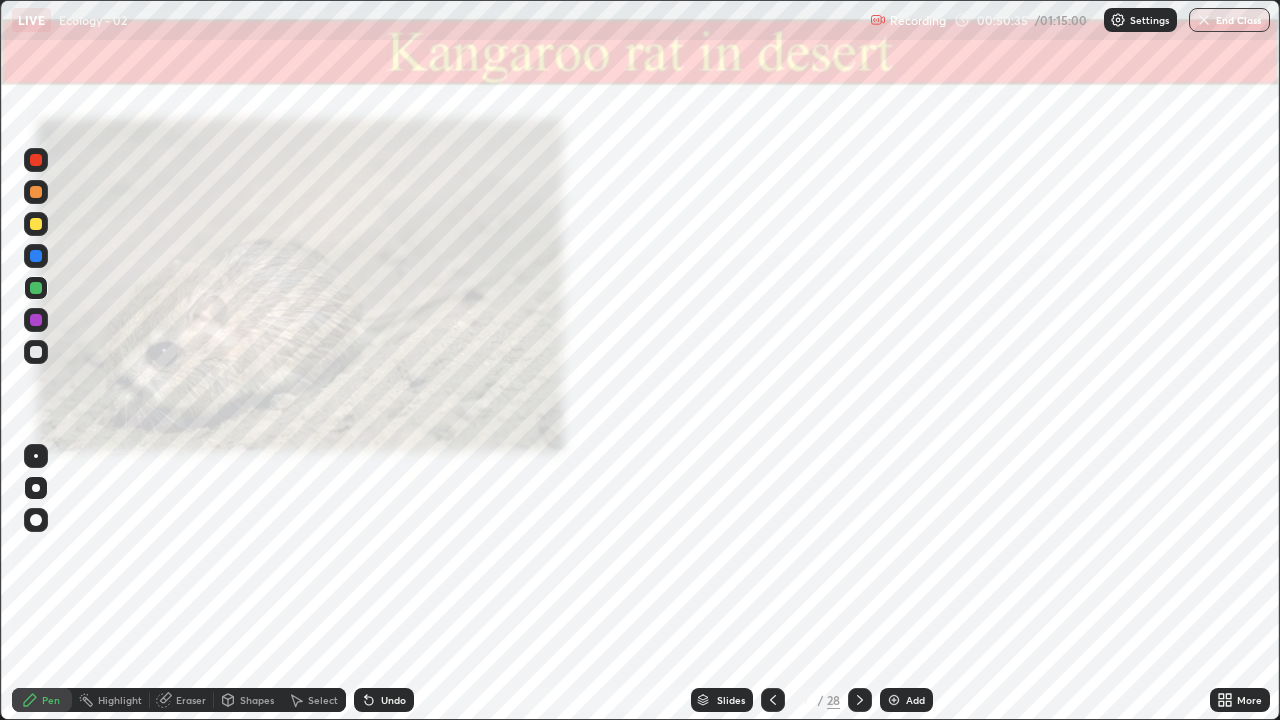 click at bounding box center (36, 192) 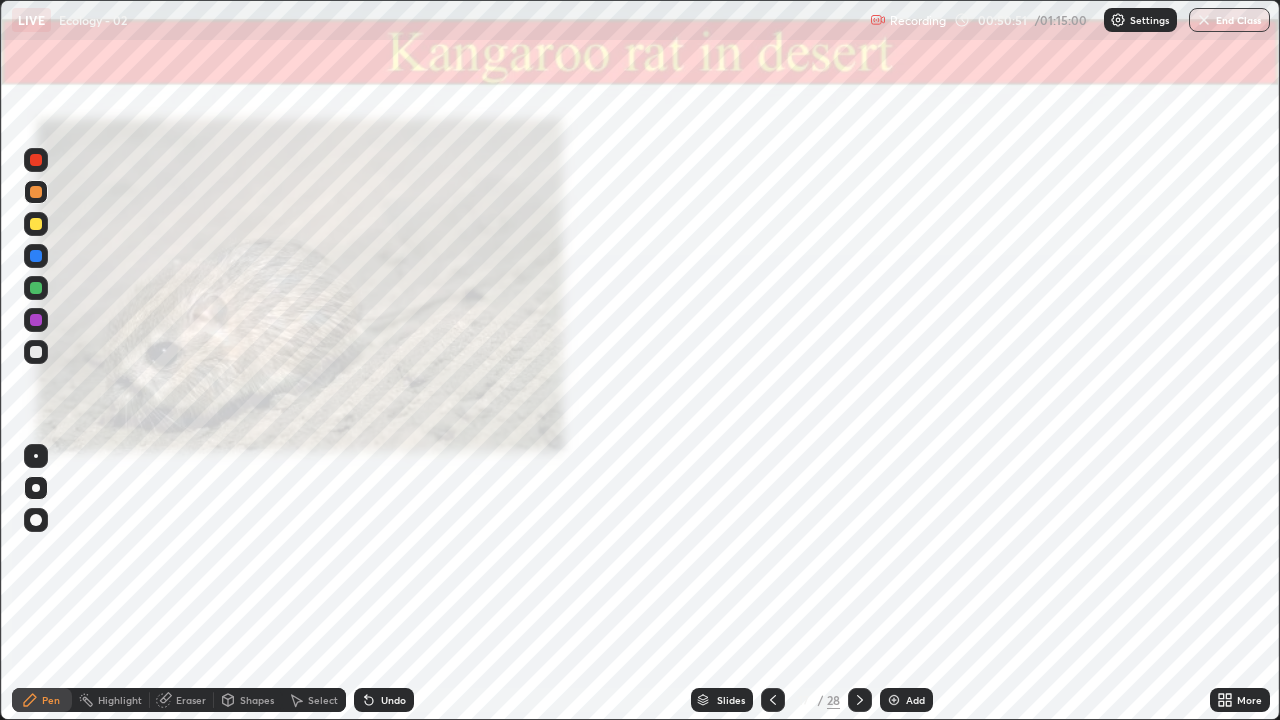 click at bounding box center [36, 224] 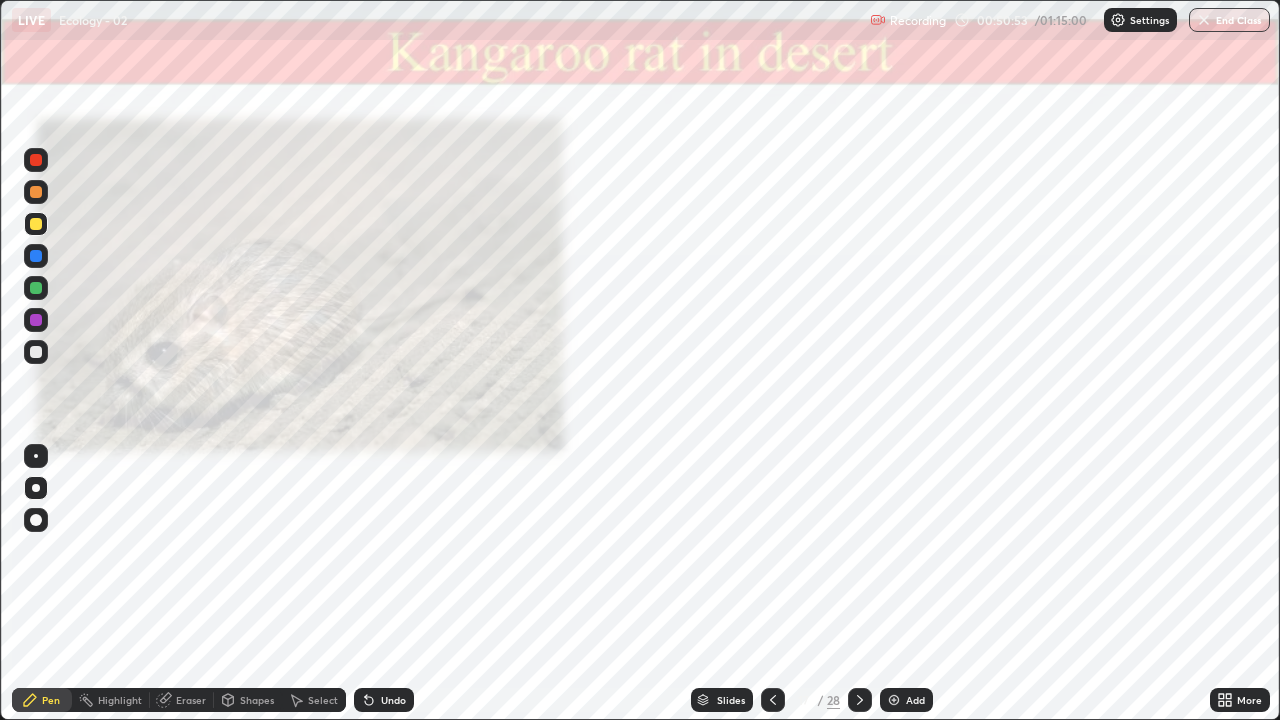 click at bounding box center (36, 192) 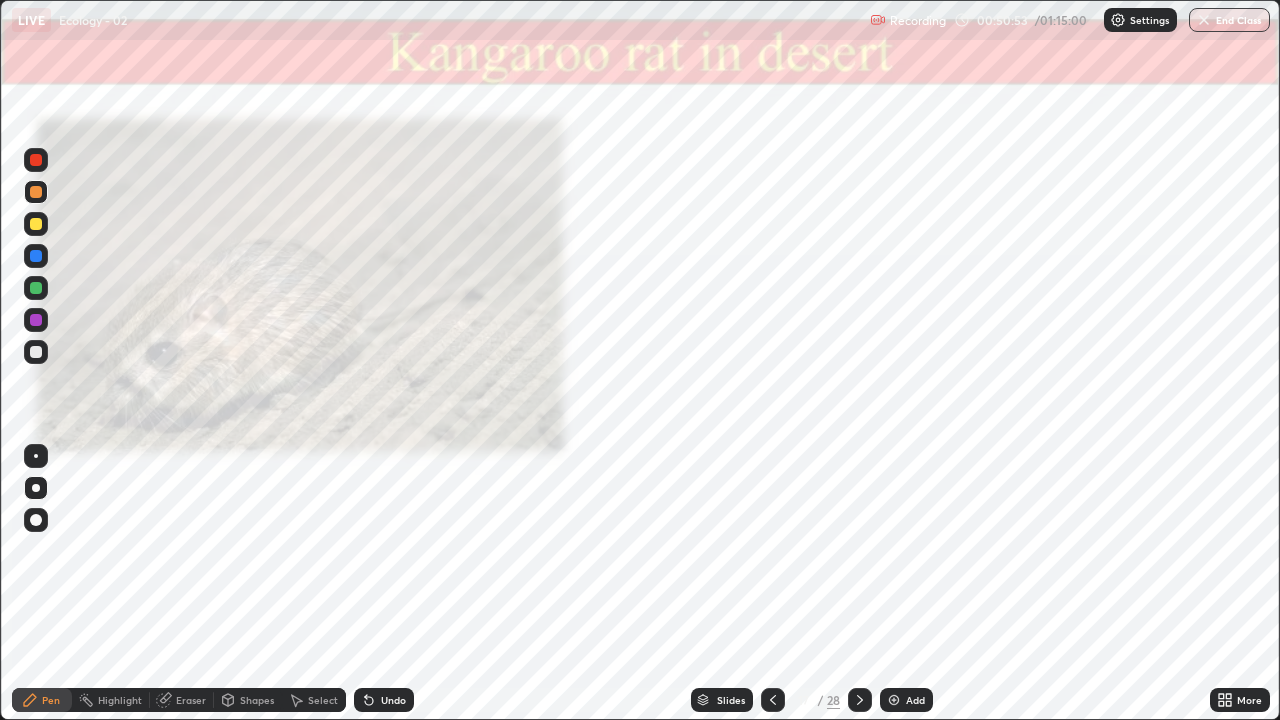 click at bounding box center (36, 160) 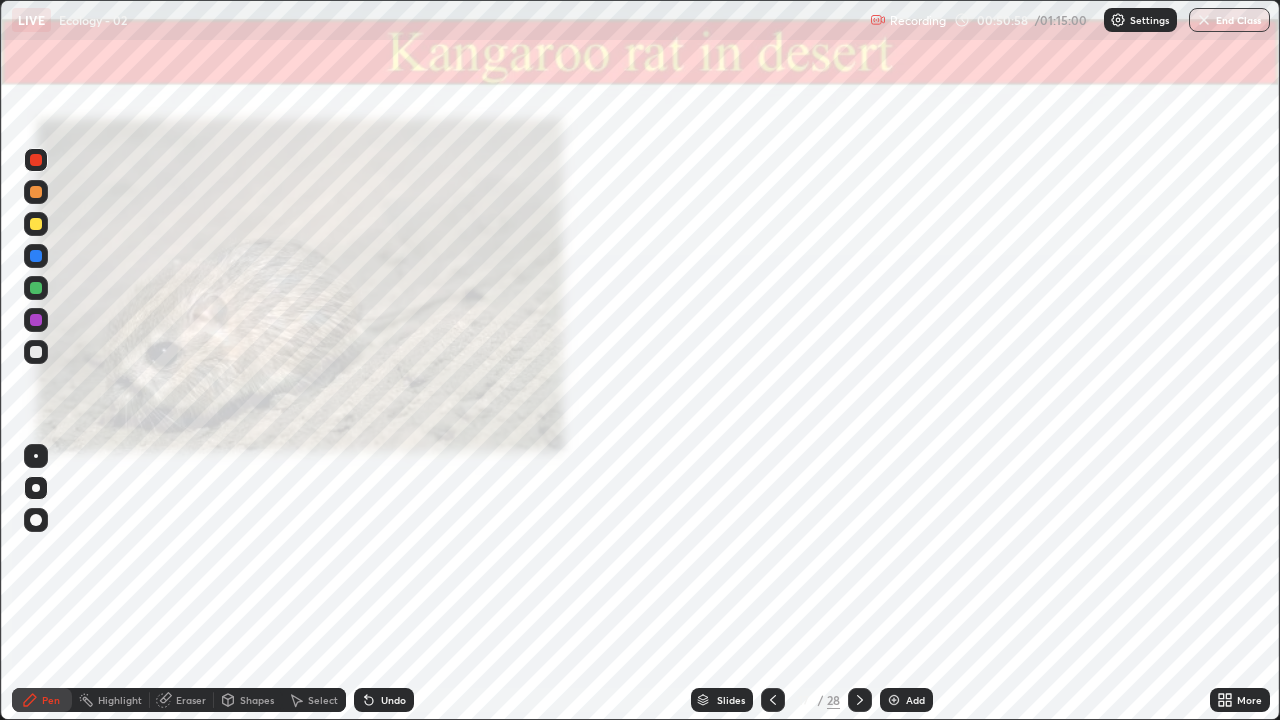 click at bounding box center (36, 256) 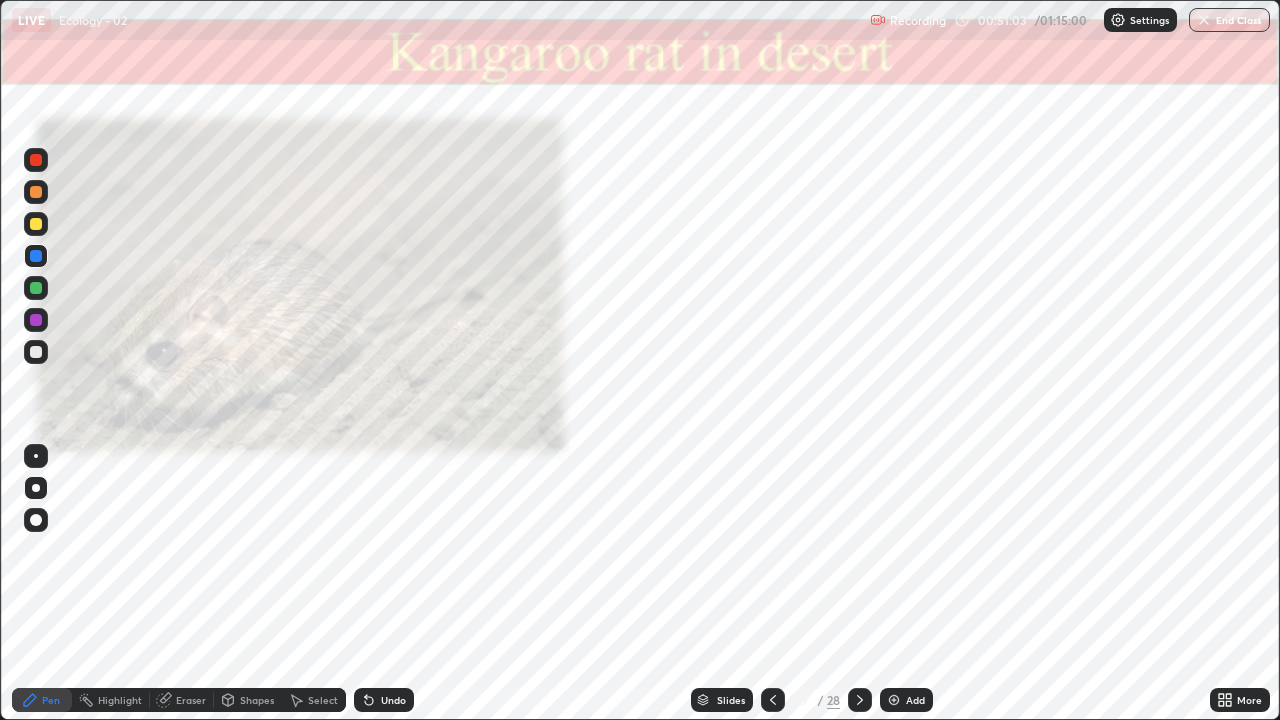 click on "Undo" at bounding box center [393, 700] 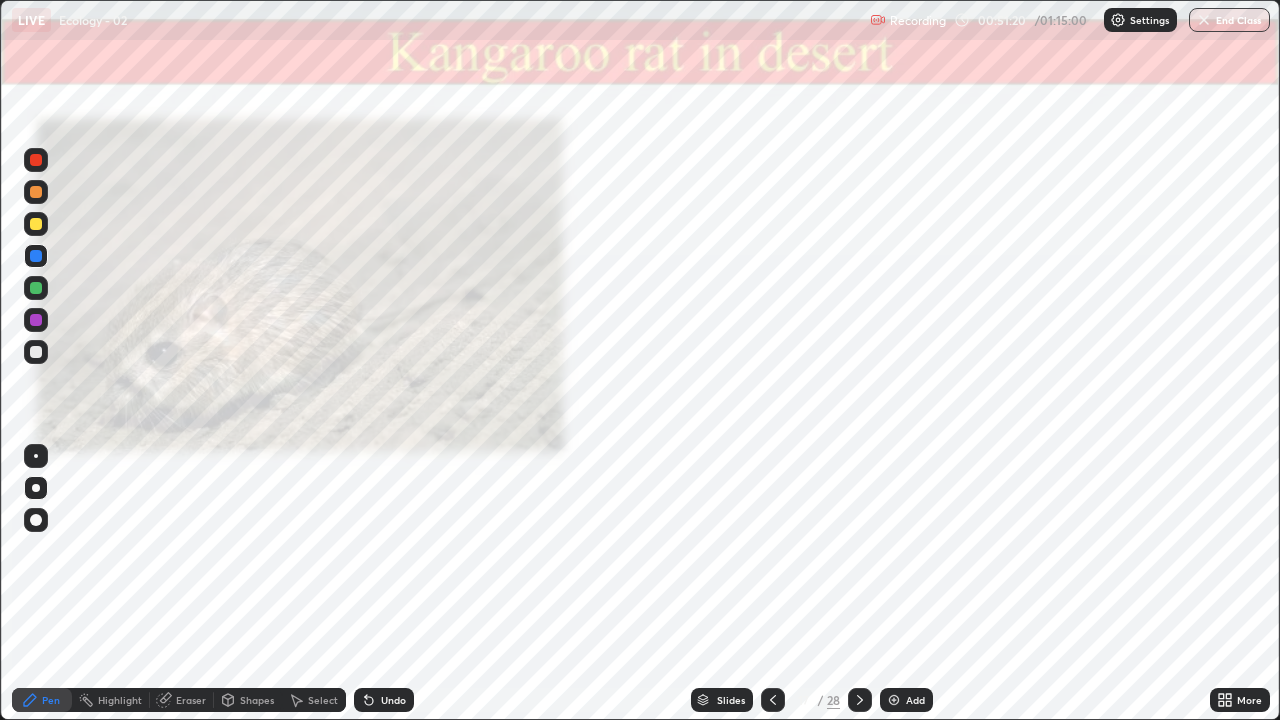 click on "Select" at bounding box center [323, 700] 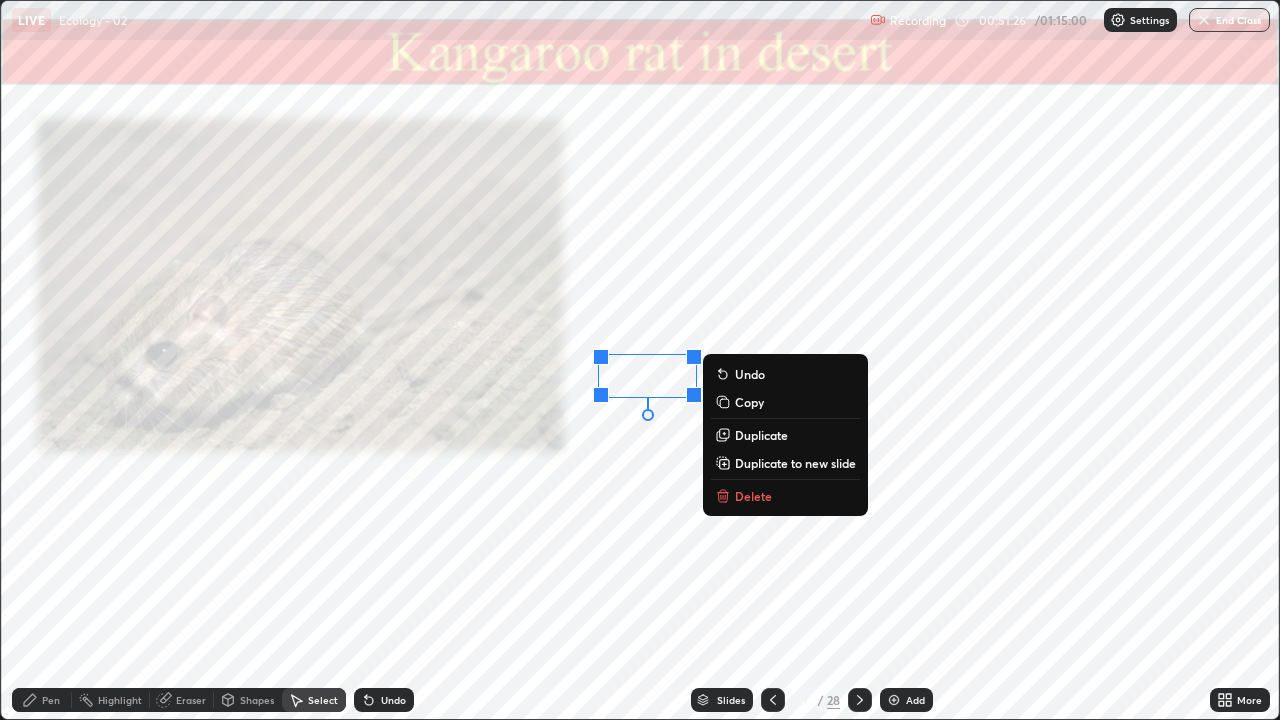 click on "0 ° Undo Copy Duplicate Duplicate to new slide Delete" at bounding box center [640, 360] 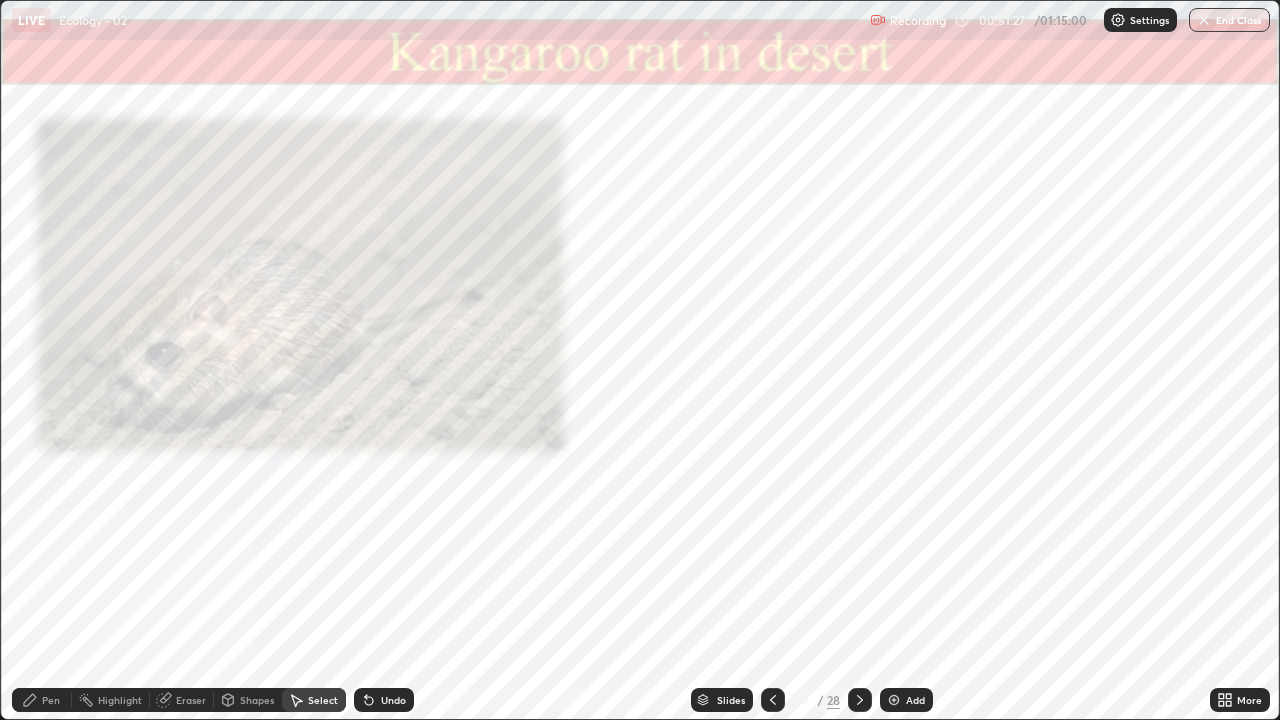 click 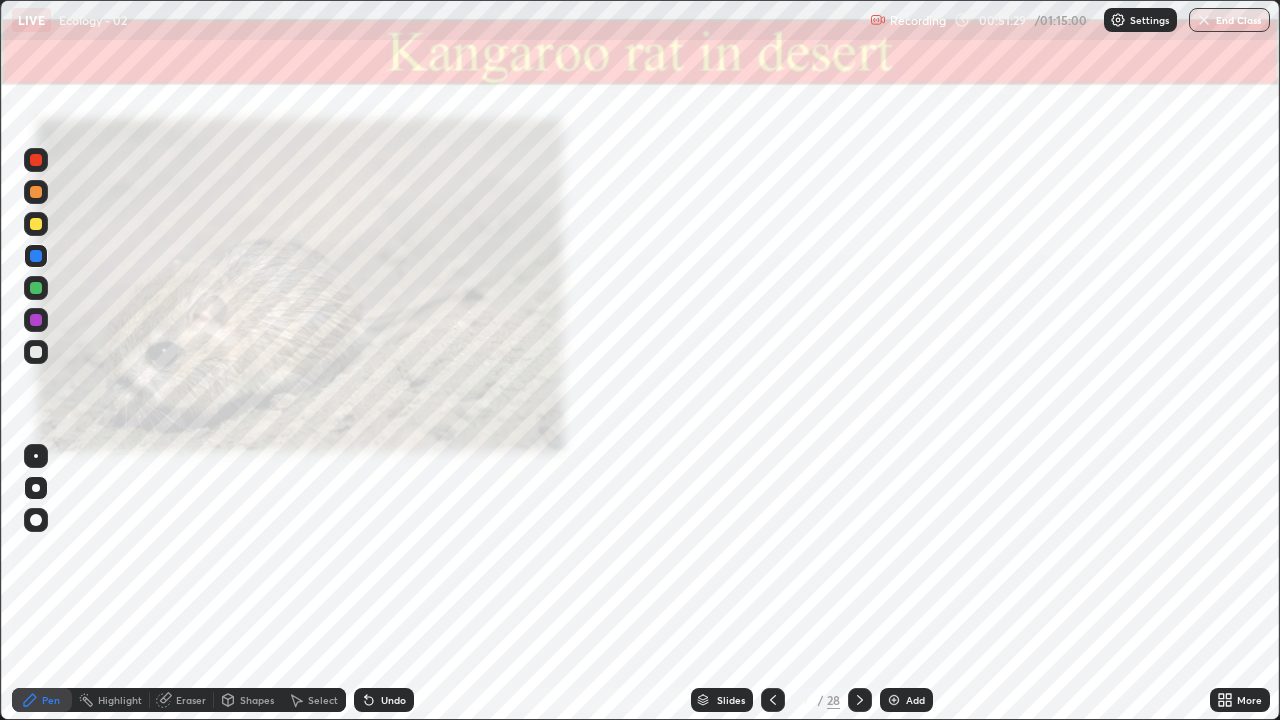 click at bounding box center (36, 192) 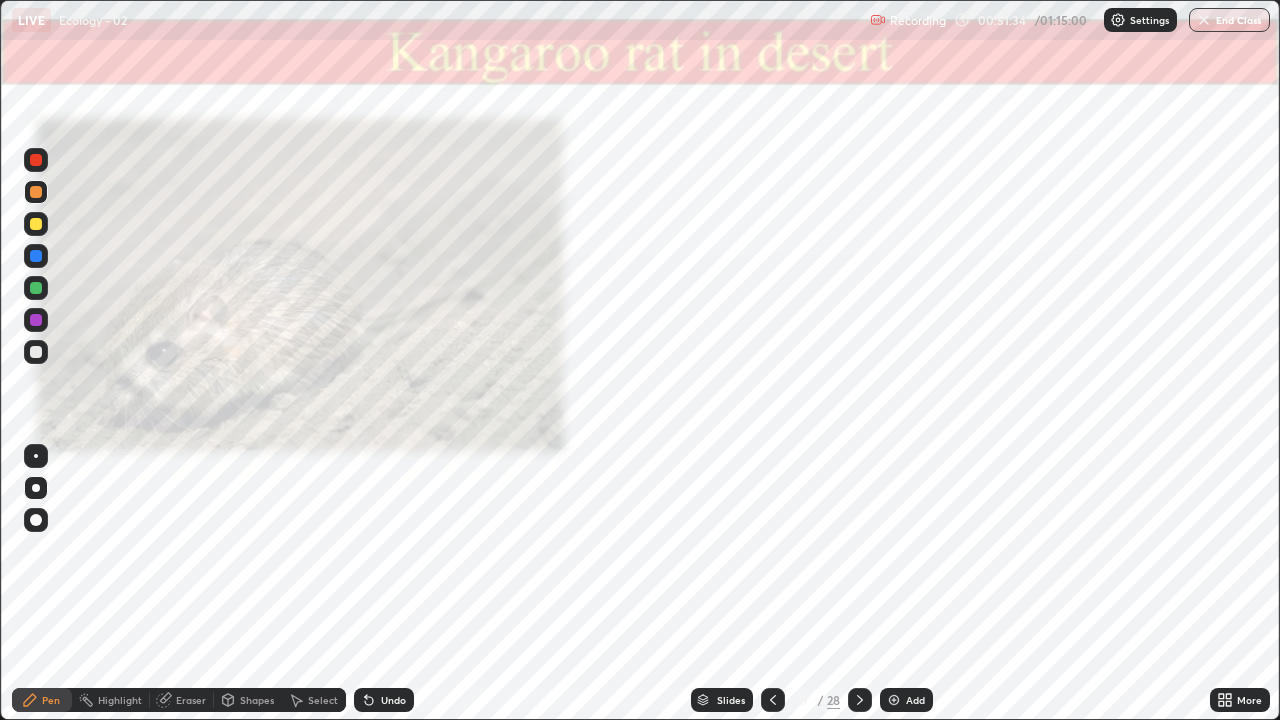 click at bounding box center [36, 320] 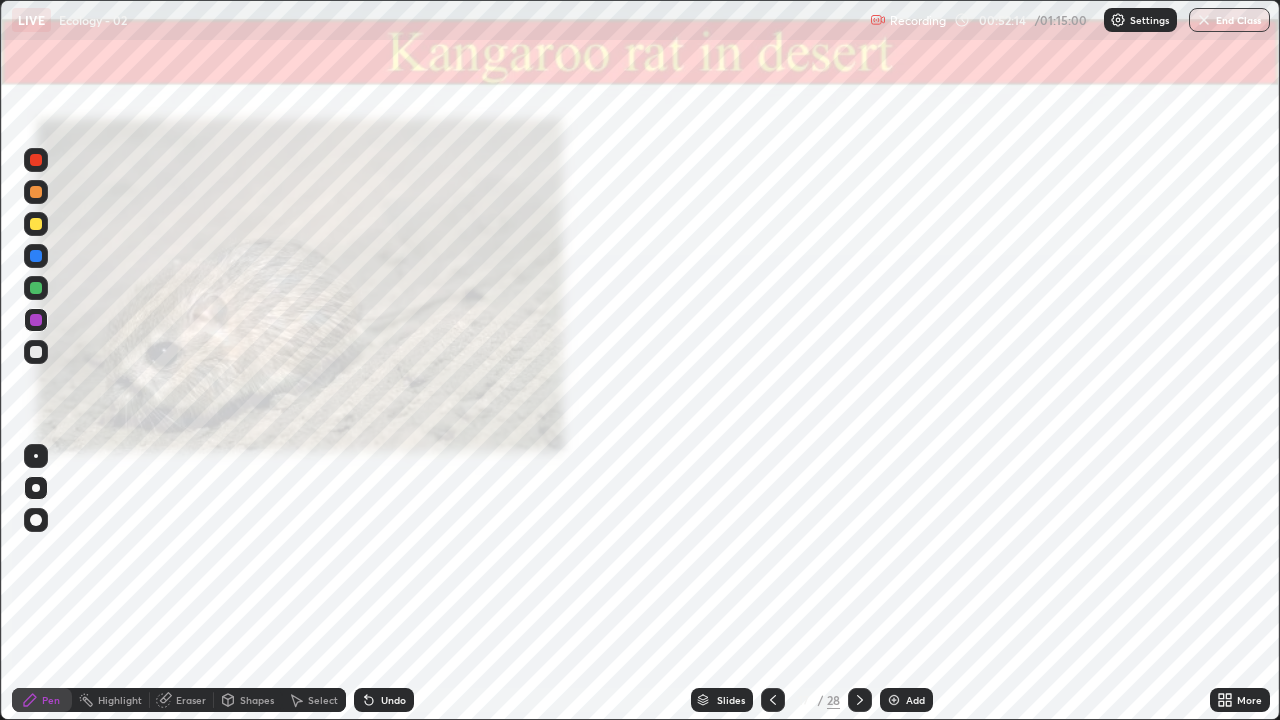 click 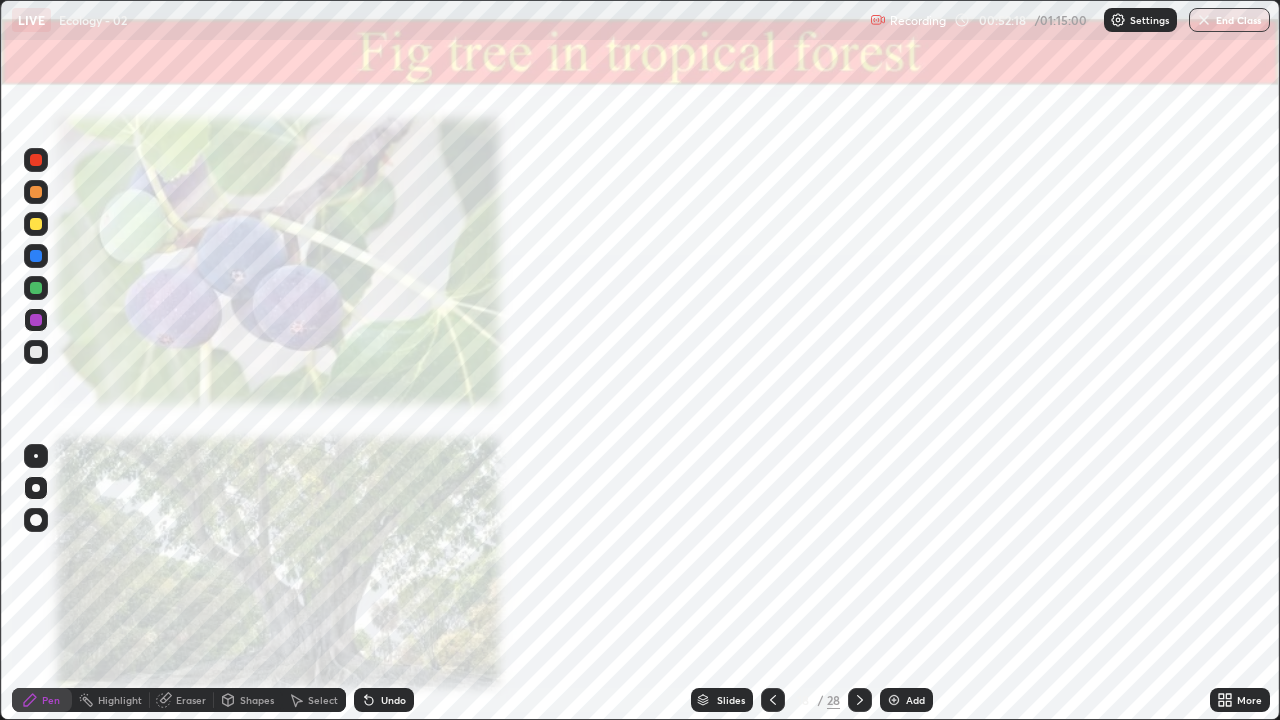 click at bounding box center [36, 192] 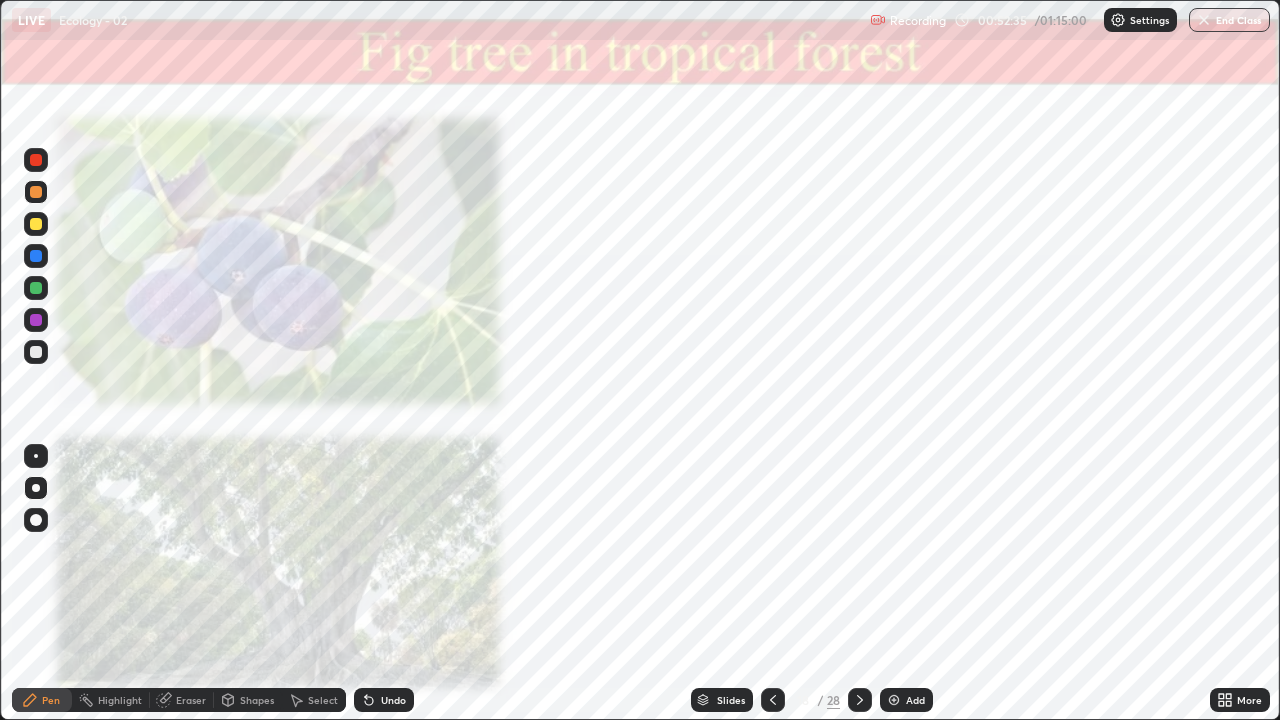 click at bounding box center (36, 288) 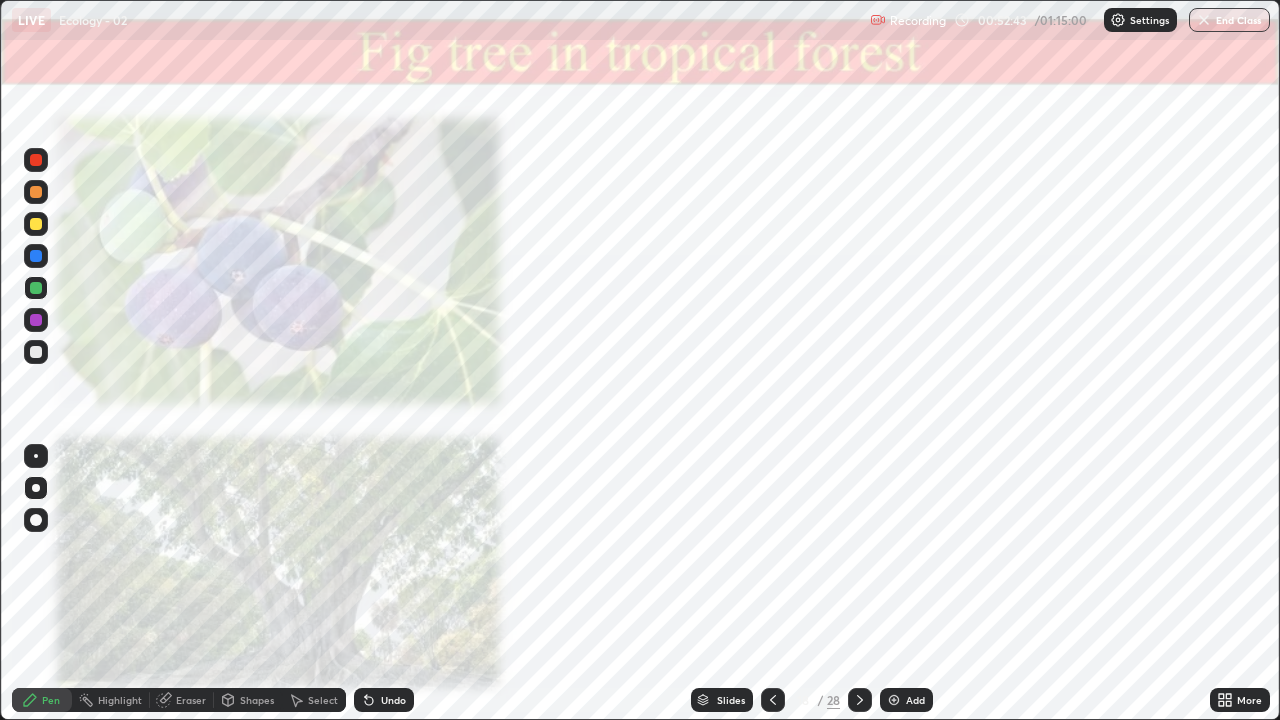 click at bounding box center (36, 256) 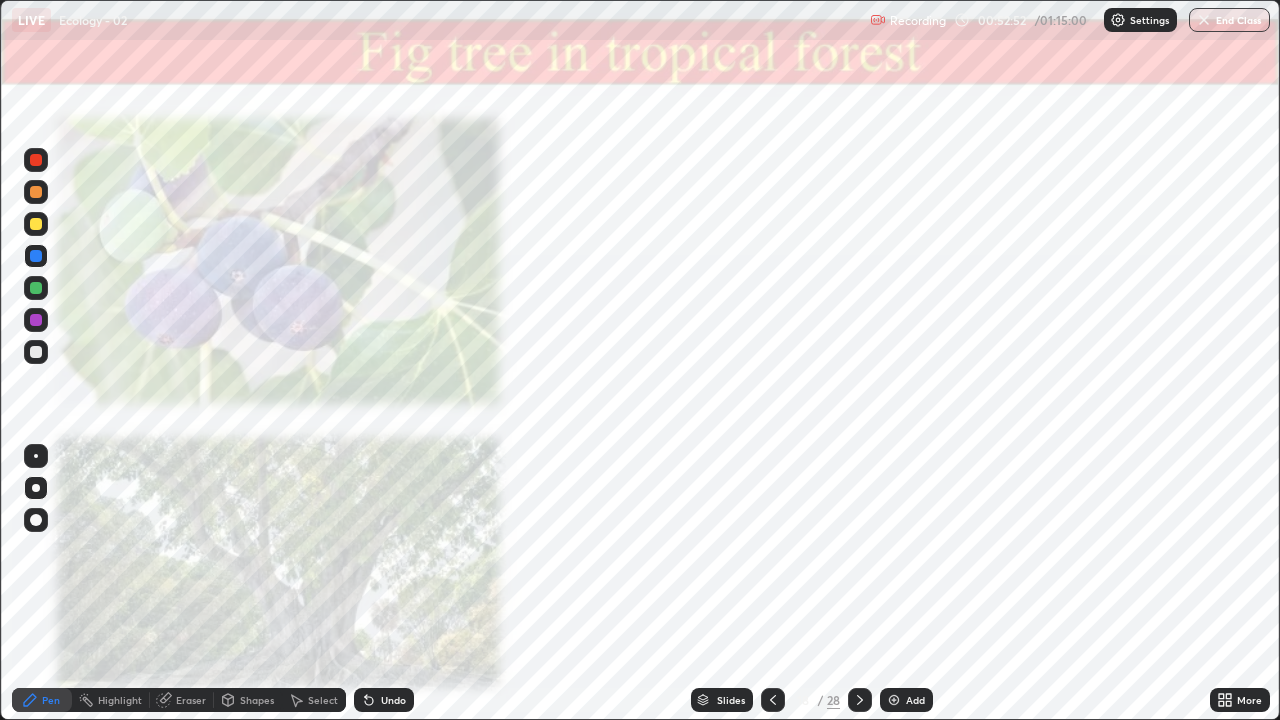 click at bounding box center [36, 320] 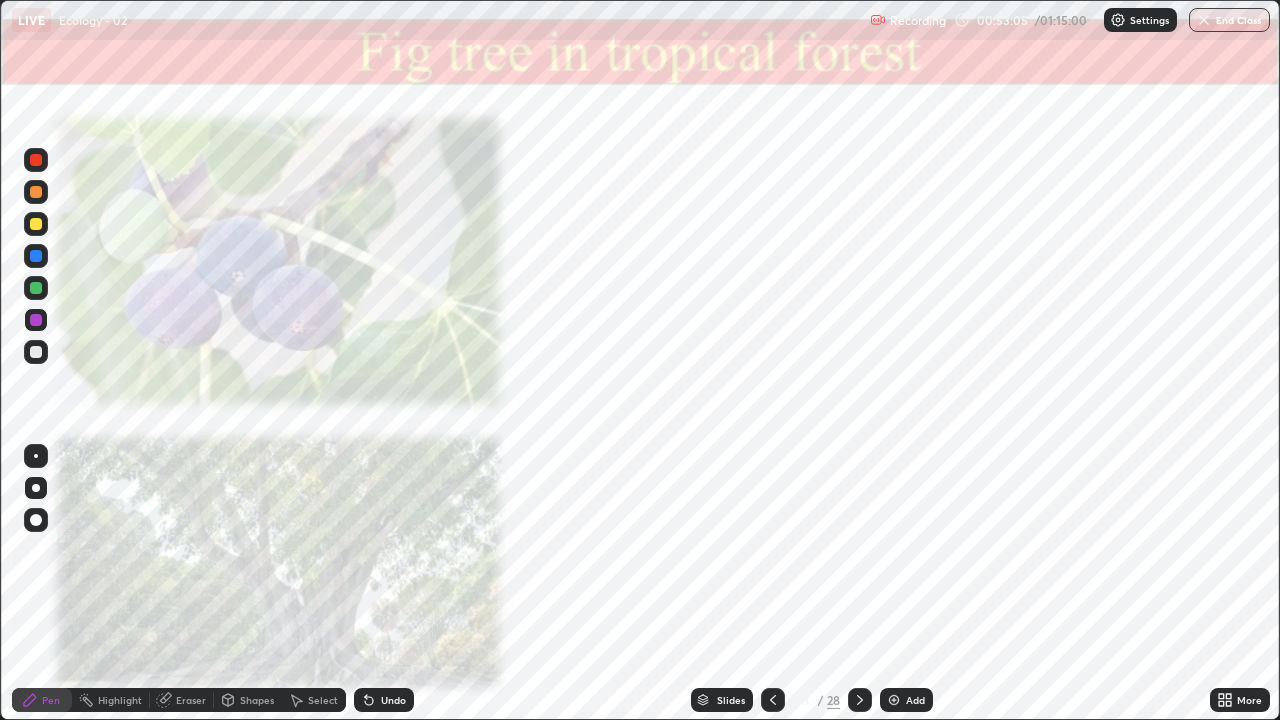click 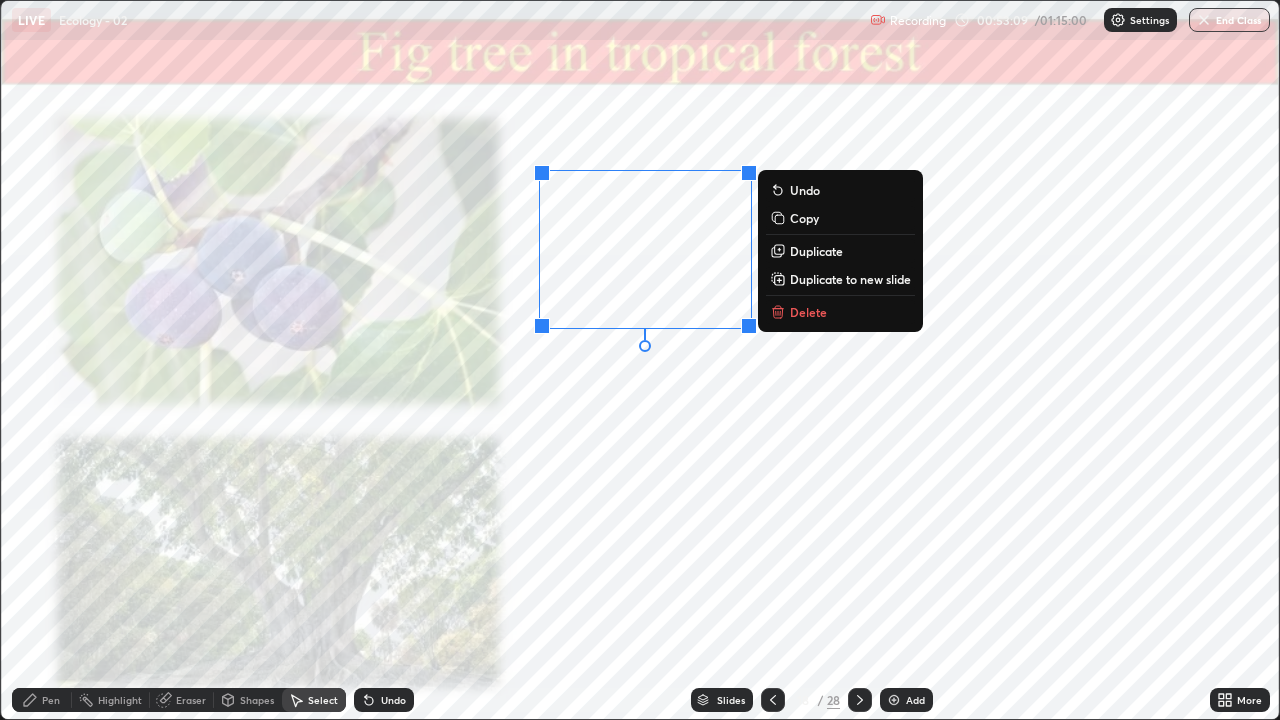click on "Delete" at bounding box center [808, 312] 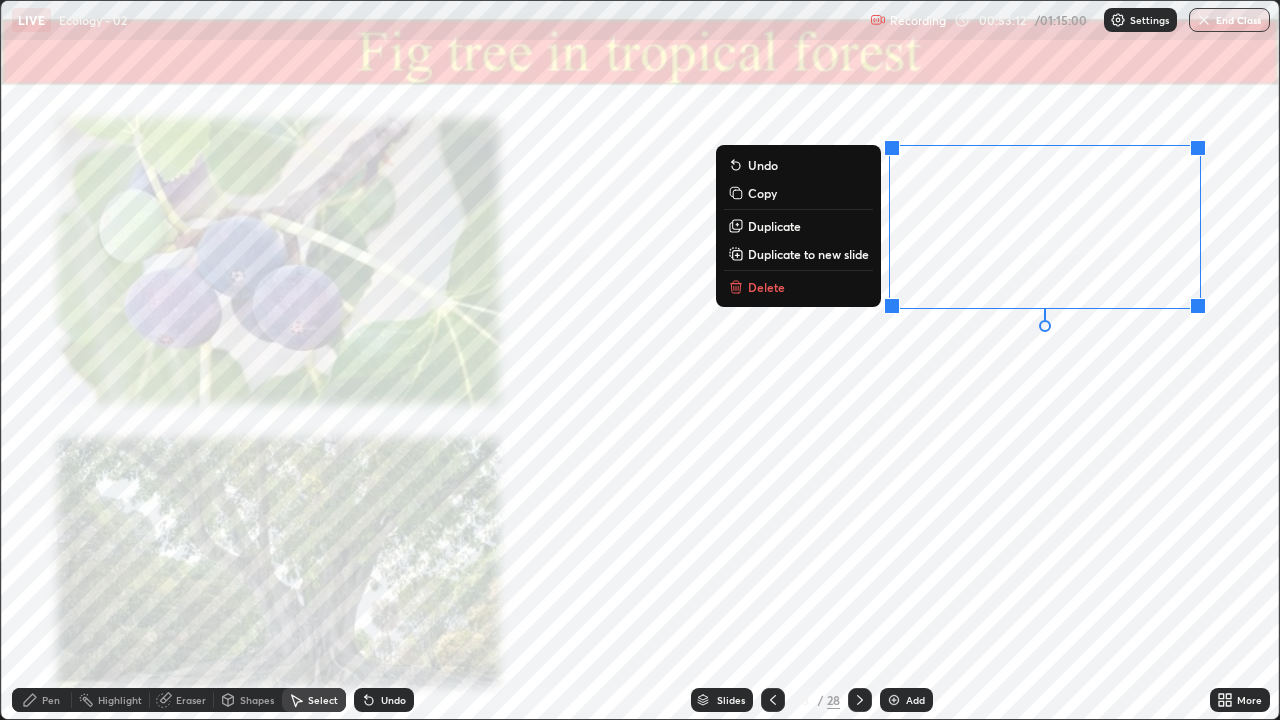 click on "Delete" at bounding box center (766, 287) 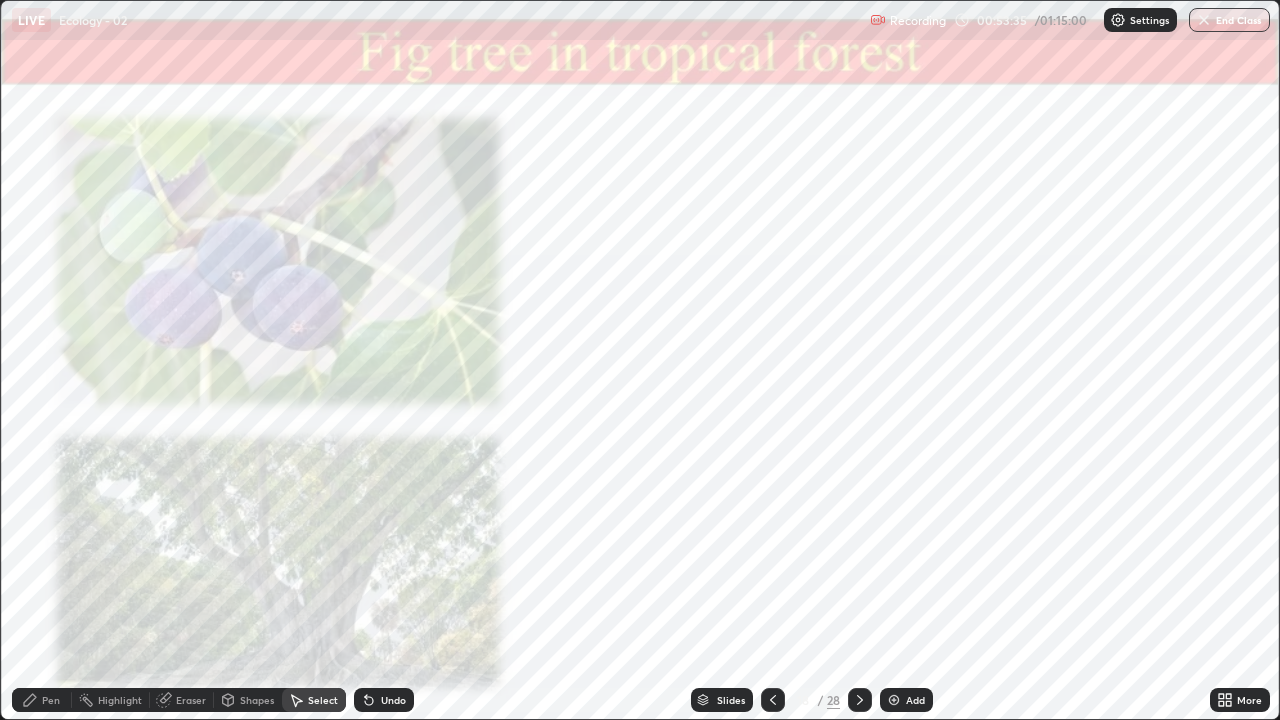 click on "Select" at bounding box center (323, 700) 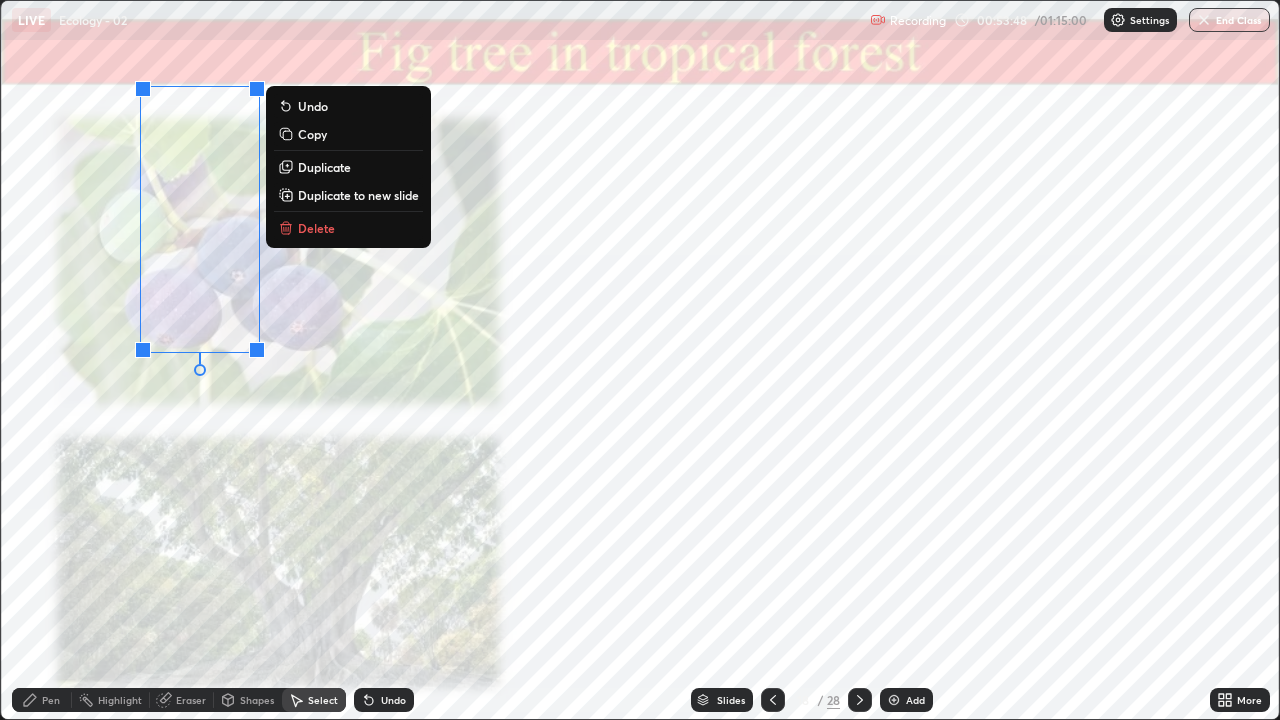 click on "Undo" at bounding box center [384, 700] 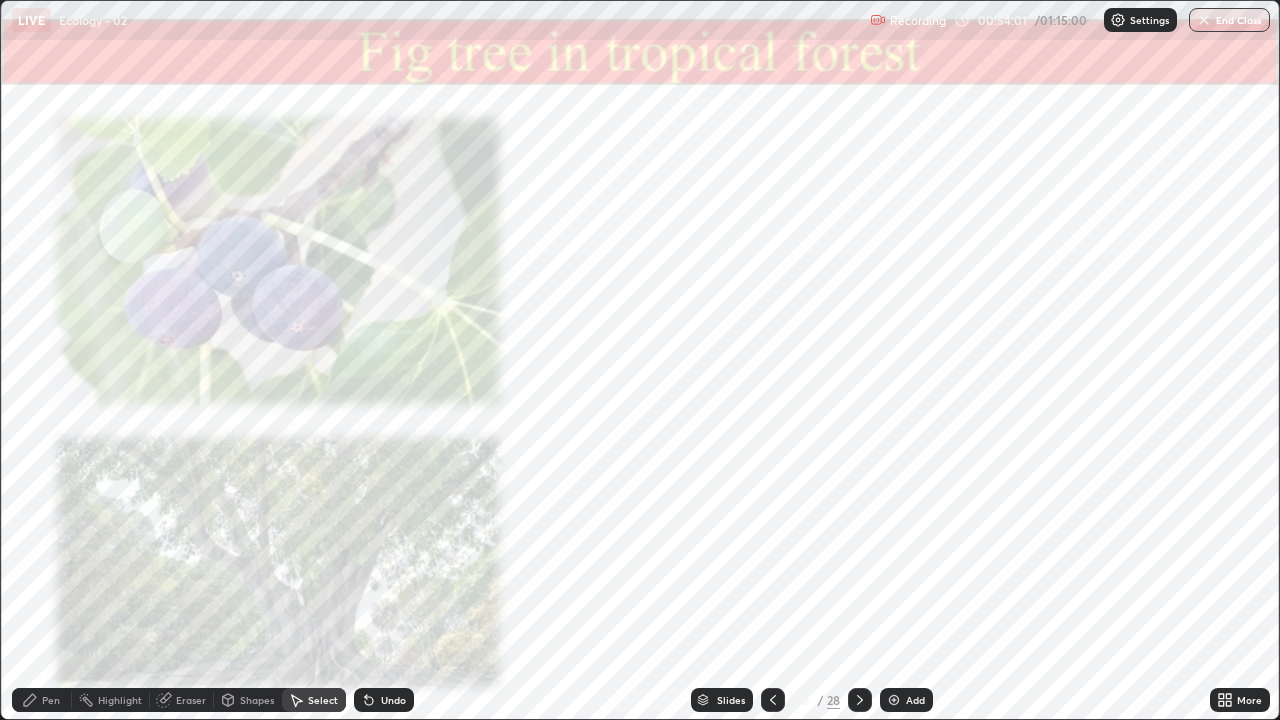 click on "Slides" at bounding box center [731, 700] 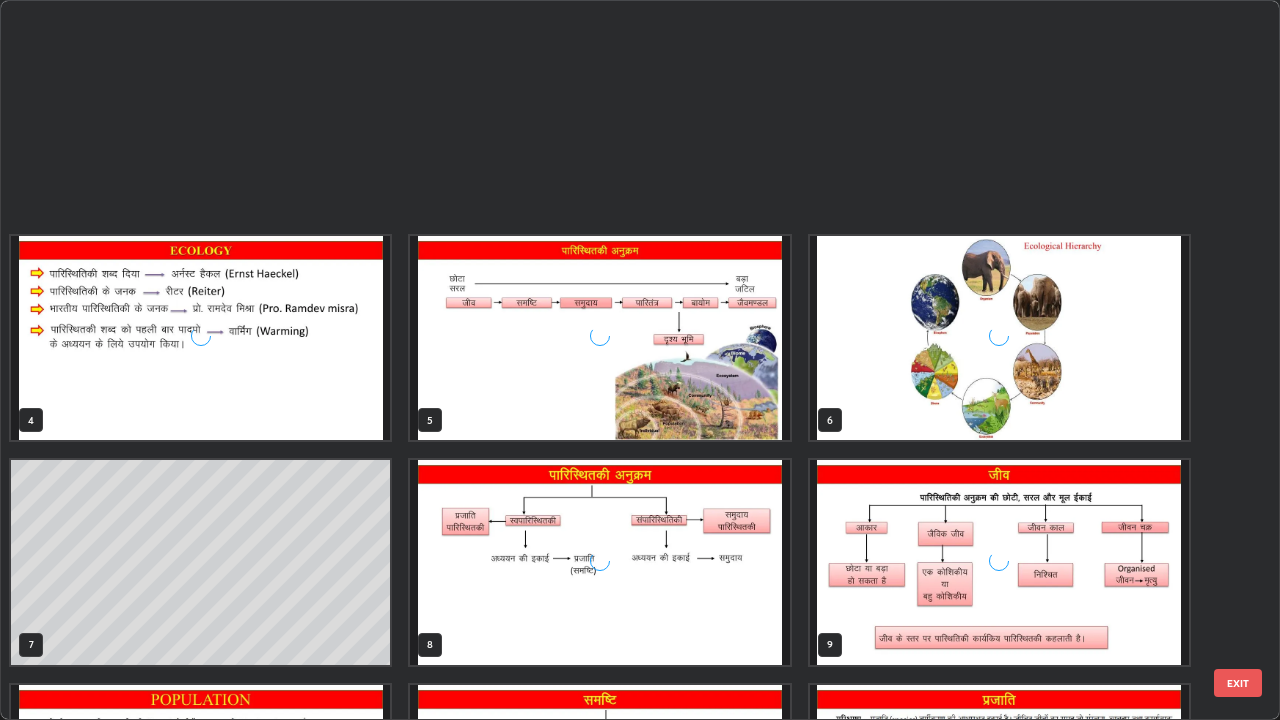 scroll, scrollTop: 629, scrollLeft: 0, axis: vertical 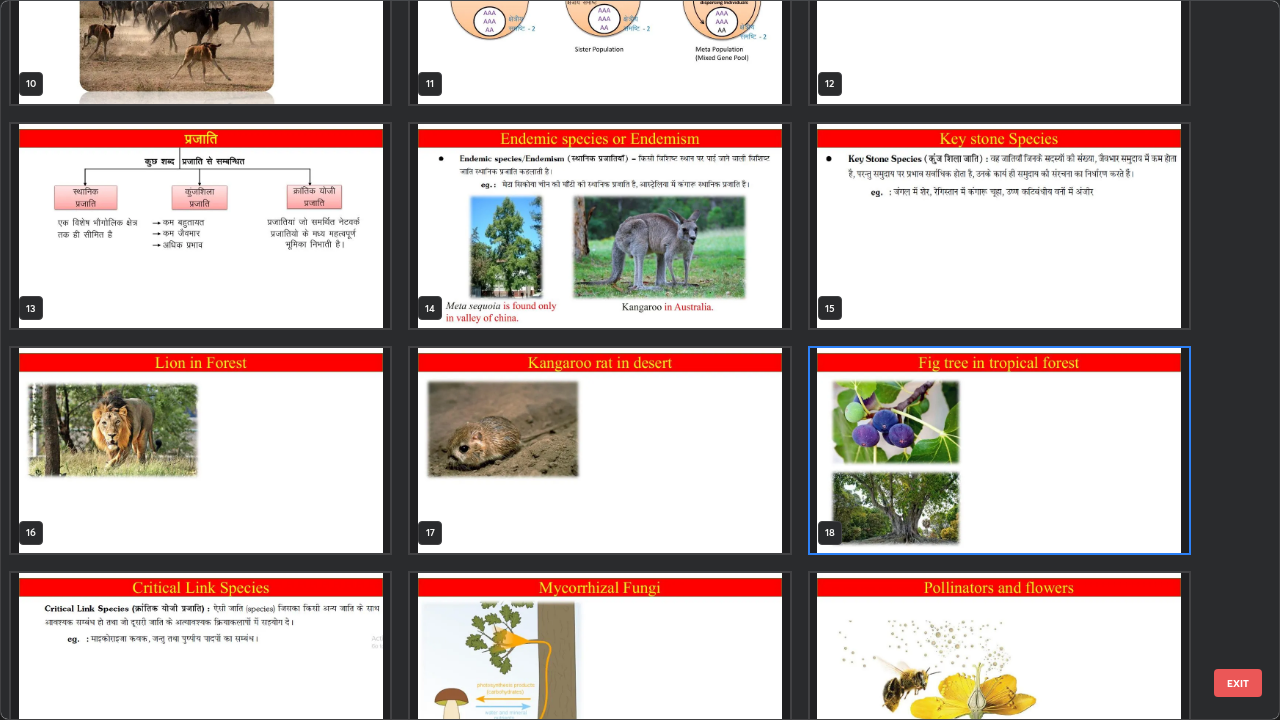 click at bounding box center (200, 226) 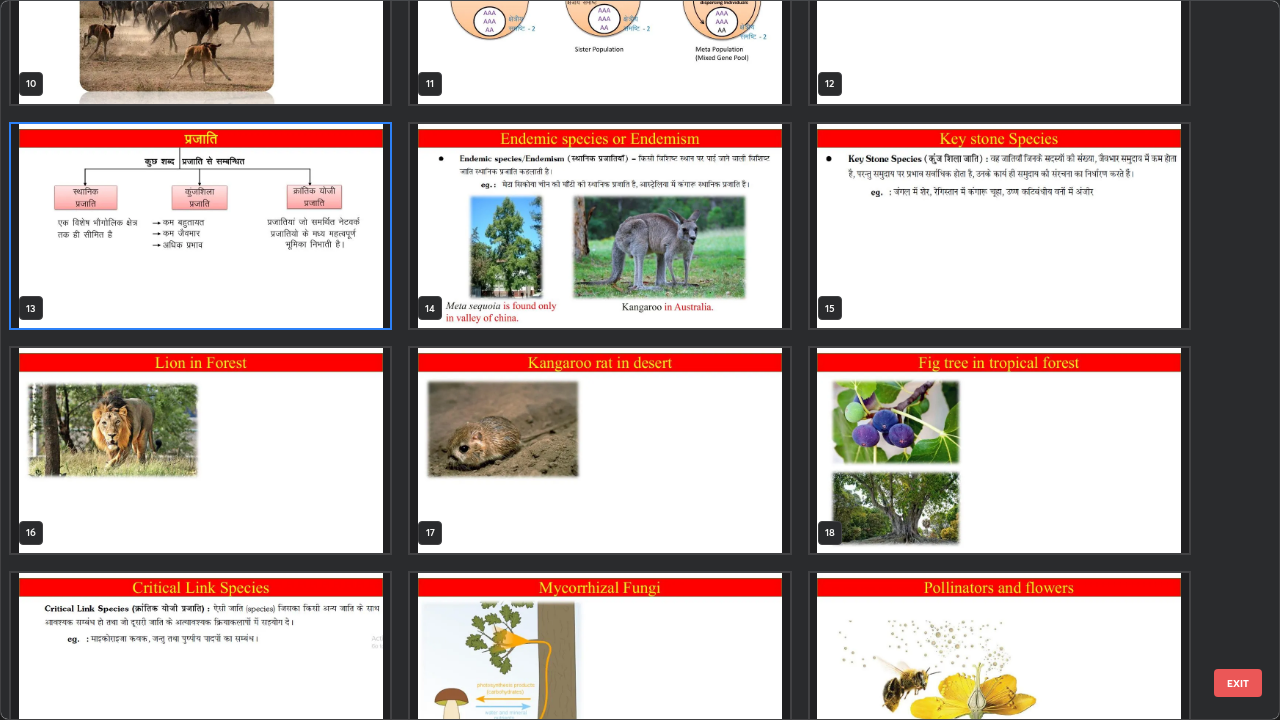 click at bounding box center (200, 226) 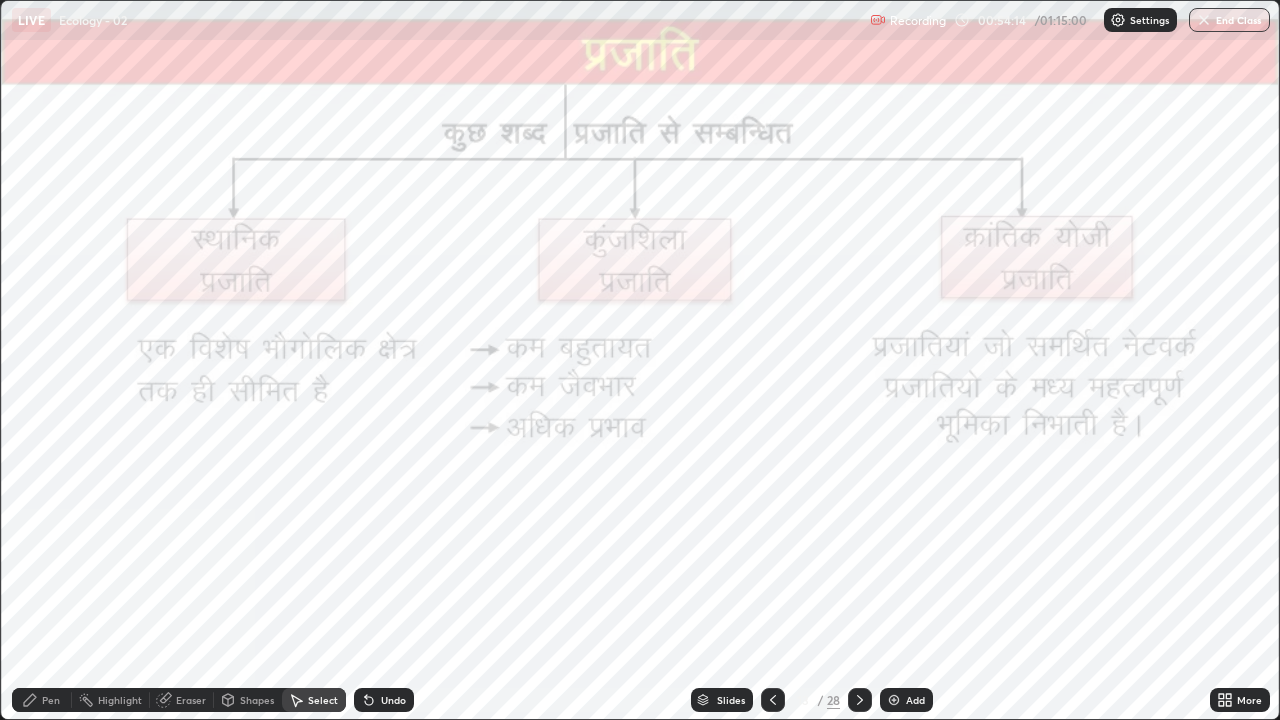 click on "Pen" at bounding box center (42, 700) 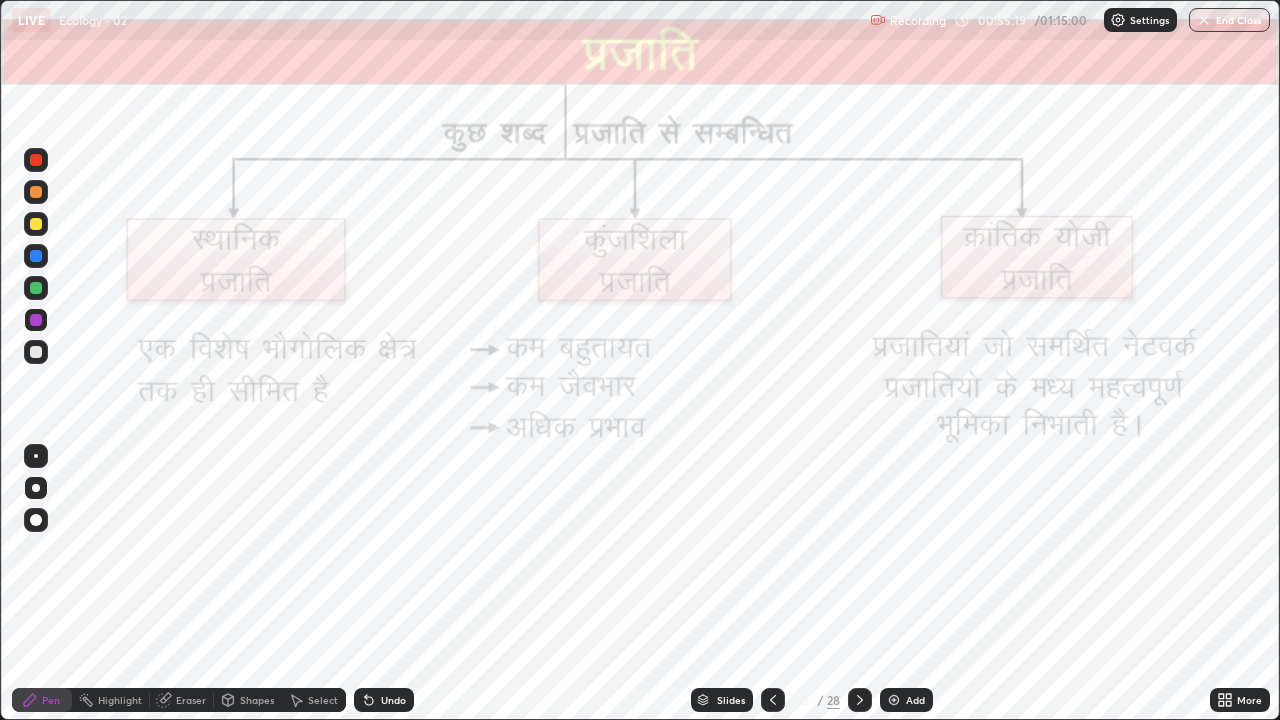 click on "Slides" at bounding box center [722, 700] 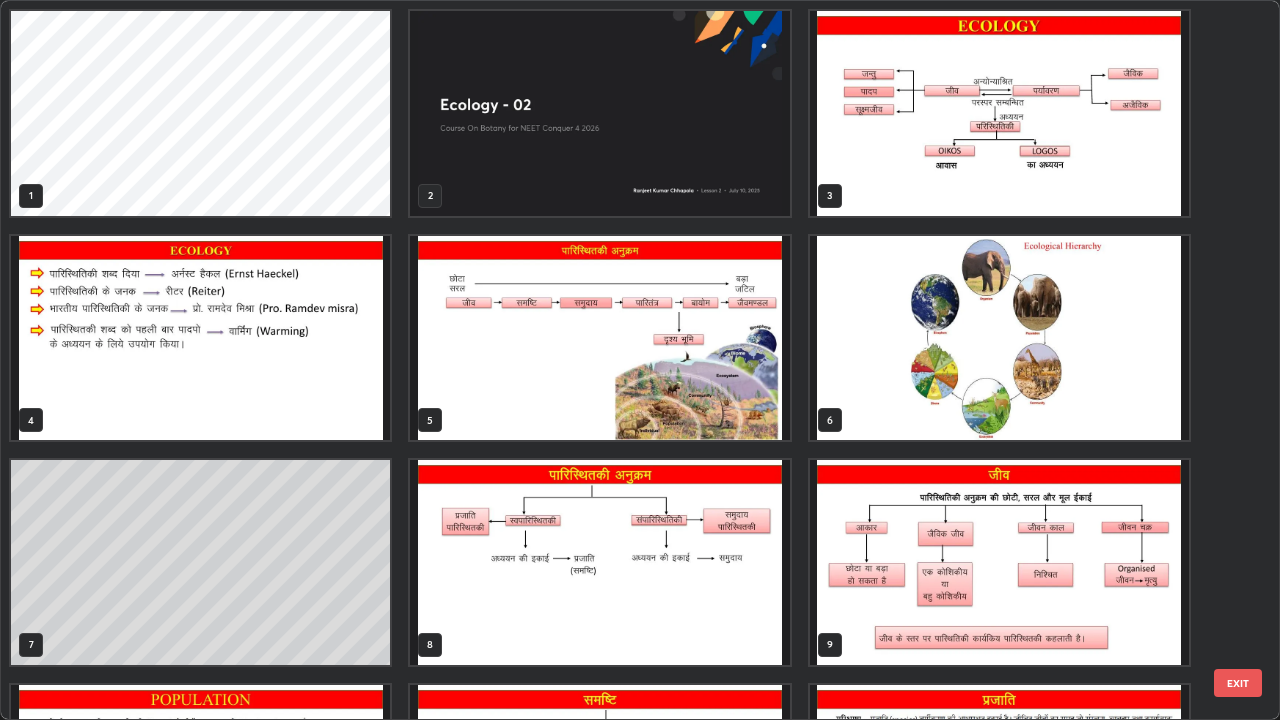 scroll, scrollTop: 405, scrollLeft: 0, axis: vertical 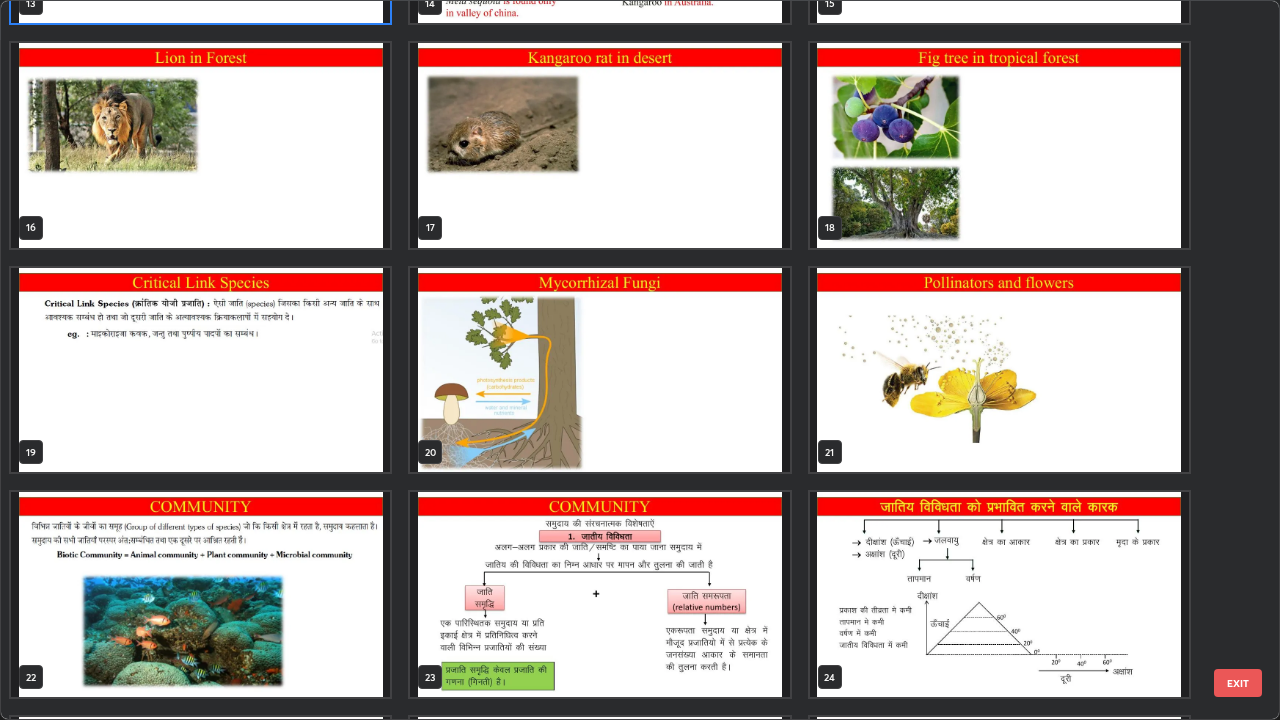 click at bounding box center (599, 370) 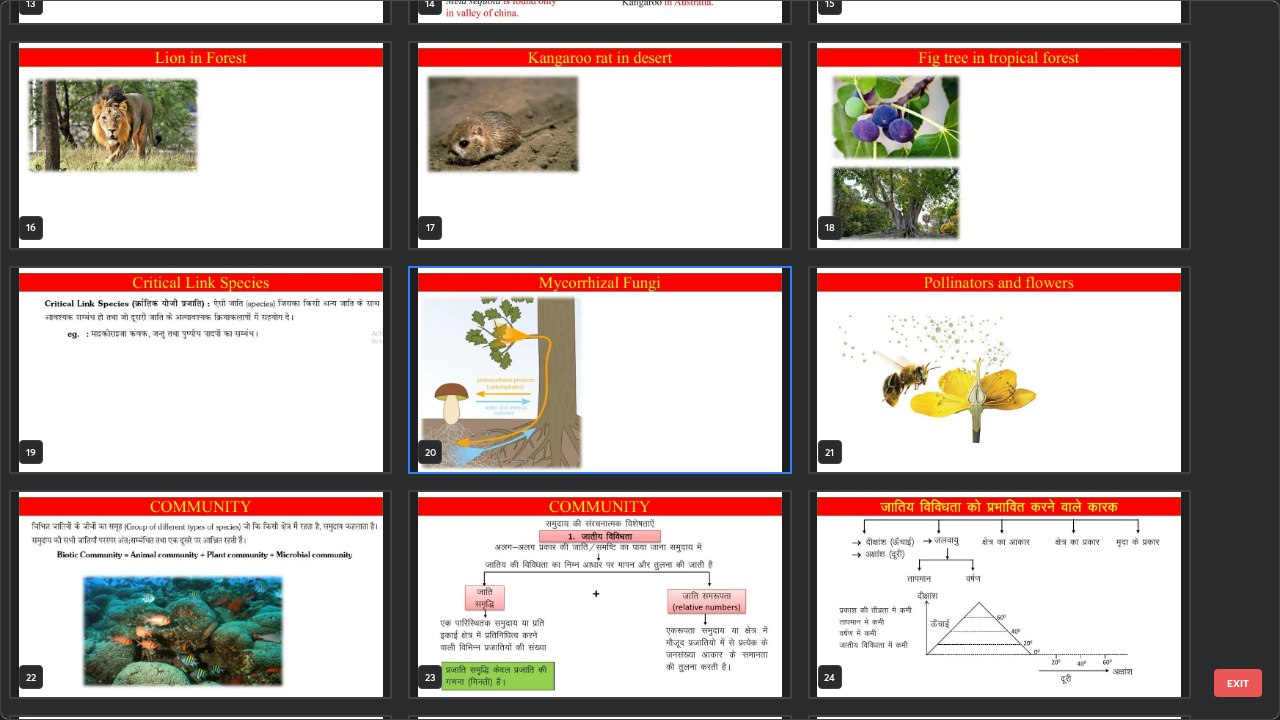 click at bounding box center [599, 370] 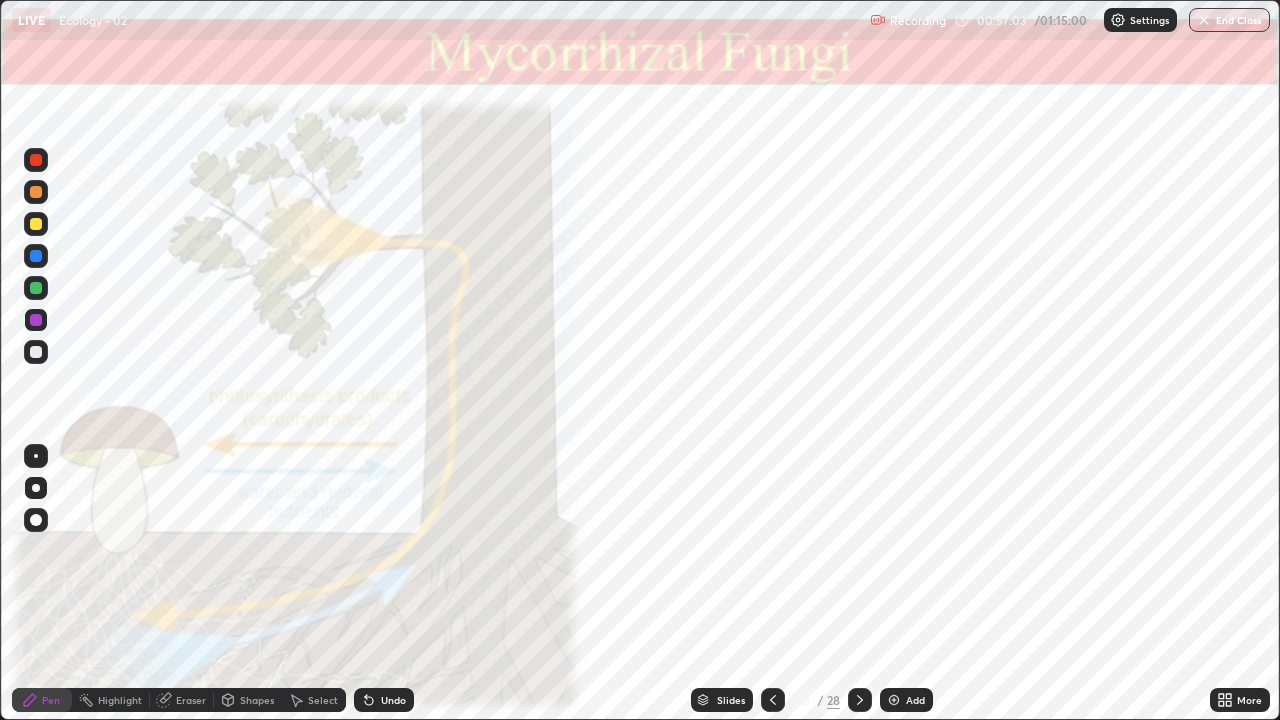 click on "Highlight" at bounding box center (120, 700) 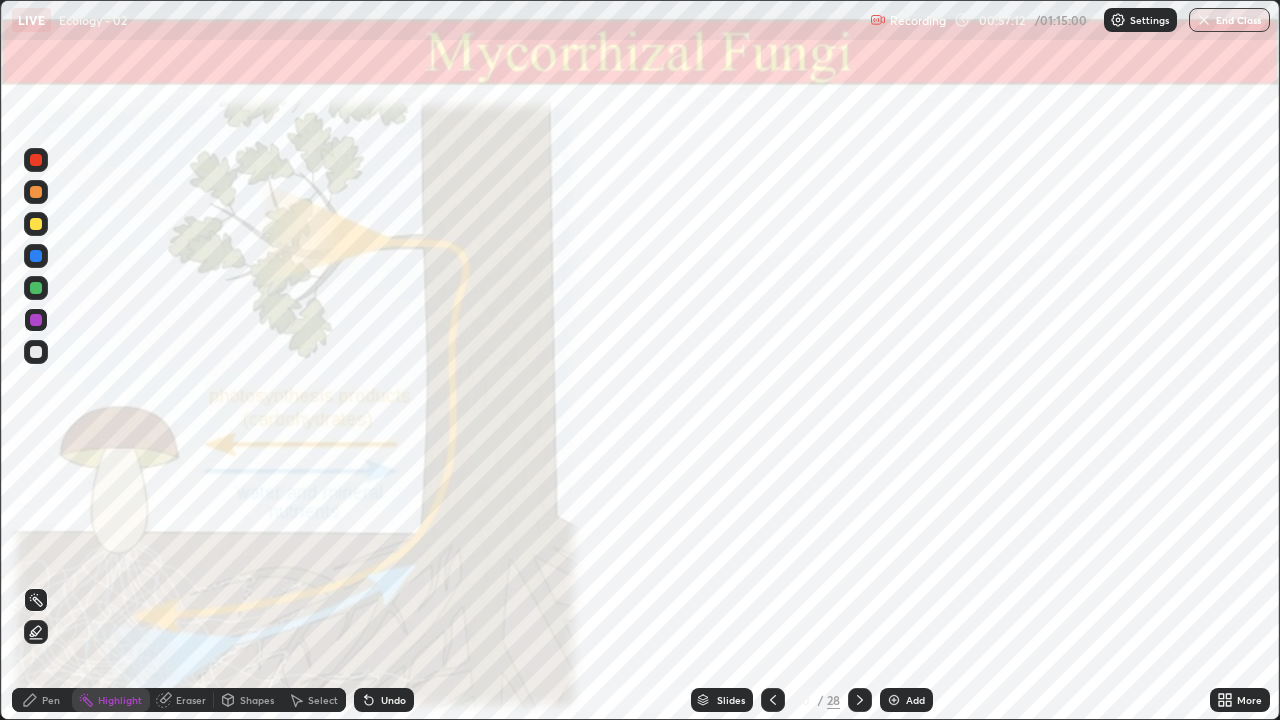 click at bounding box center (36, 224) 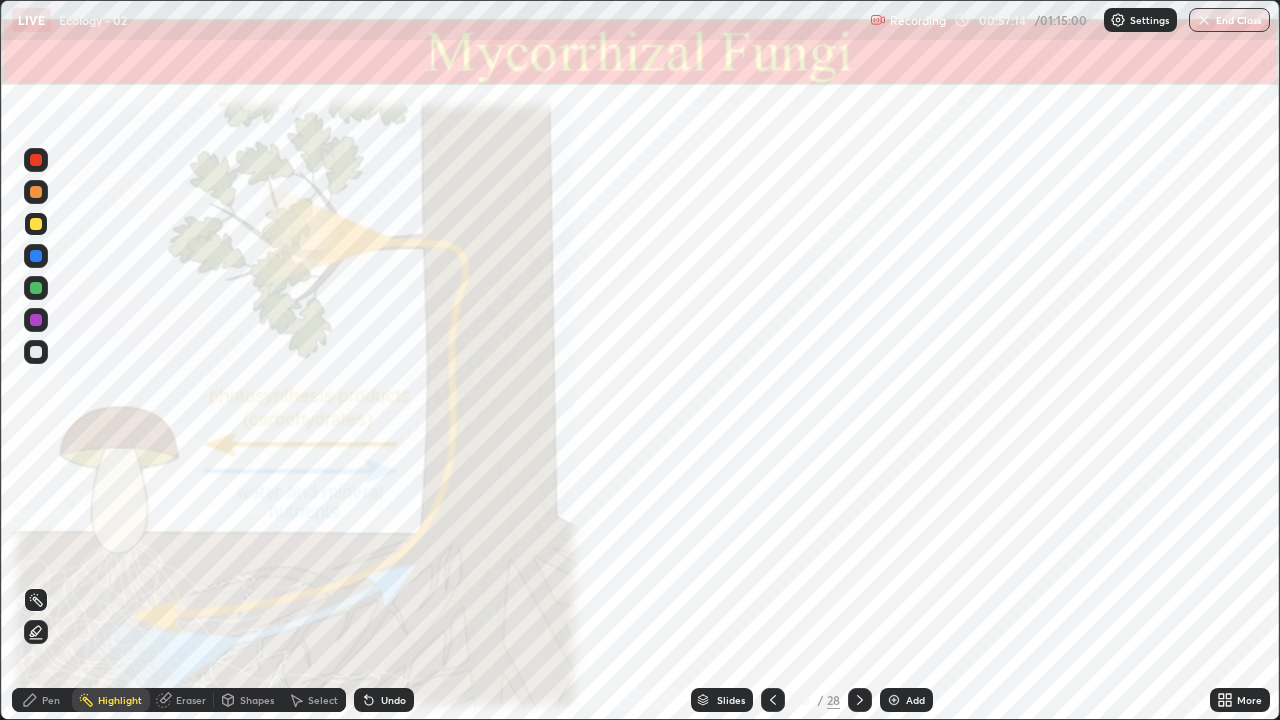 click on "Pen" at bounding box center (42, 700) 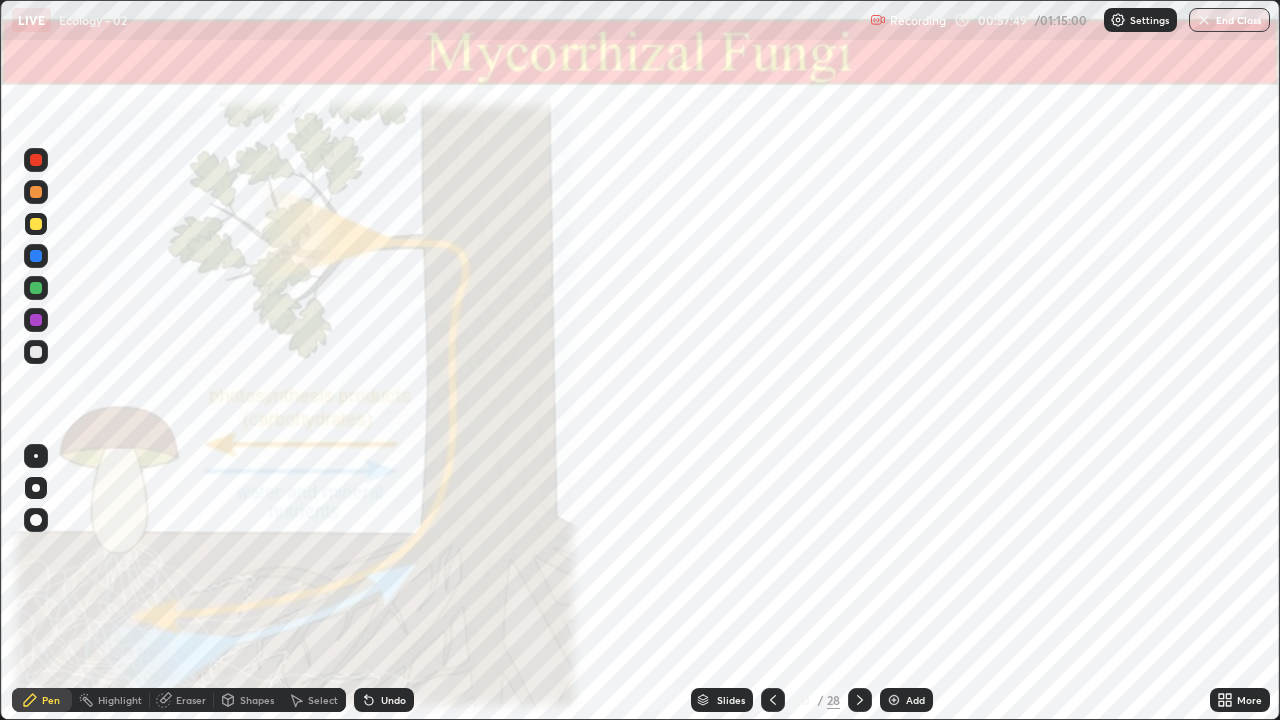 click on "Select" at bounding box center [314, 700] 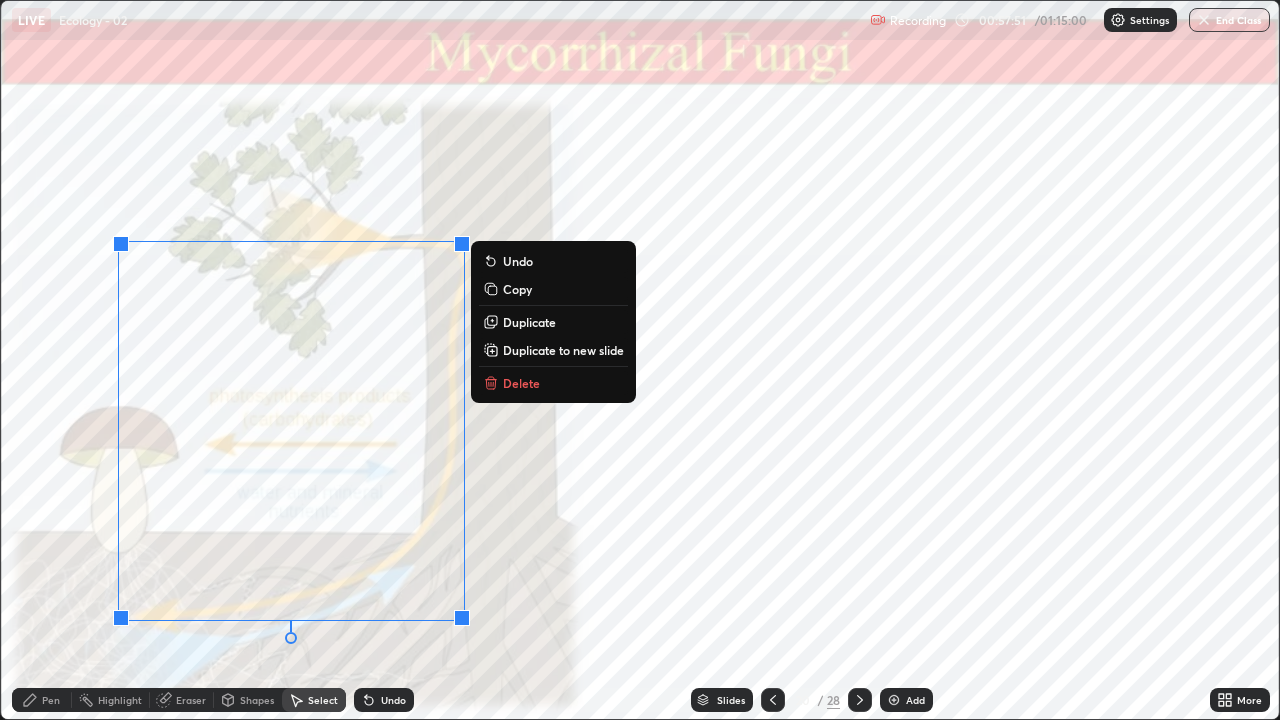 click on "Delete" at bounding box center (521, 383) 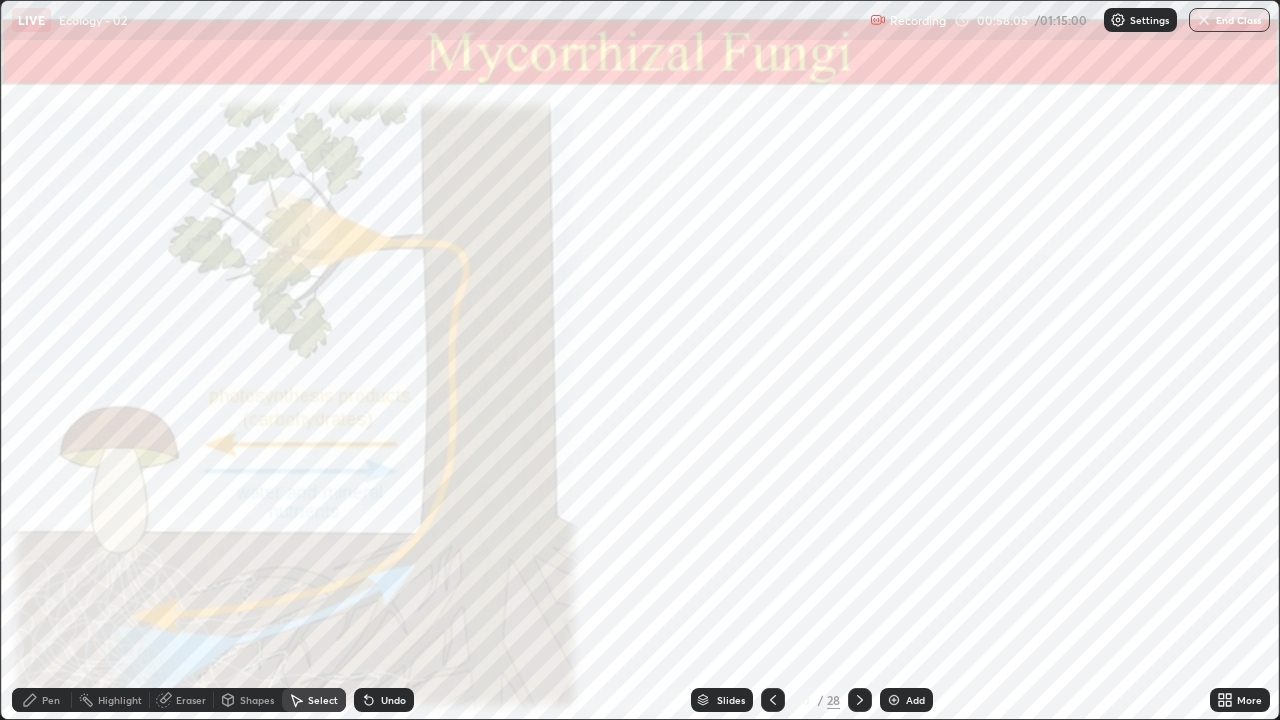 click 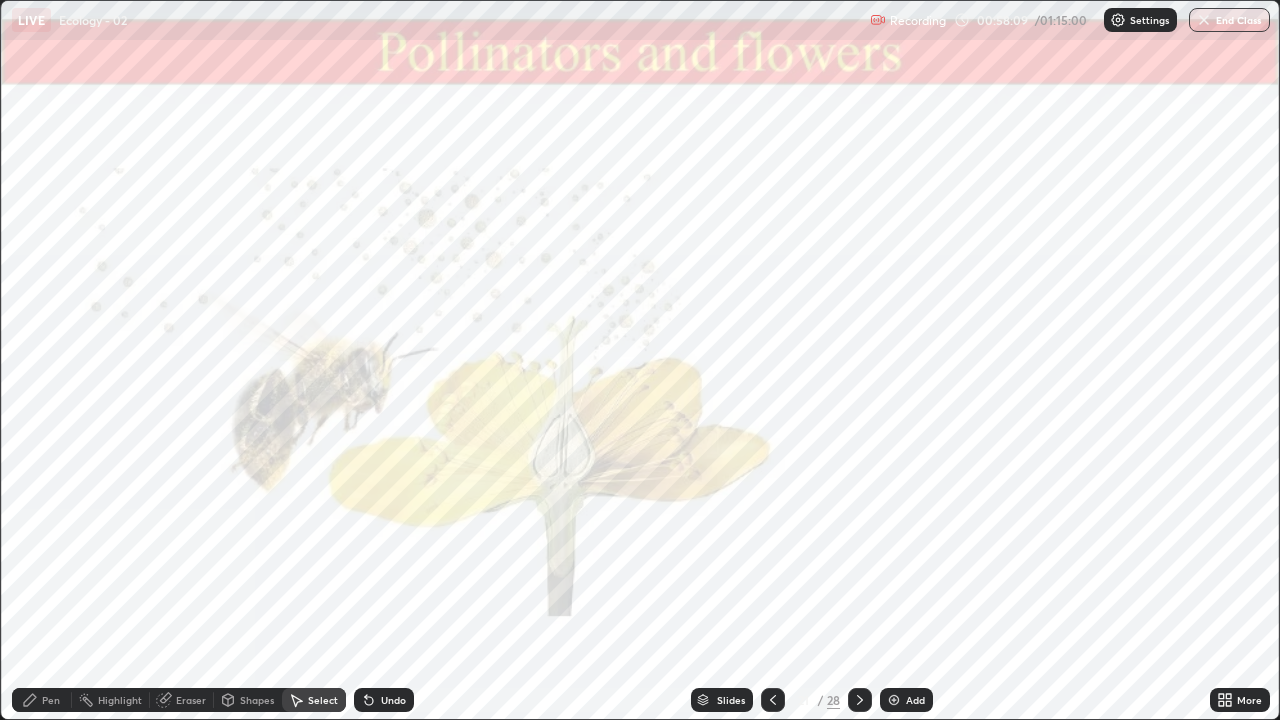 click on "Pen" at bounding box center (42, 700) 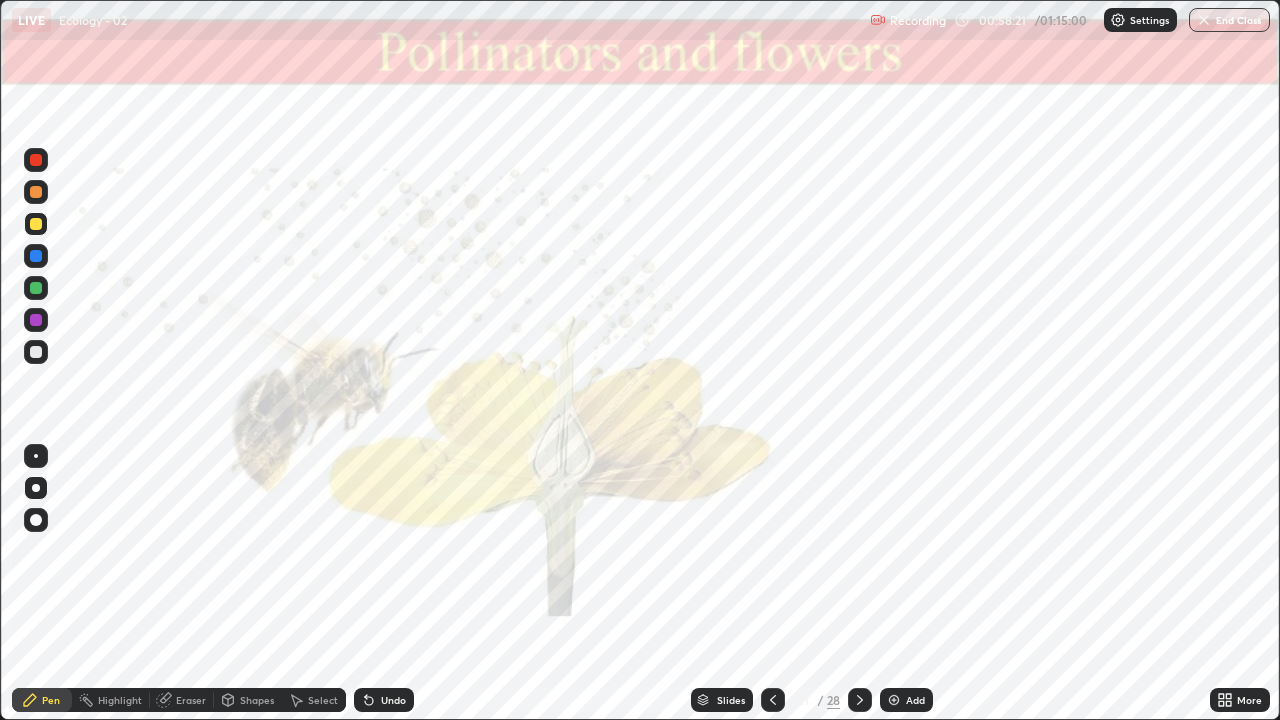 click at bounding box center (36, 160) 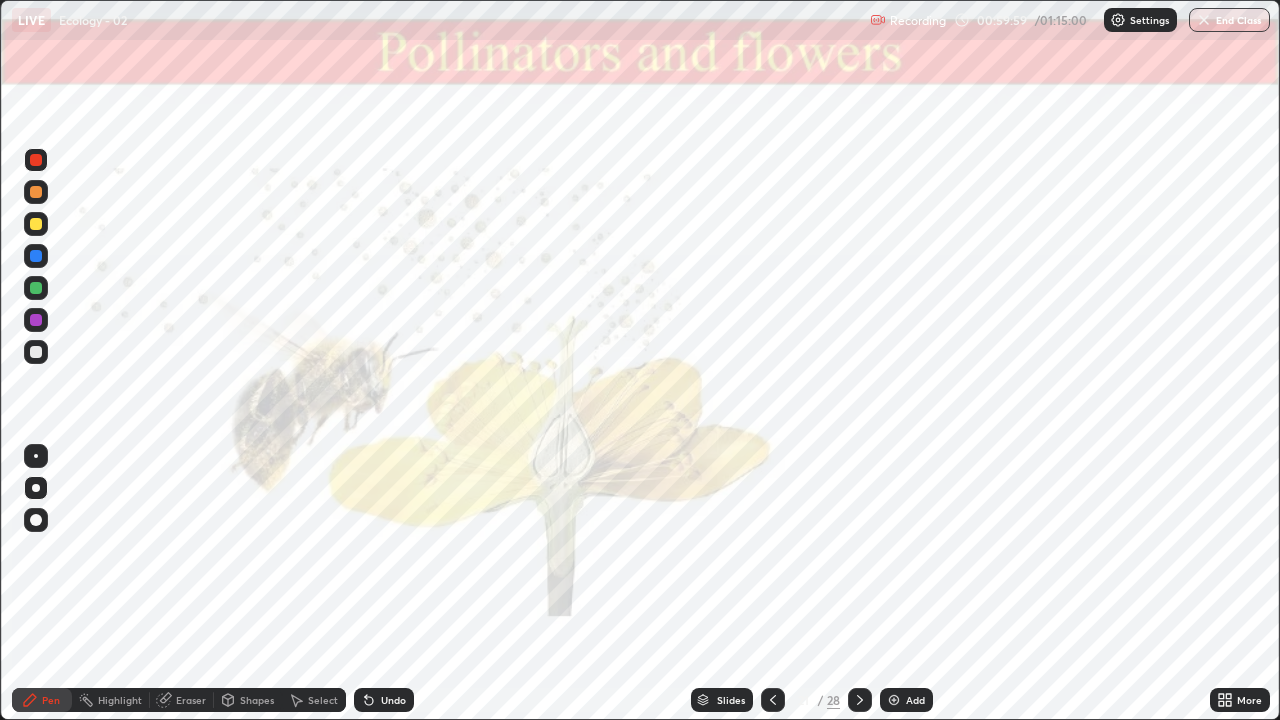 click at bounding box center (860, 700) 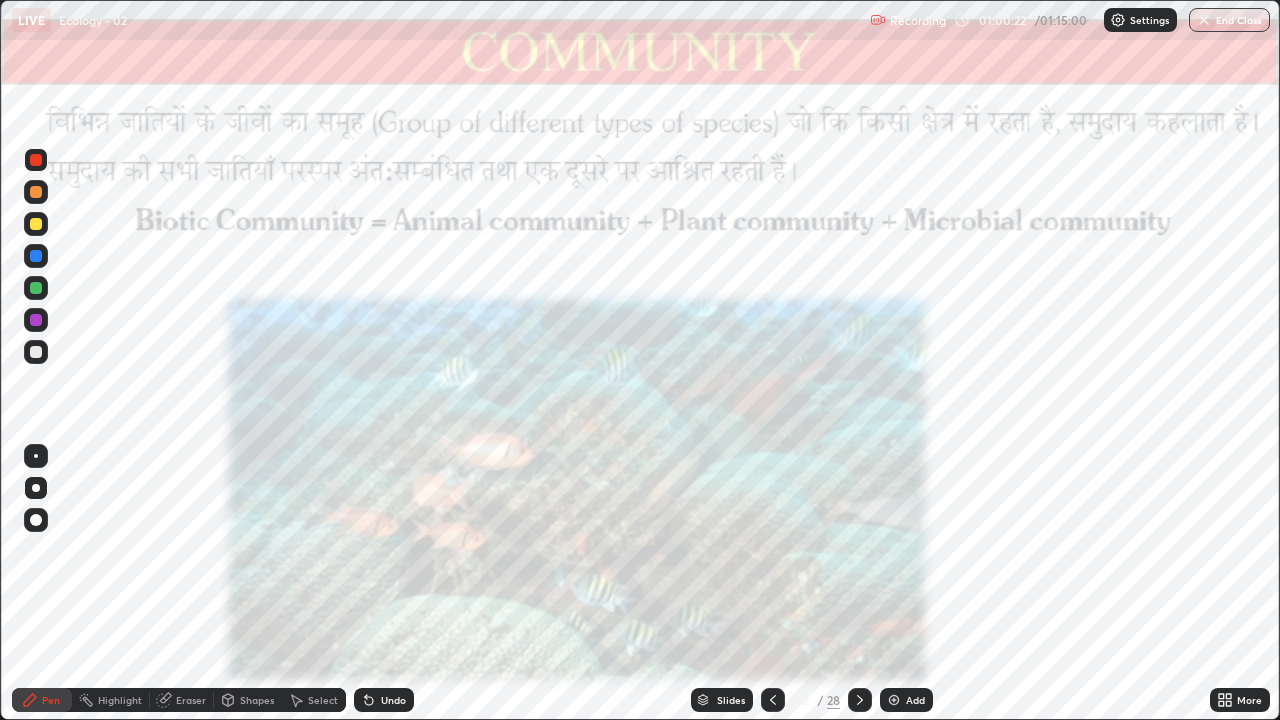 click on "Highlight" at bounding box center [120, 700] 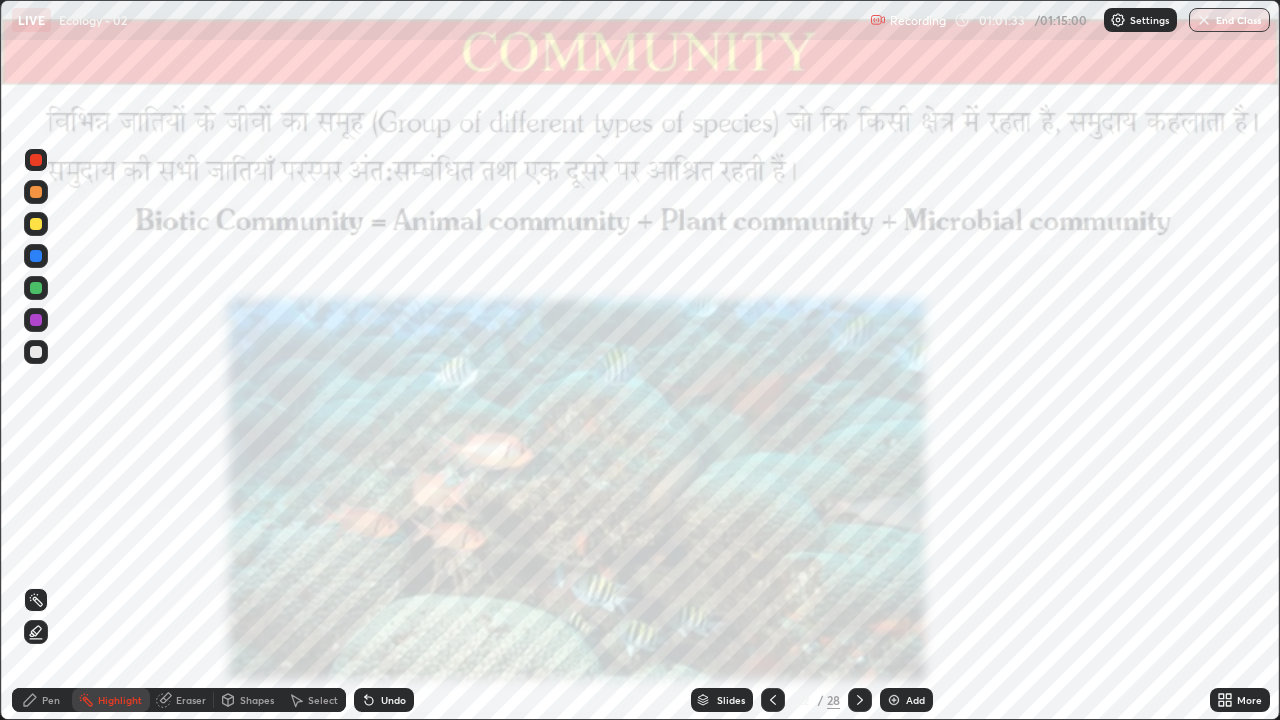 click 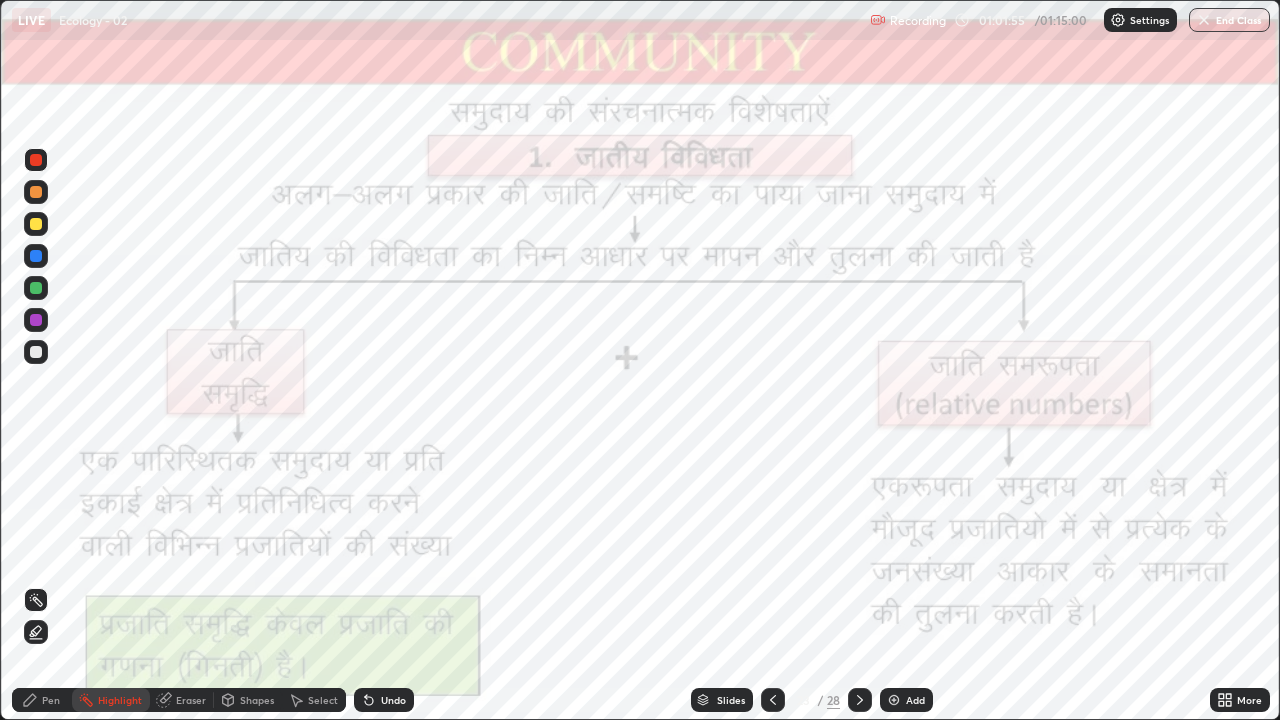 click on "Slides" at bounding box center (731, 700) 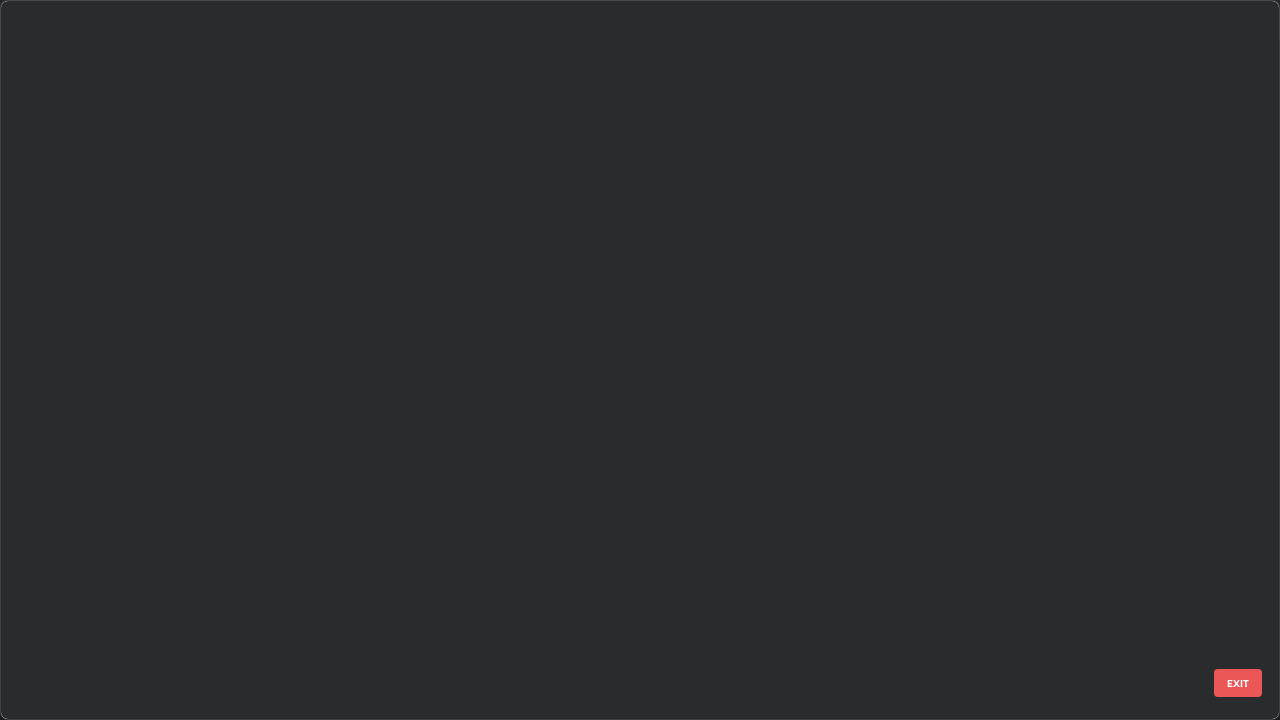 scroll, scrollTop: 712, scrollLeft: 1268, axis: both 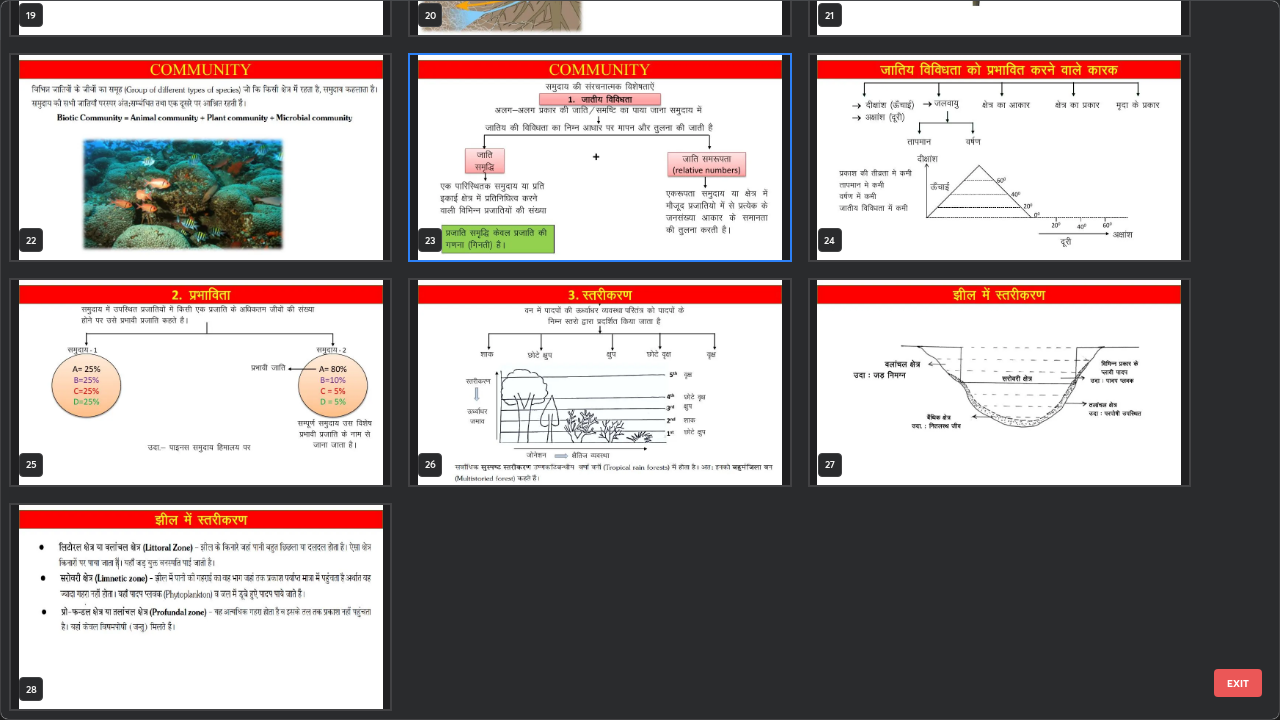 click on "19 20 21 22 23 24 25 26 27 28" at bounding box center [600, -404] 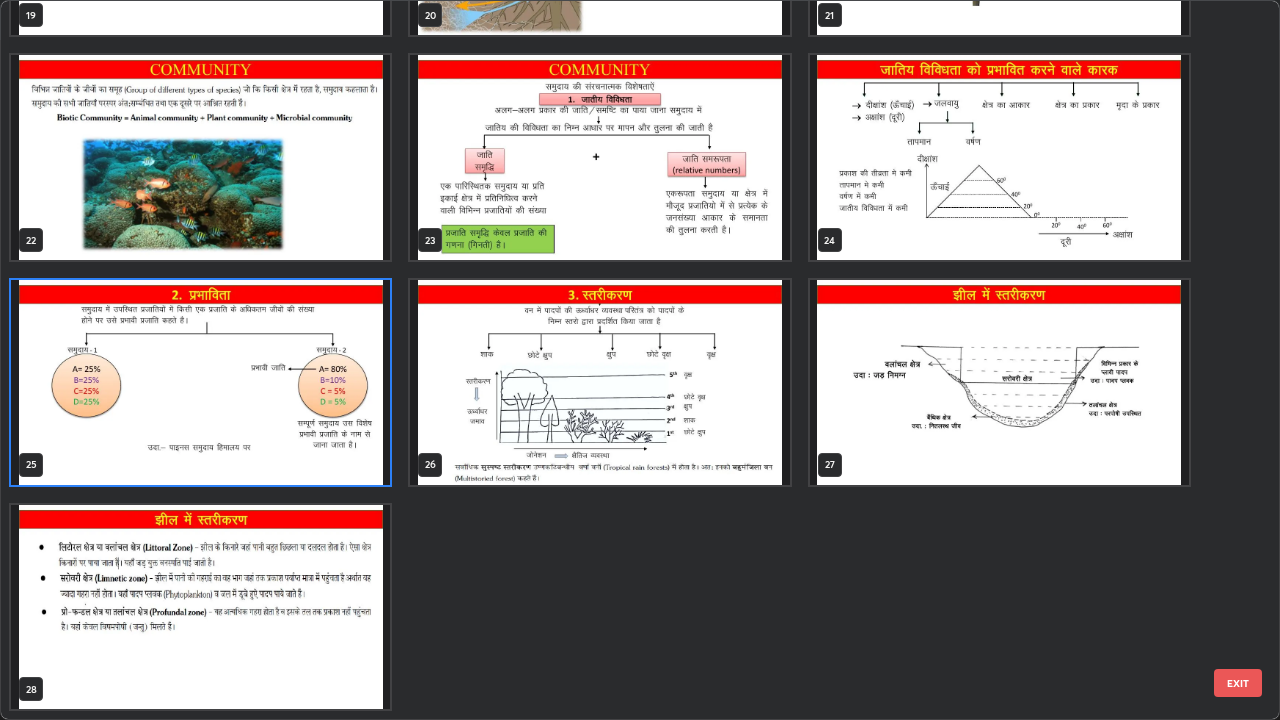 click at bounding box center (200, 382) 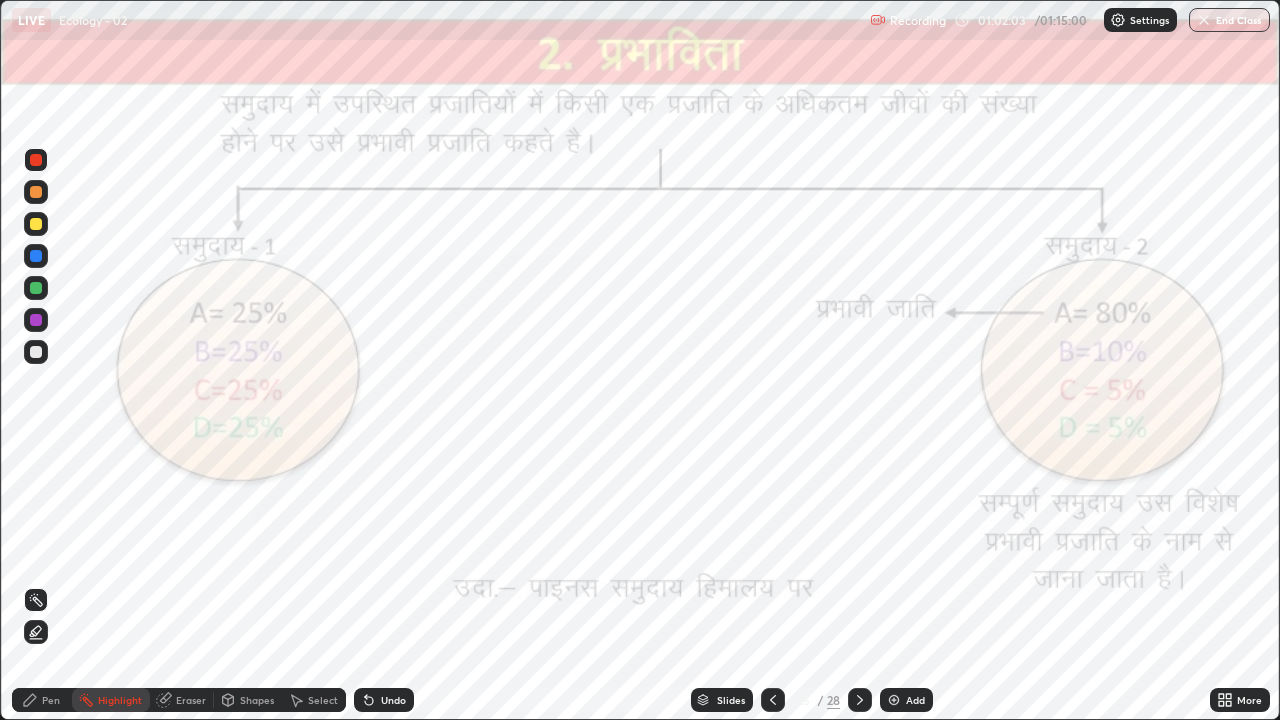 click 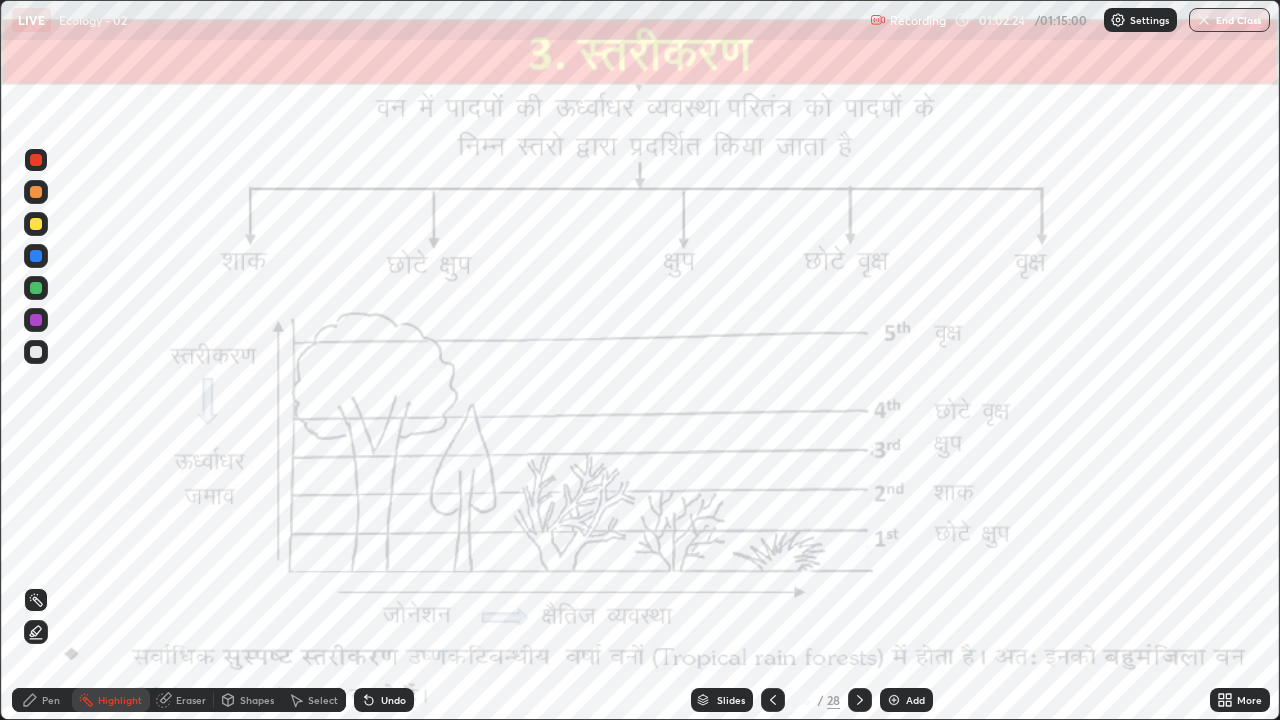 click on "Slides" at bounding box center (731, 700) 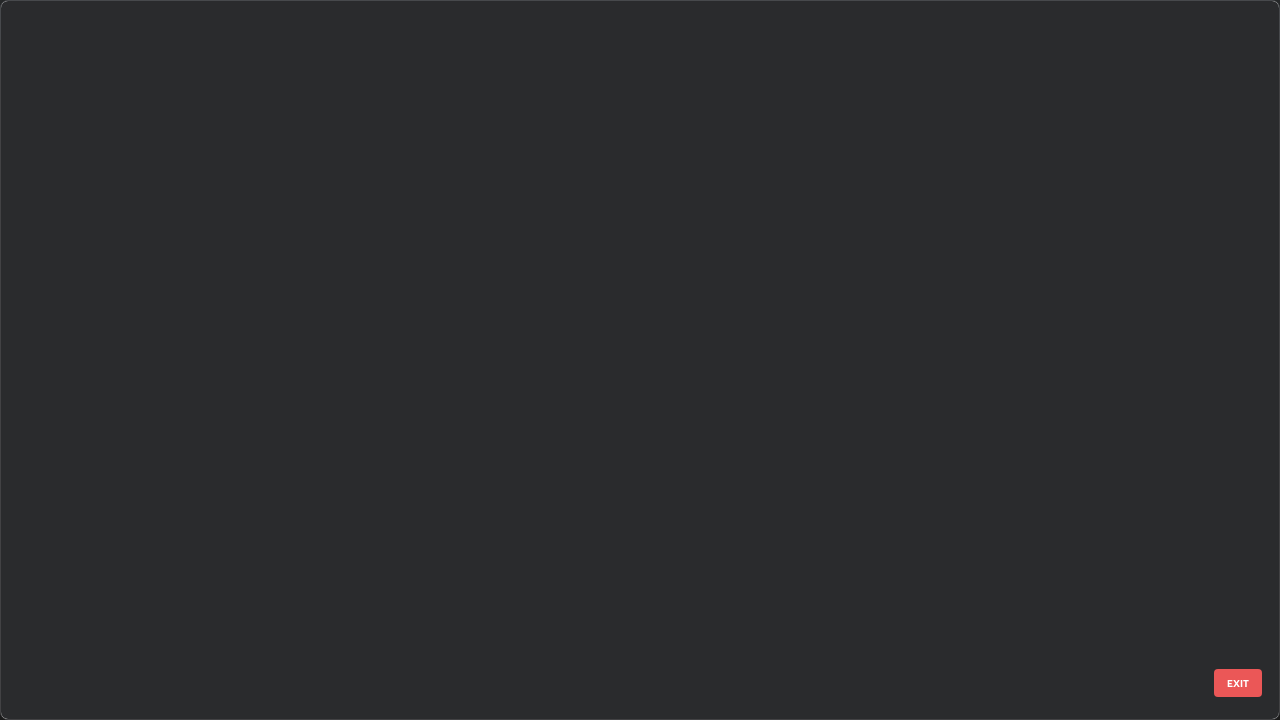 scroll, scrollTop: 1303, scrollLeft: 0, axis: vertical 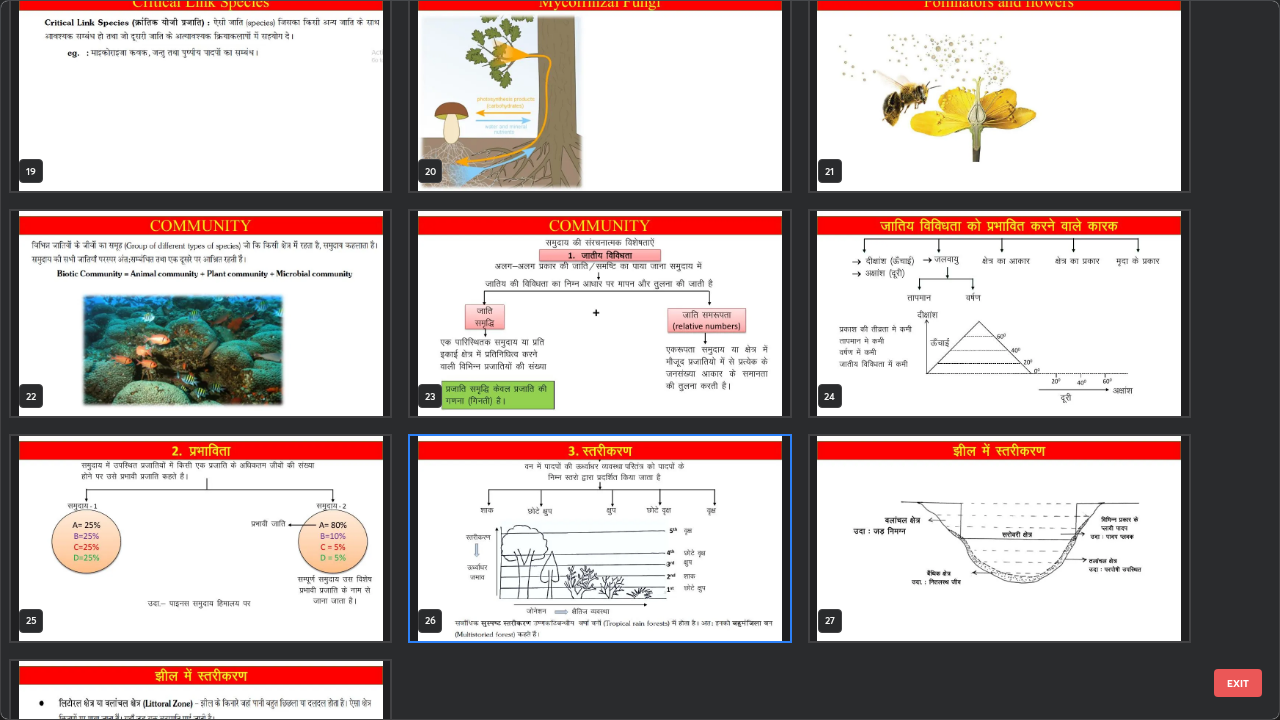 click at bounding box center [599, 313] 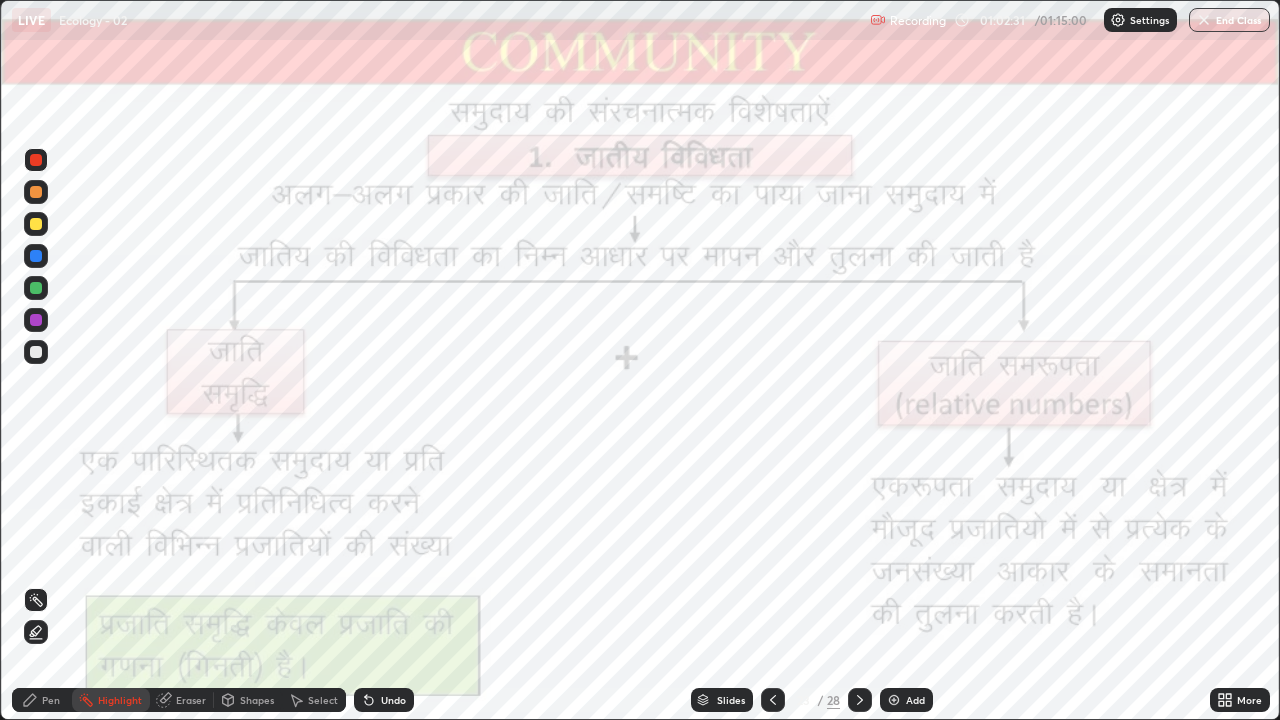 click at bounding box center [894, 700] 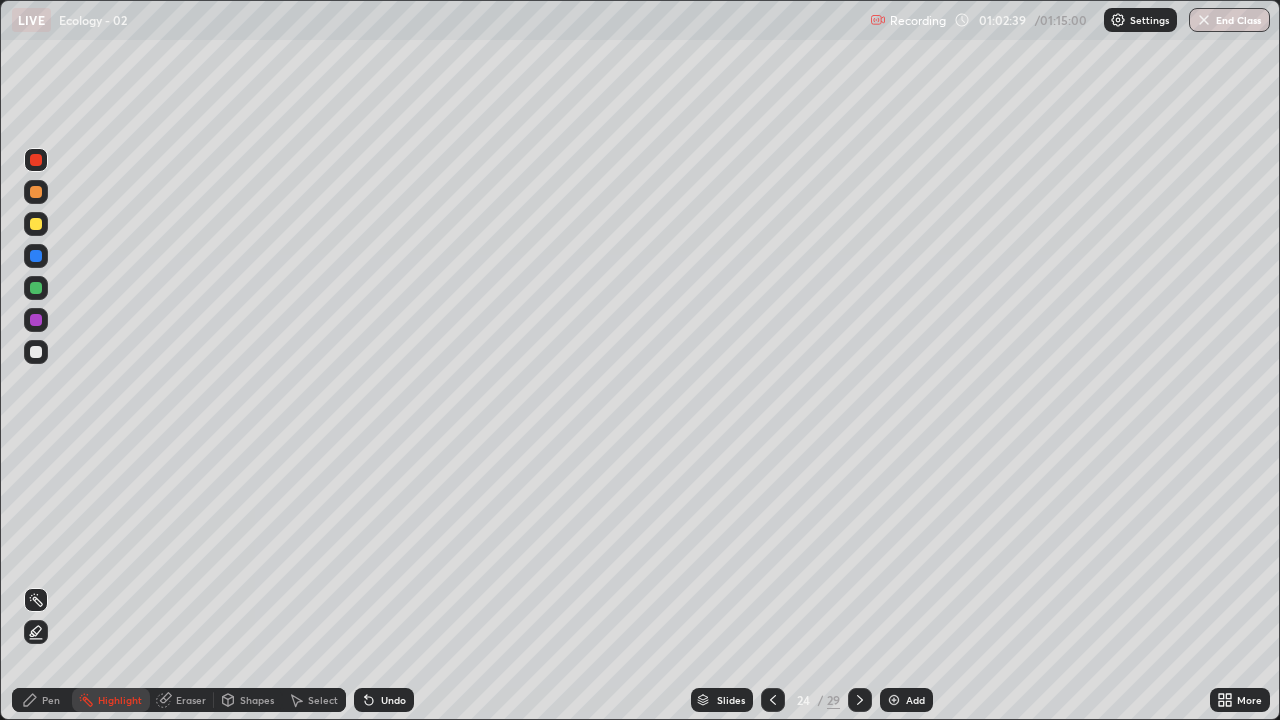 click on "Pen" at bounding box center (51, 700) 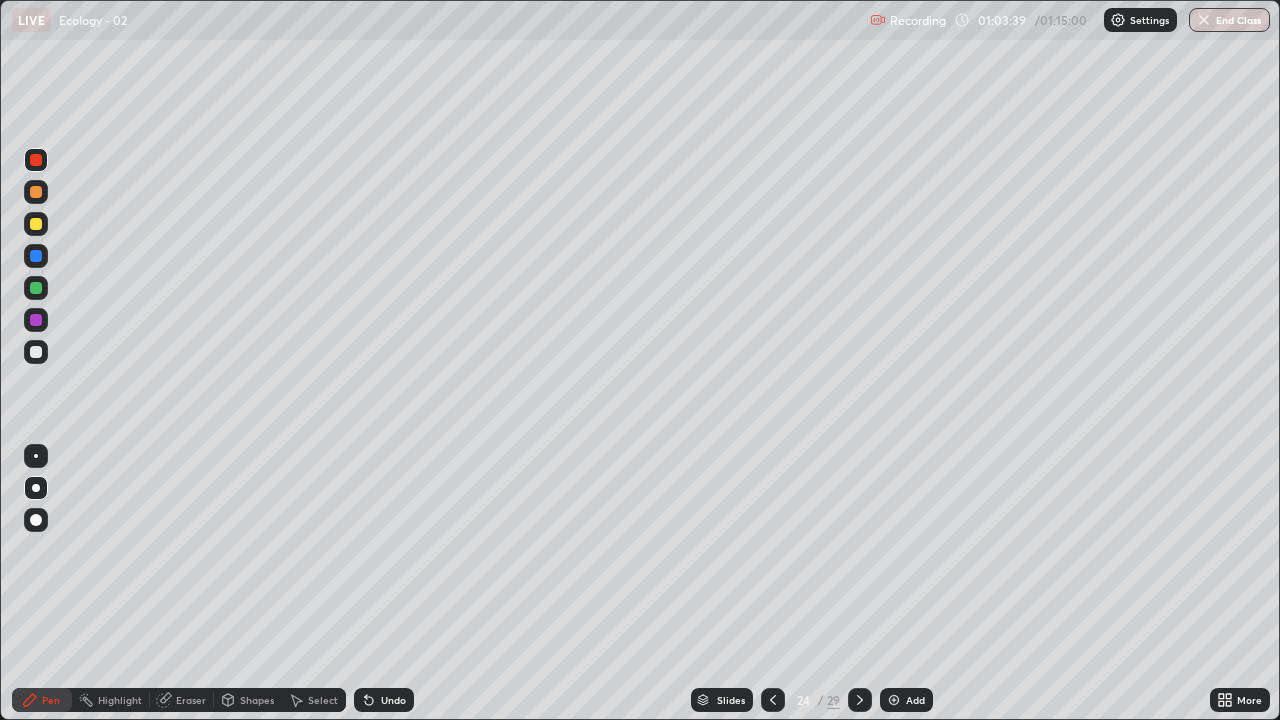 click 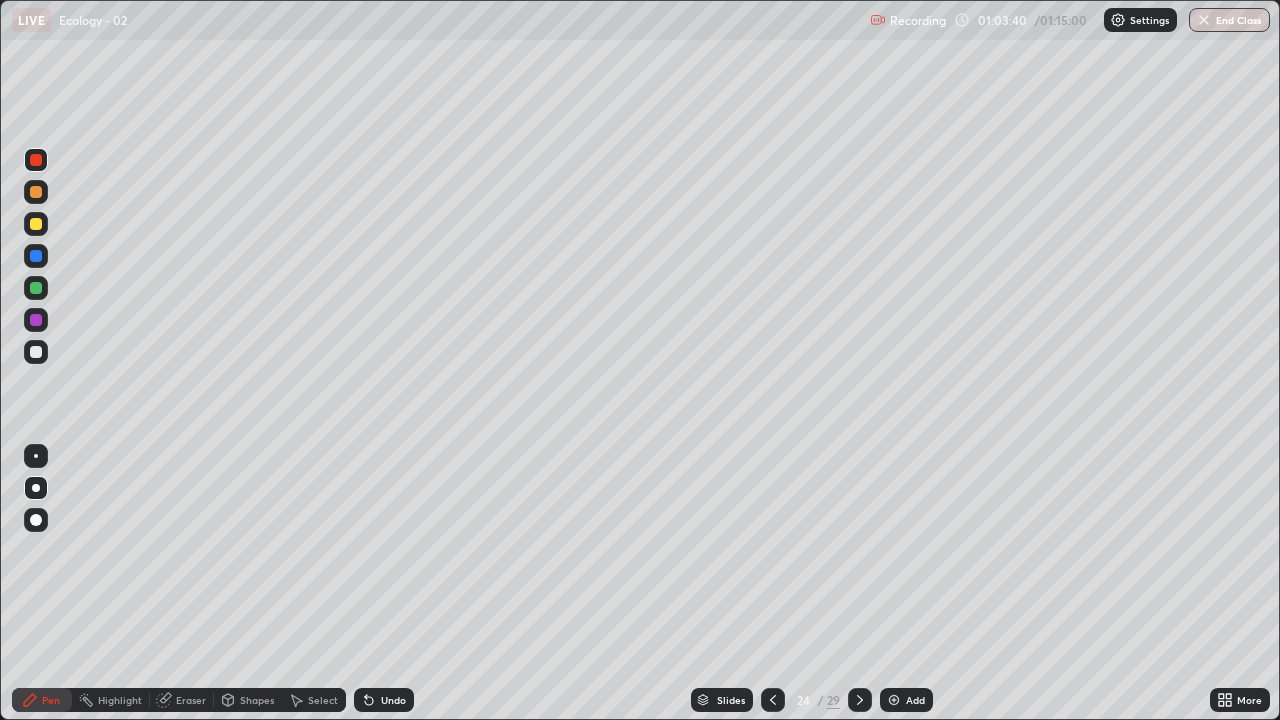 click 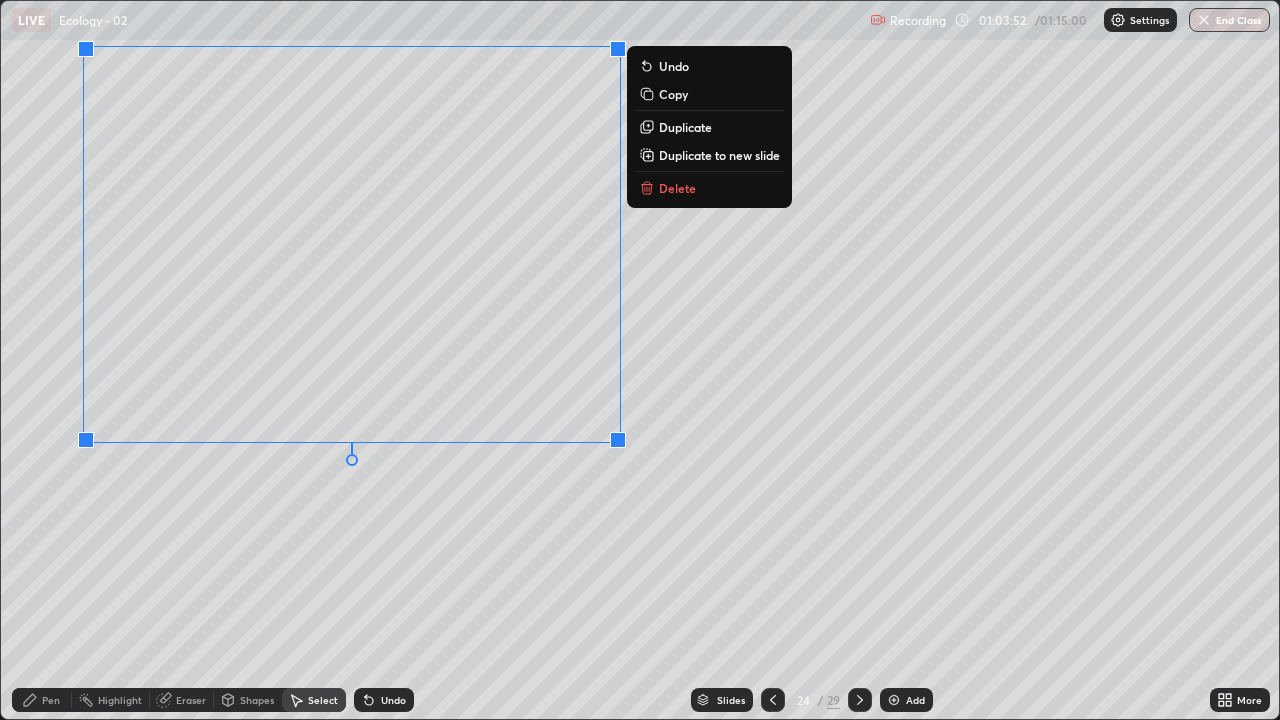 click on "0 ° Undo Copy Duplicate Duplicate to new slide Delete" at bounding box center [640, 360] 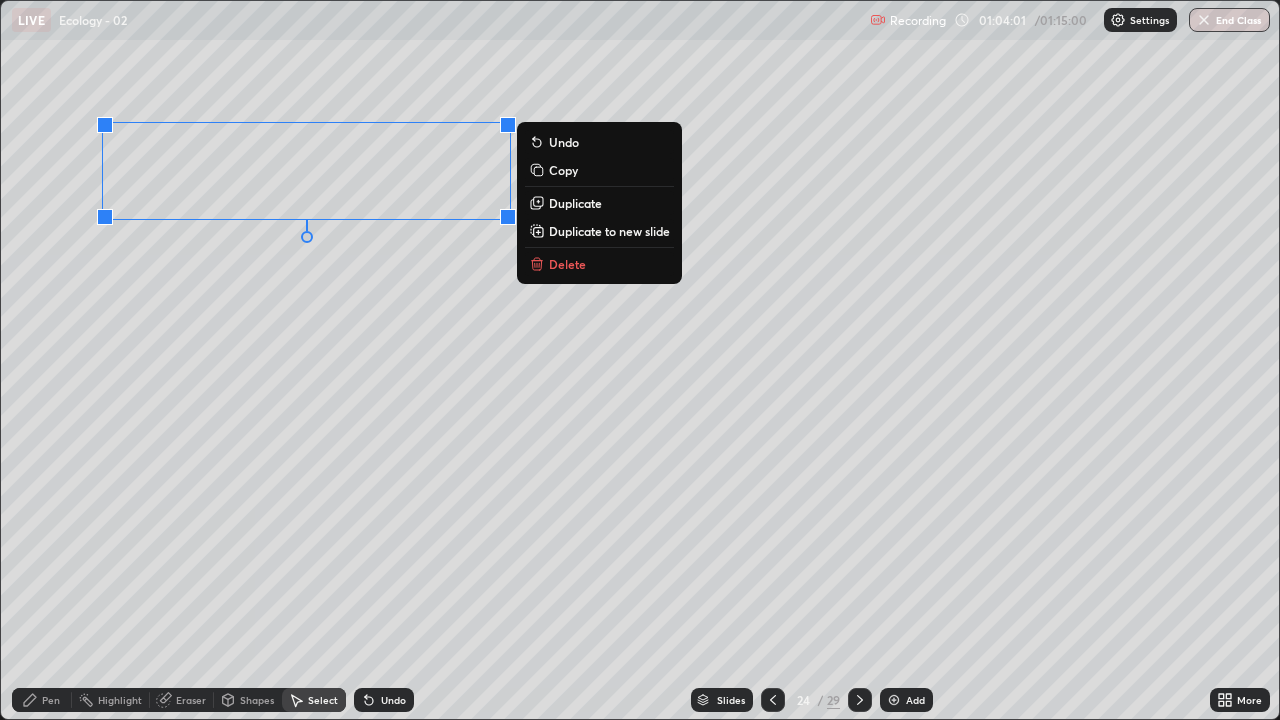 click on "Duplicate to new slide" at bounding box center [609, 231] 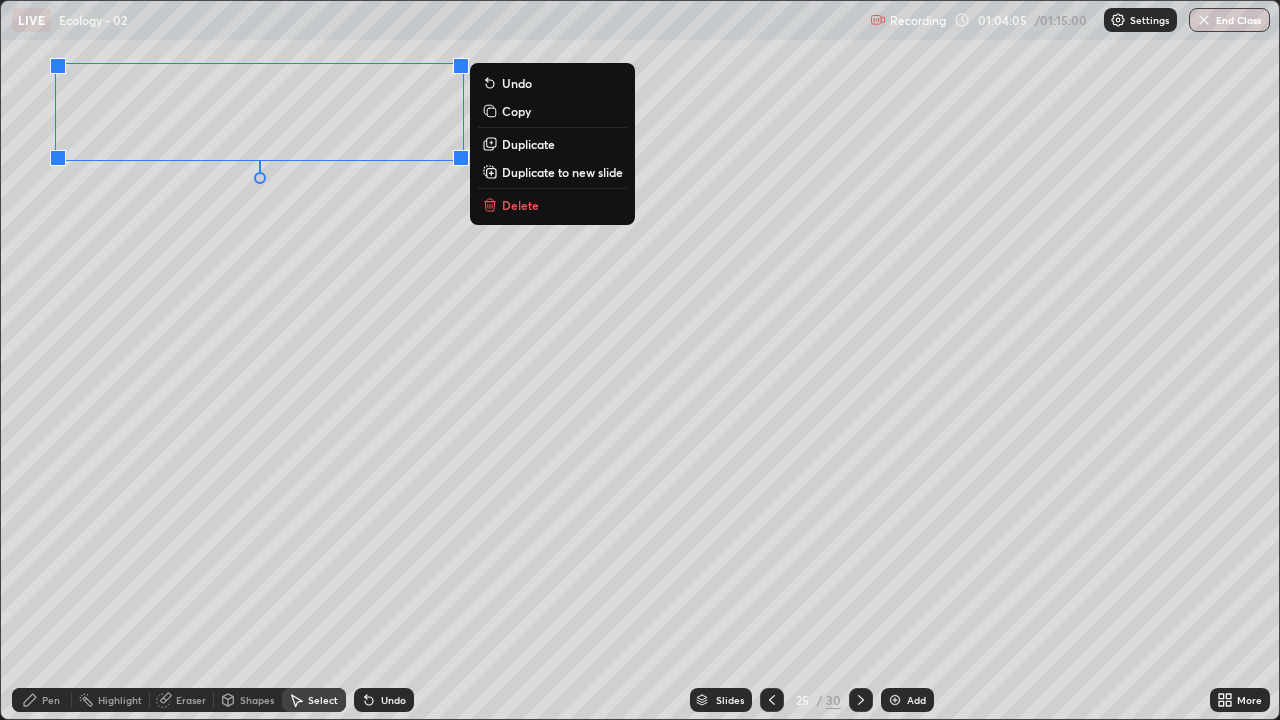 click on "0 ° Undo Copy Duplicate Duplicate to new slide Delete" at bounding box center [640, 360] 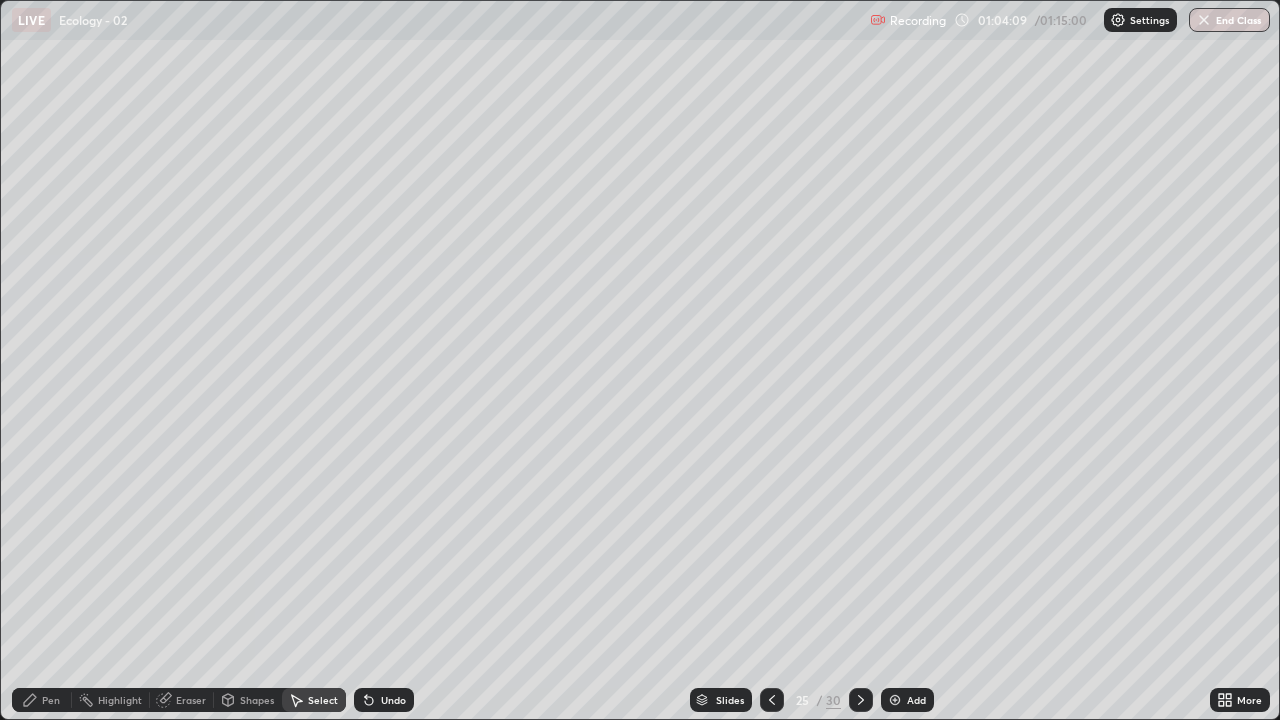 click on "Pen" at bounding box center (51, 700) 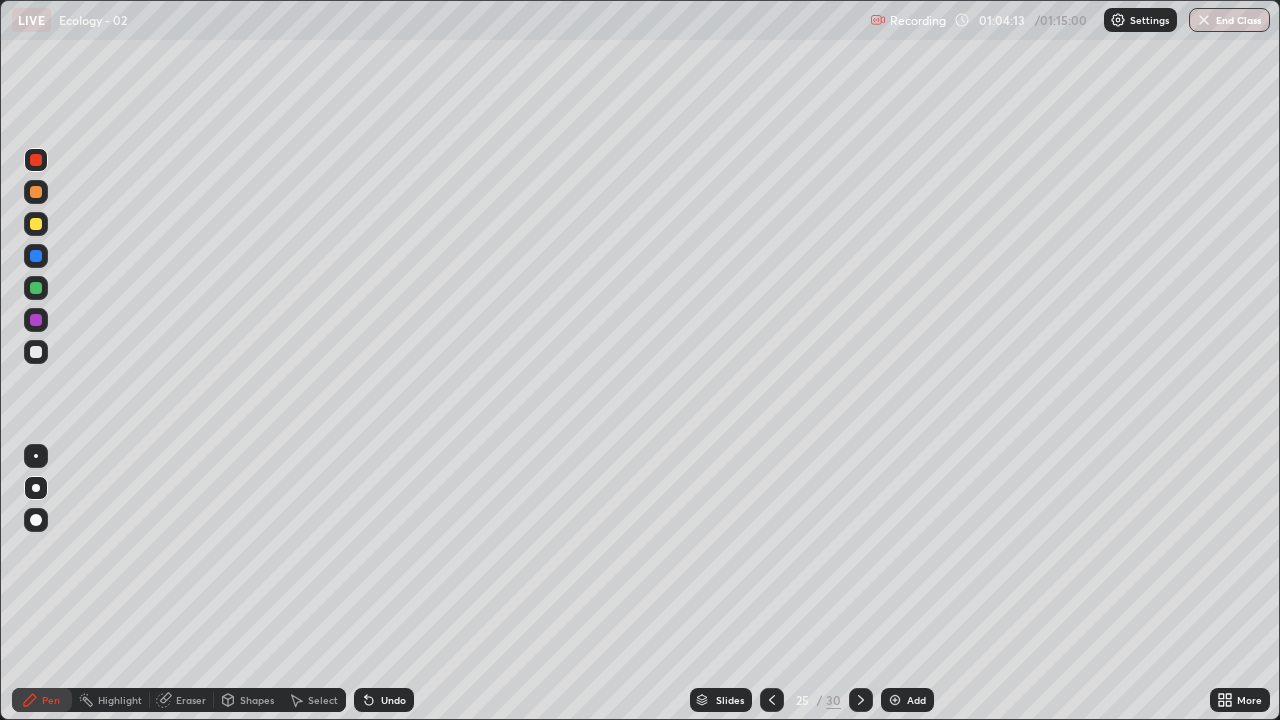 click on "Undo" at bounding box center [384, 700] 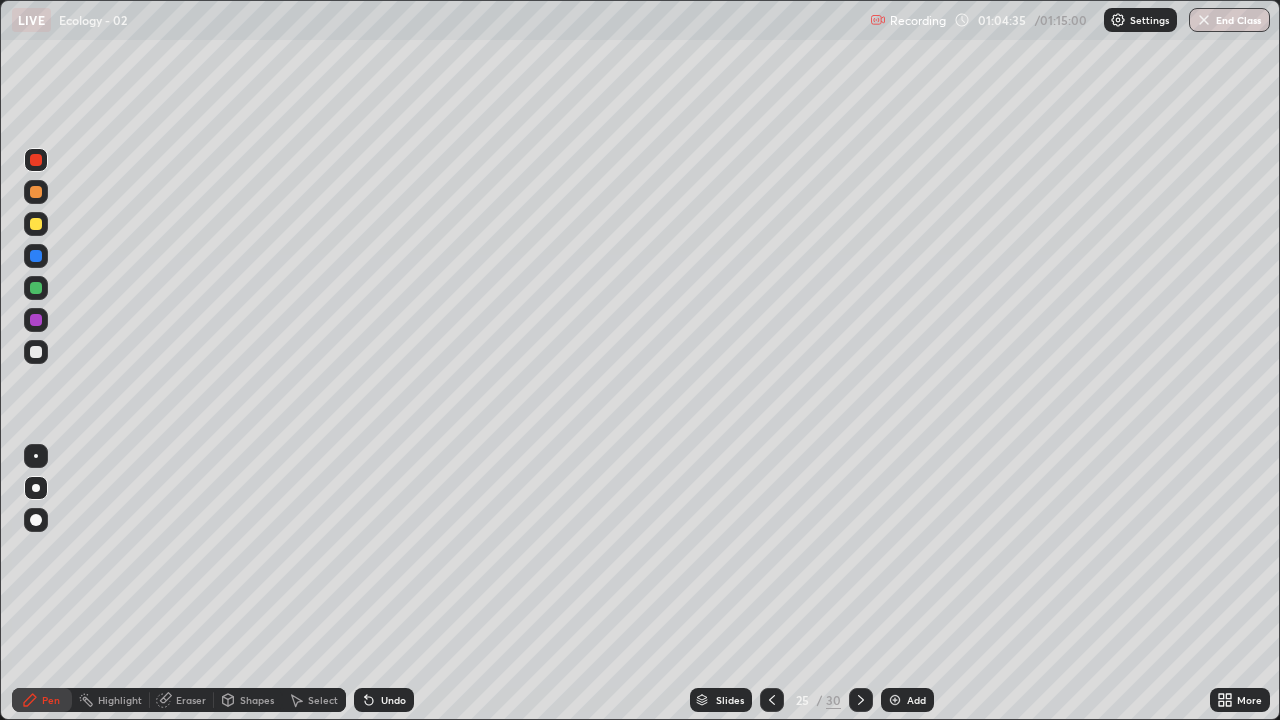click at bounding box center [36, 320] 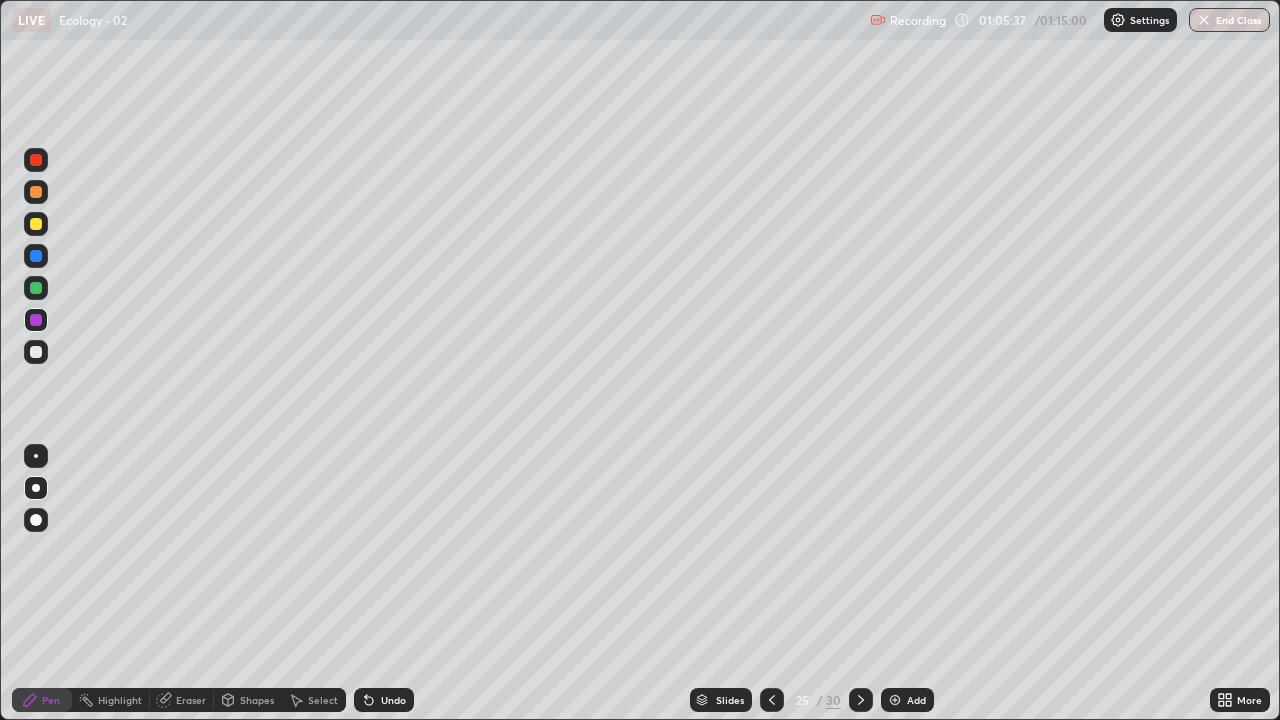click on "End Class" at bounding box center (1229, 20) 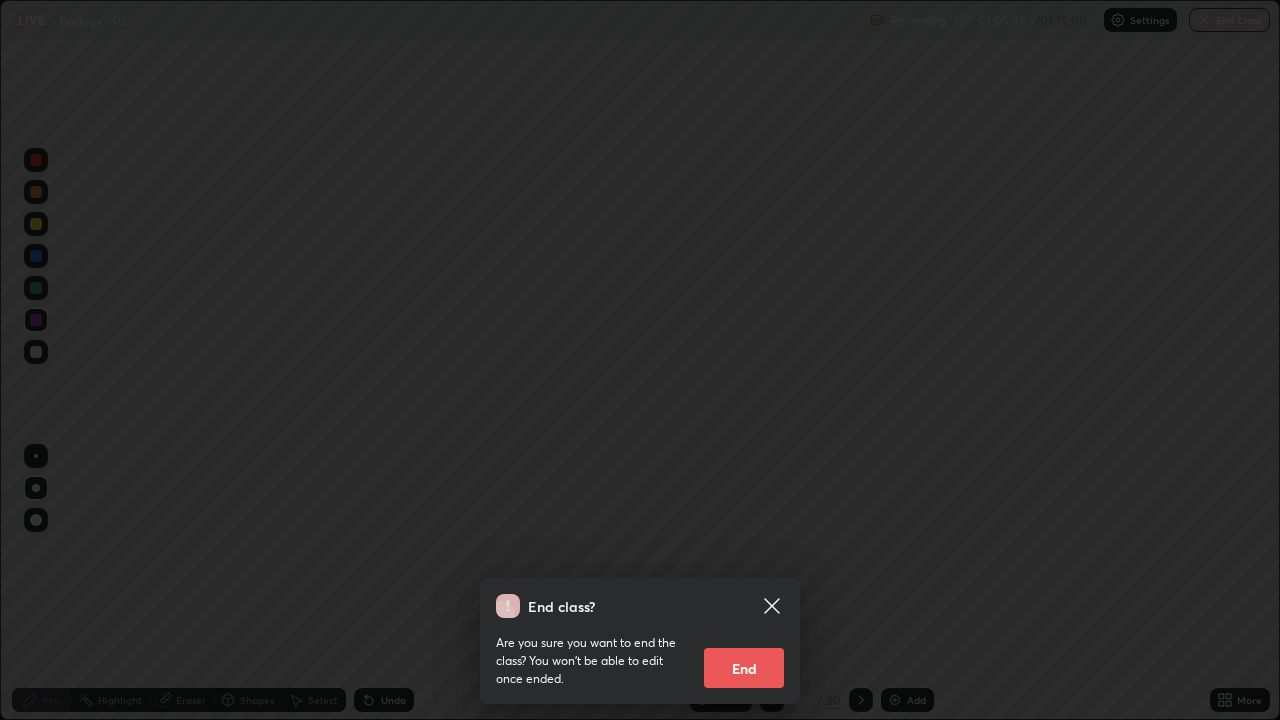 click on "End" at bounding box center (744, 668) 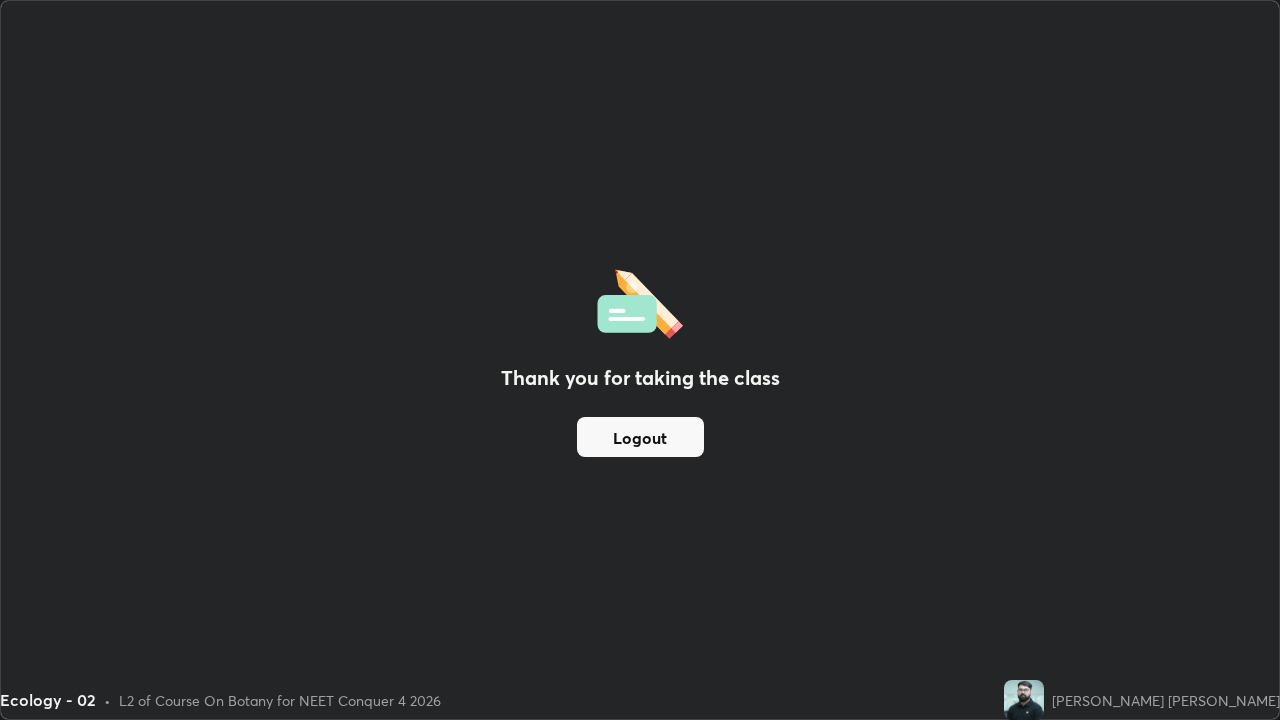 click on "Logout" at bounding box center [640, 437] 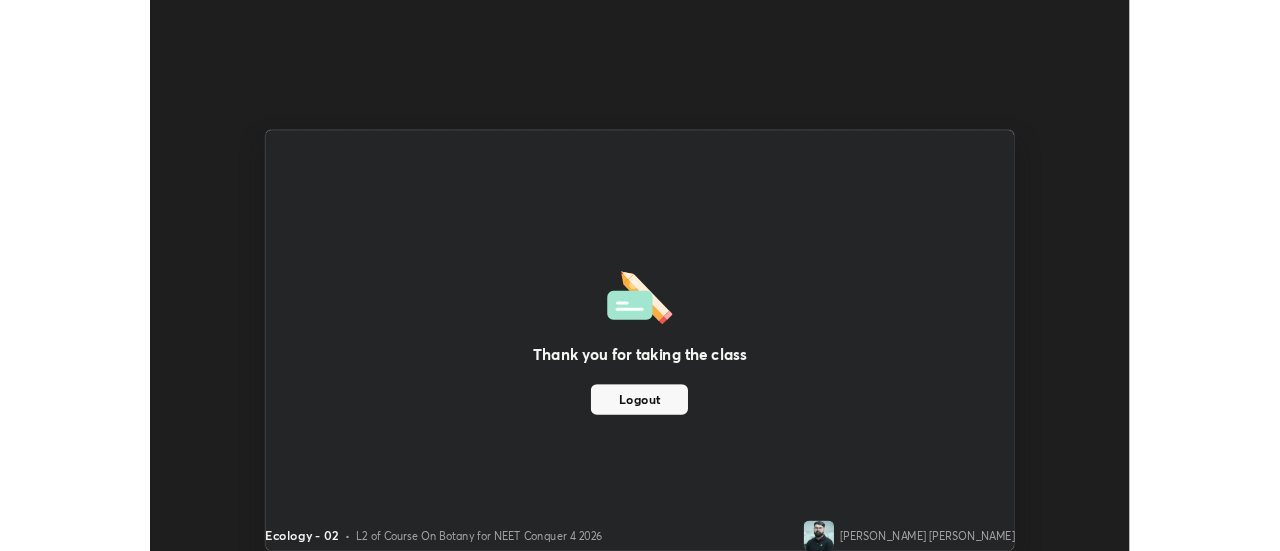 scroll, scrollTop: 551, scrollLeft: 1280, axis: both 